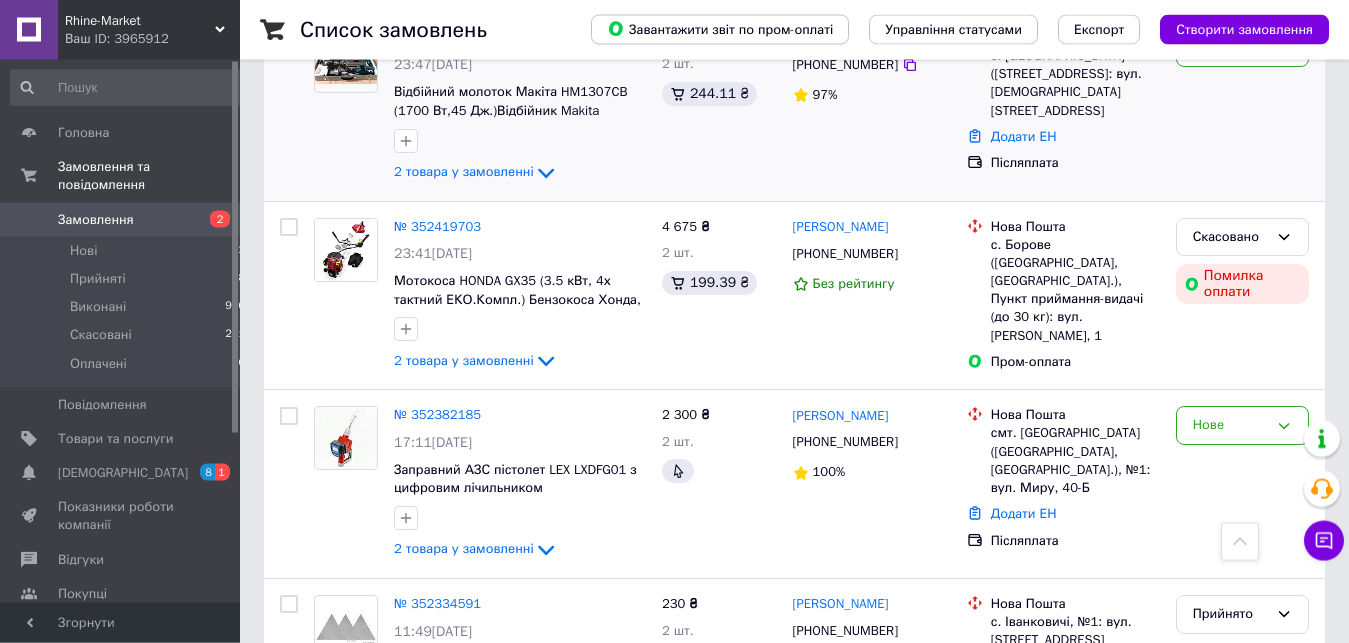 scroll, scrollTop: 1122, scrollLeft: 0, axis: vertical 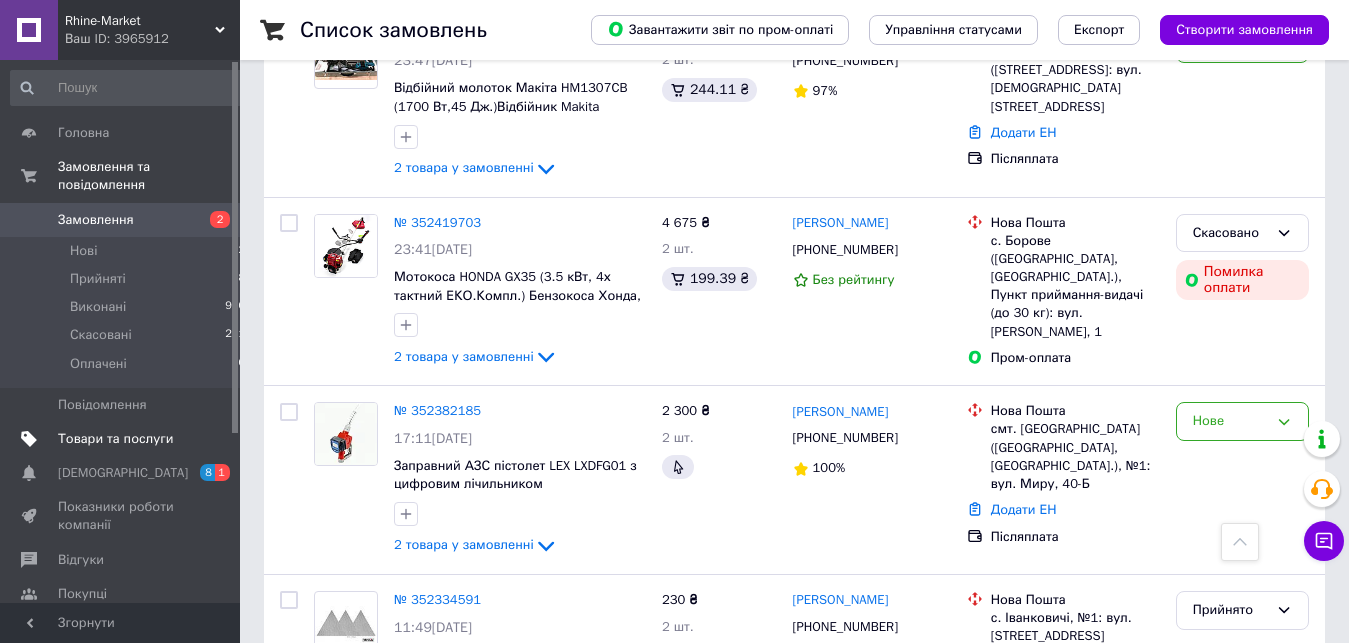 click on "Товари та послуги" at bounding box center [115, 439] 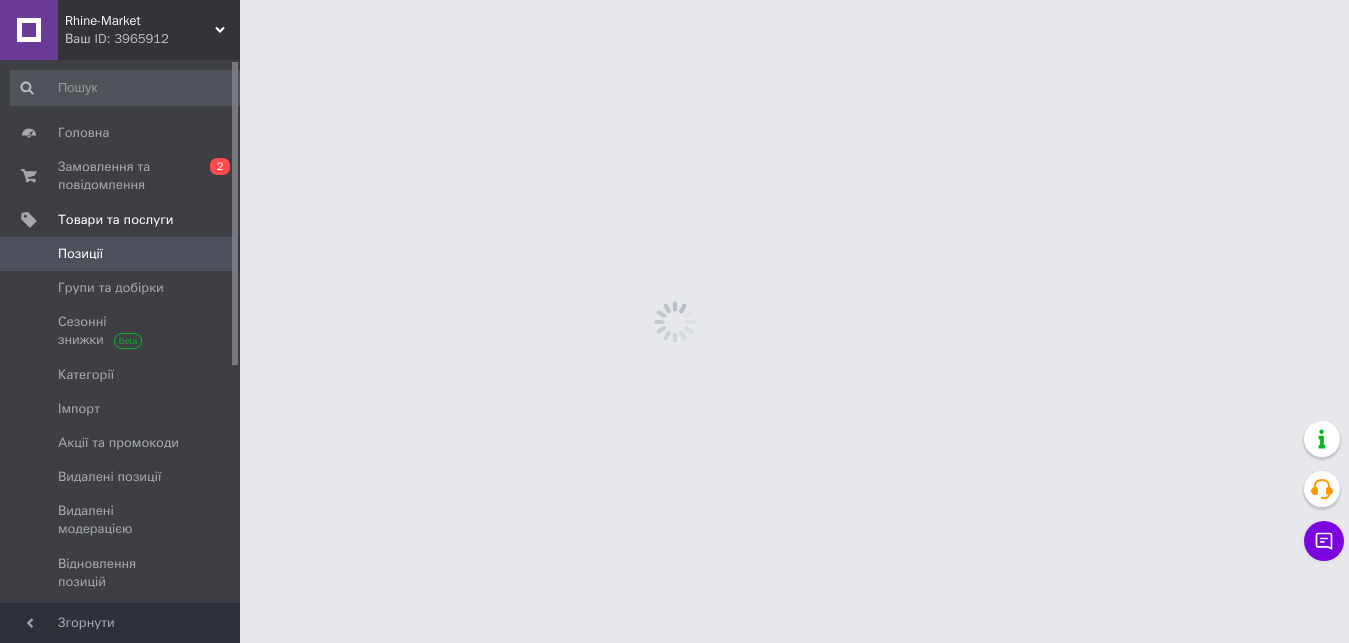 scroll, scrollTop: 0, scrollLeft: 0, axis: both 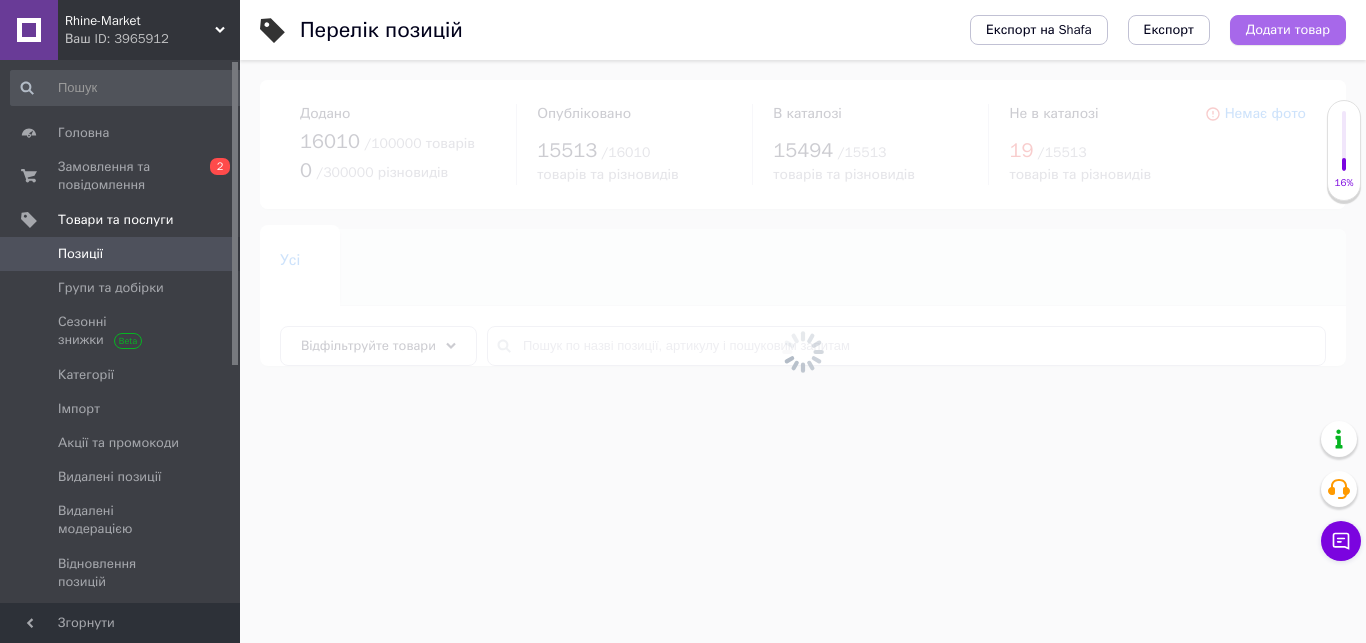 click on "Додати товар" at bounding box center (1288, 30) 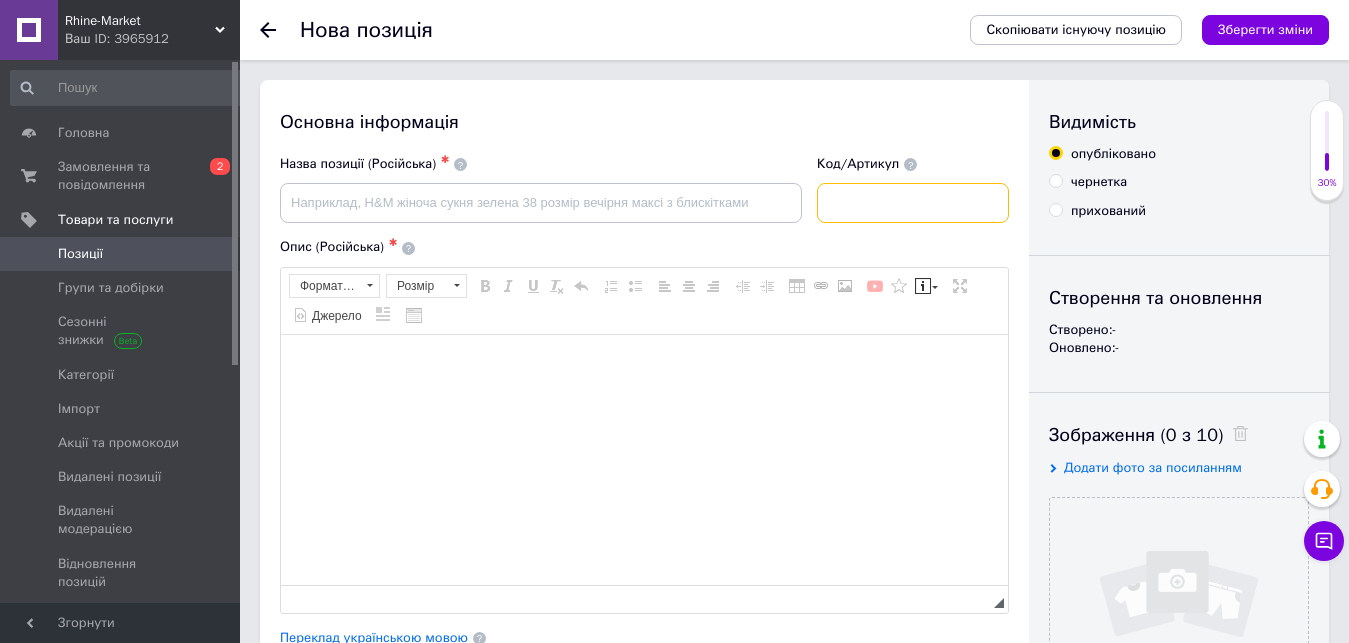 click at bounding box center [913, 203] 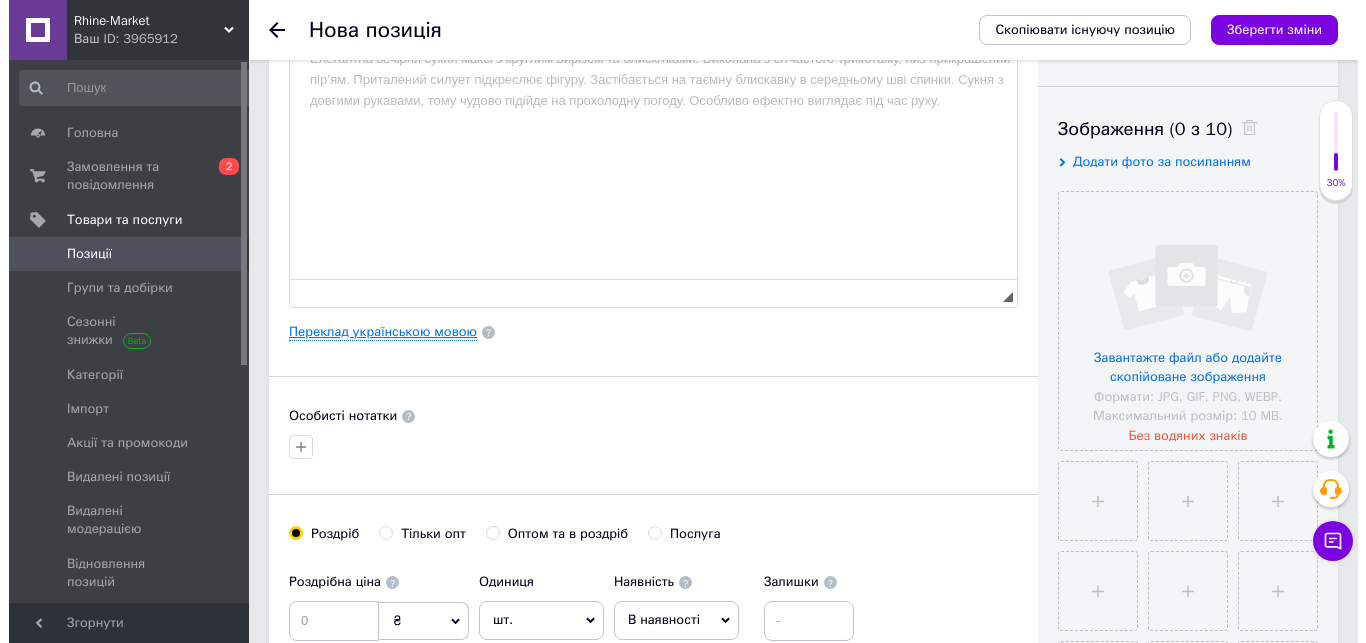 scroll, scrollTop: 0, scrollLeft: 0, axis: both 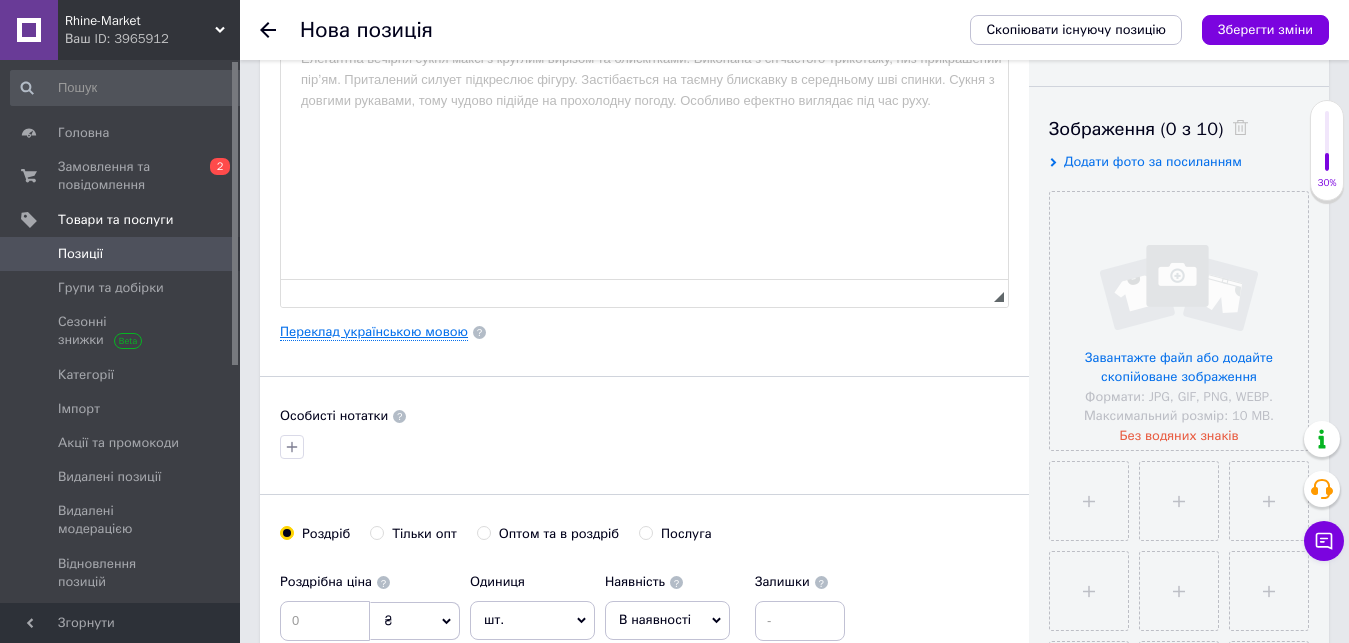 type on "HT-1204" 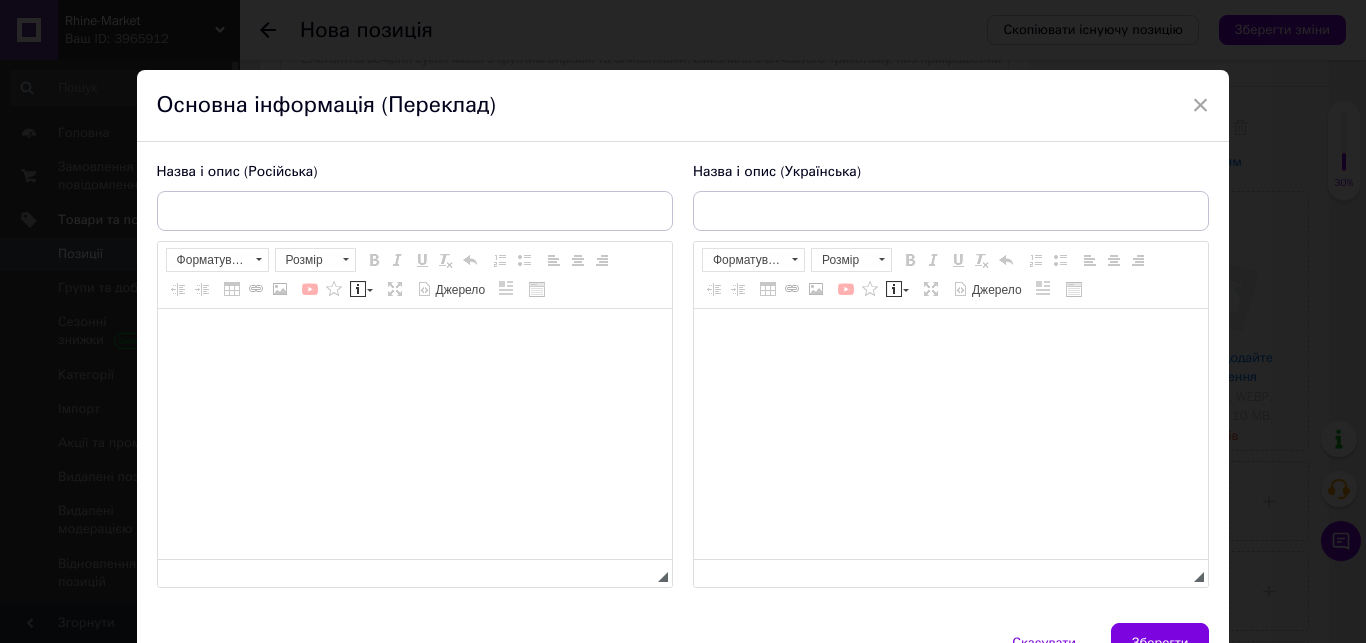 scroll, scrollTop: 0, scrollLeft: 0, axis: both 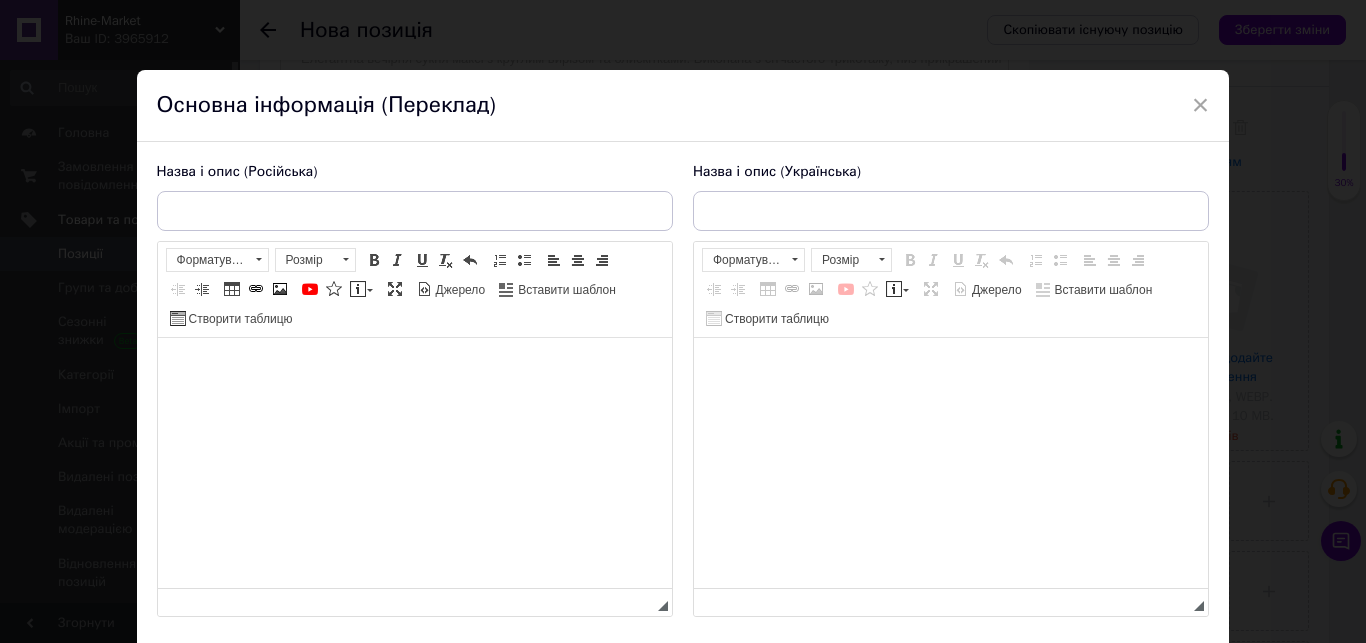 click at bounding box center (950, 463) 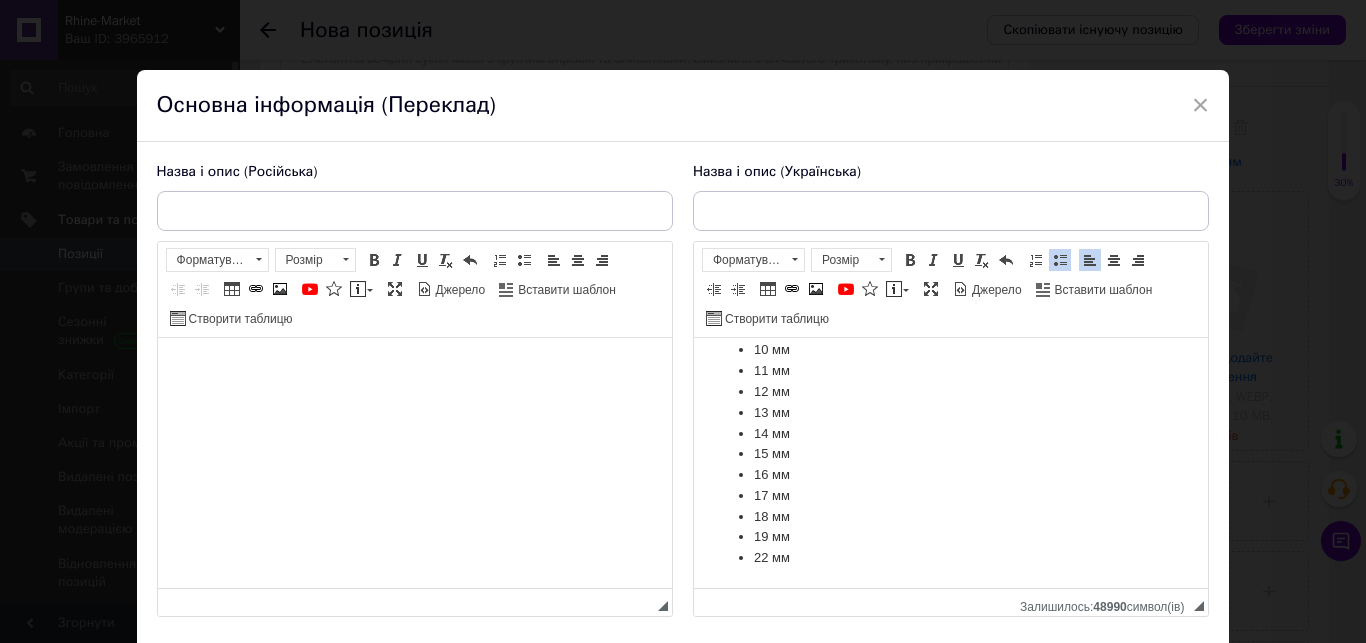 scroll, scrollTop: 678, scrollLeft: 0, axis: vertical 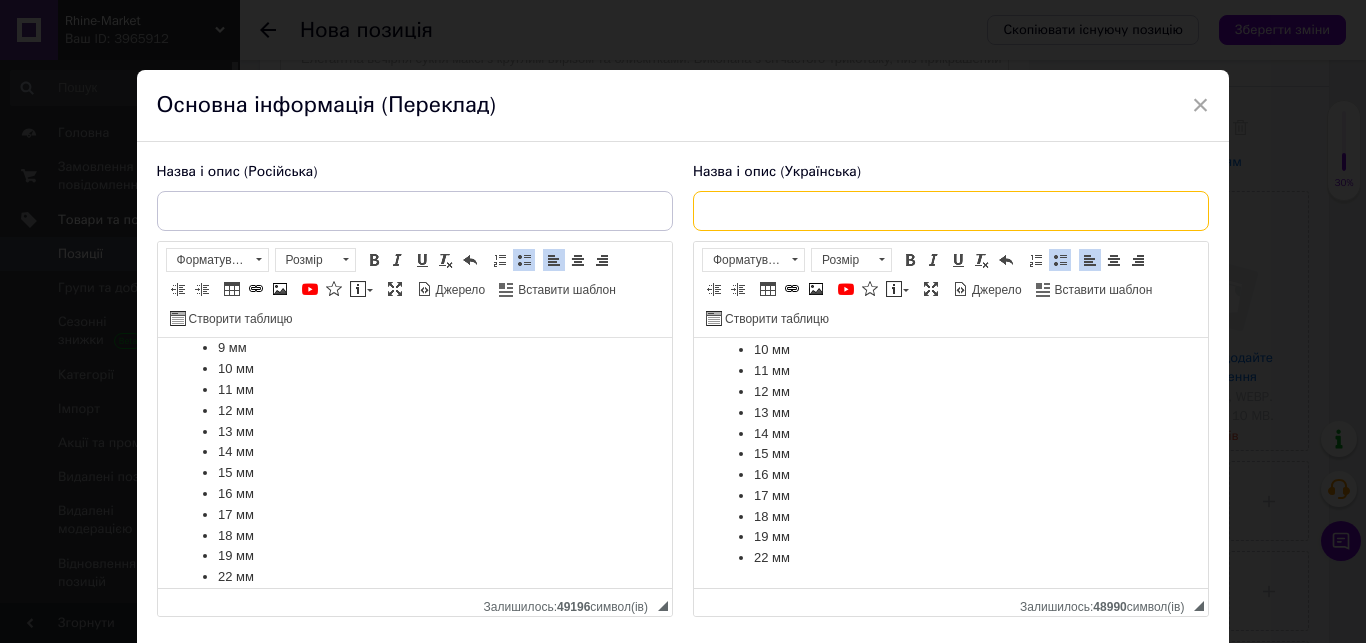 click at bounding box center [951, 211] 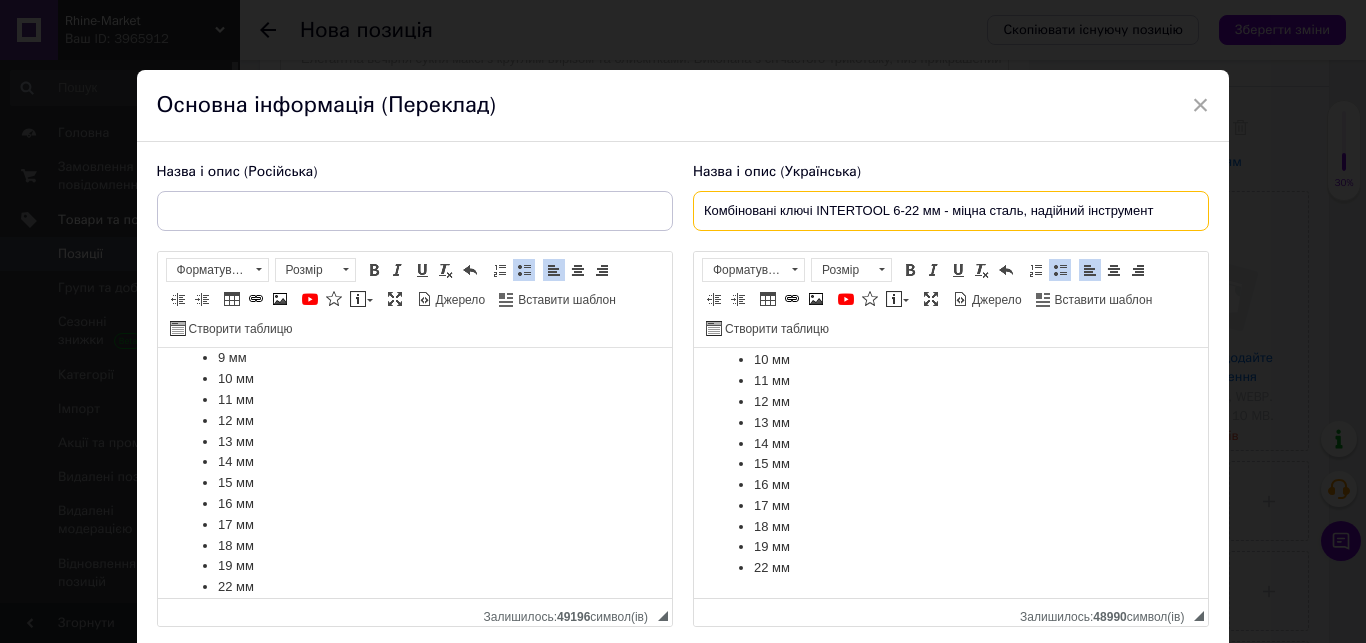 type on "Комбіновані ключі INTERTOOL 6-22 мм - міцна сталь, надійний інструмент" 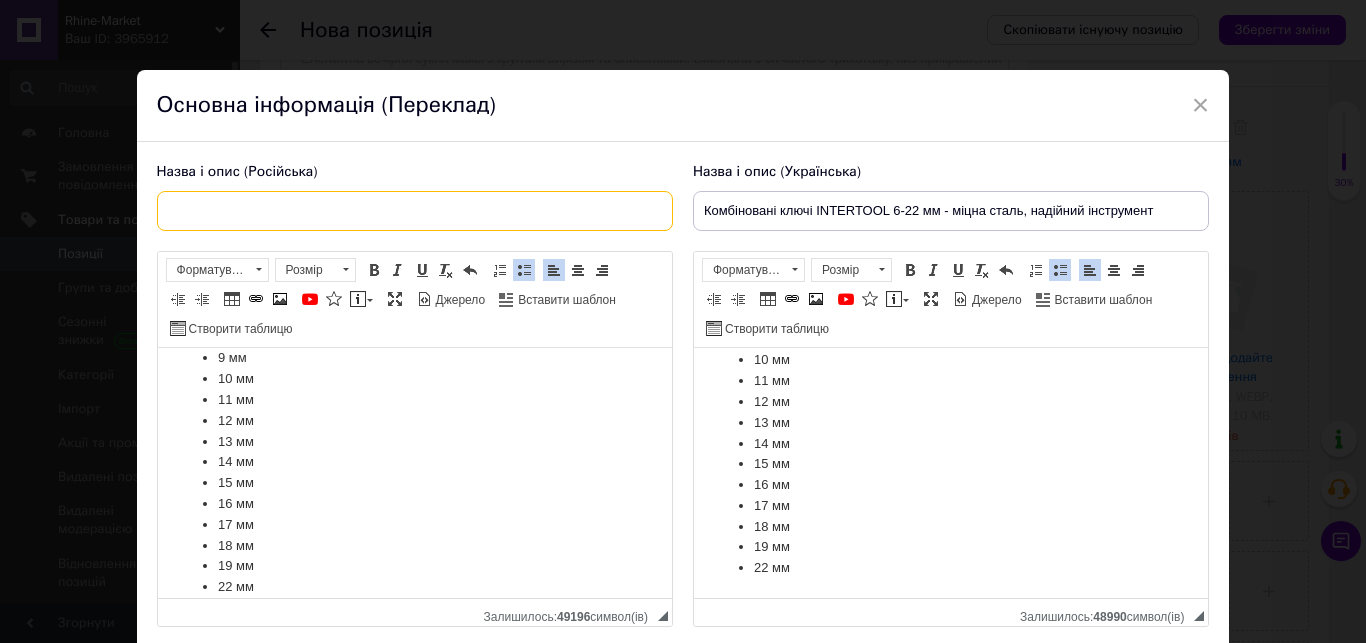 click at bounding box center [415, 211] 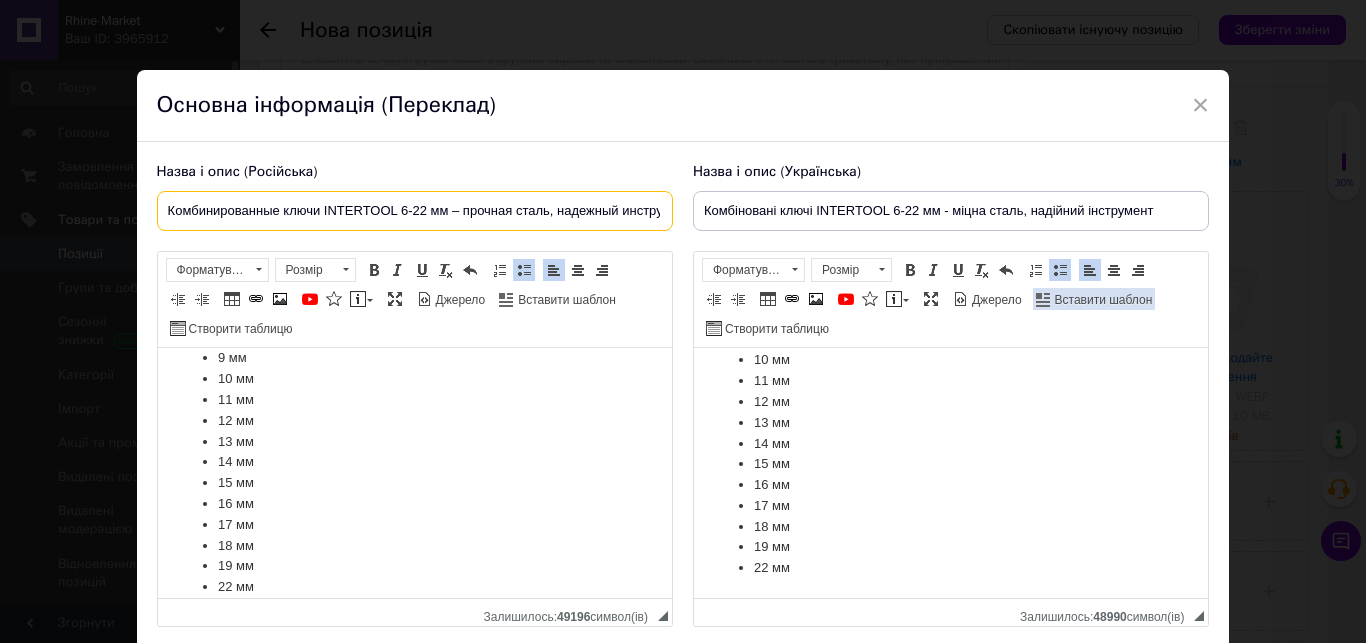 scroll, scrollTop: 0, scrollLeft: 39, axis: horizontal 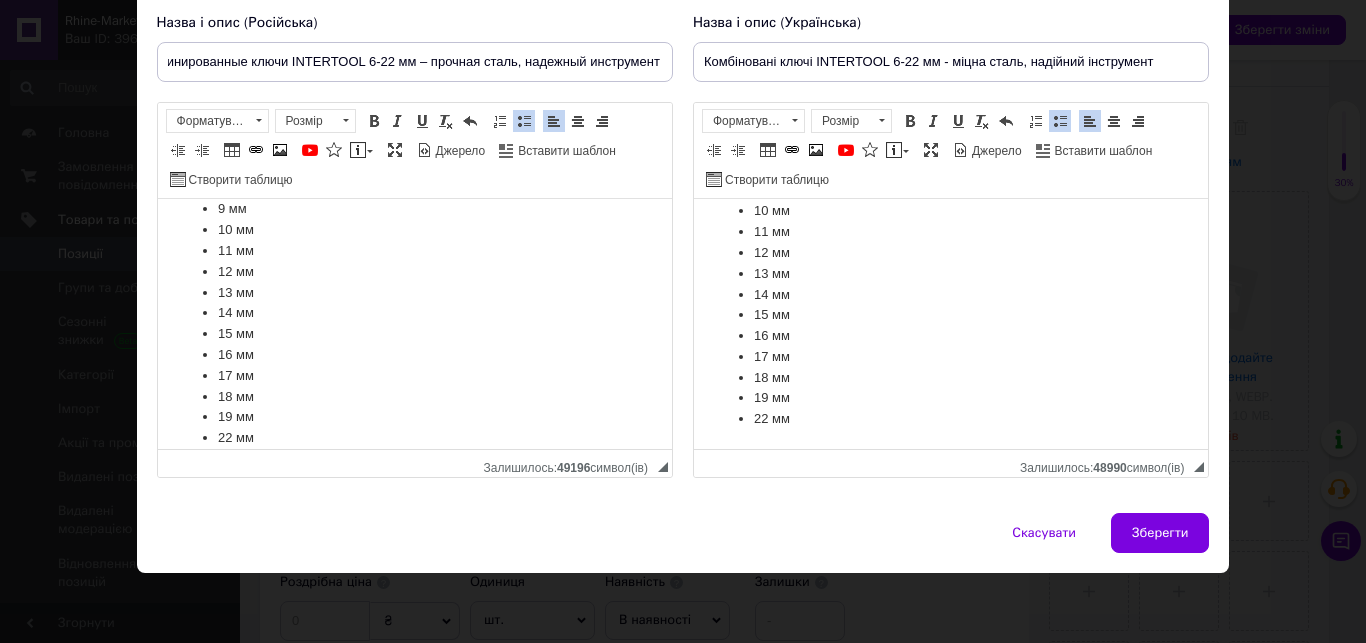 click on "Зберегти" at bounding box center (1160, 533) 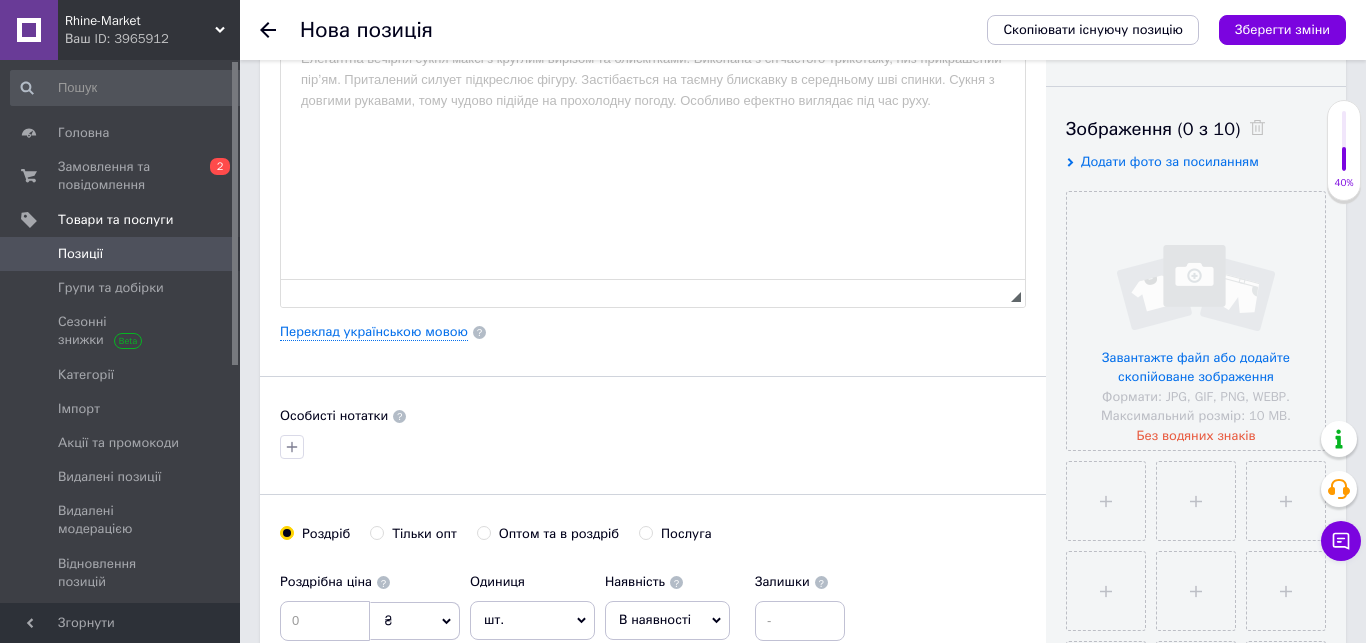 type on "Комбинированные ключи INTERTOOL 6-22 мм – прочная сталь, надежный инструмент" 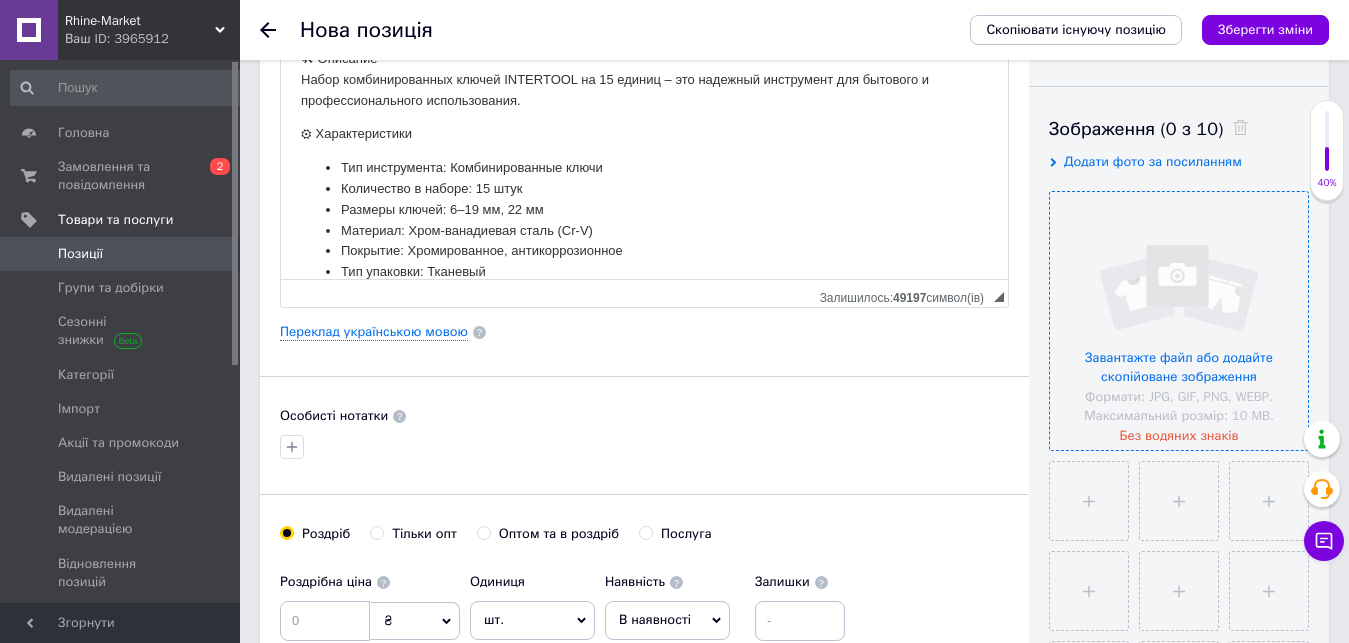 click at bounding box center (1179, 321) 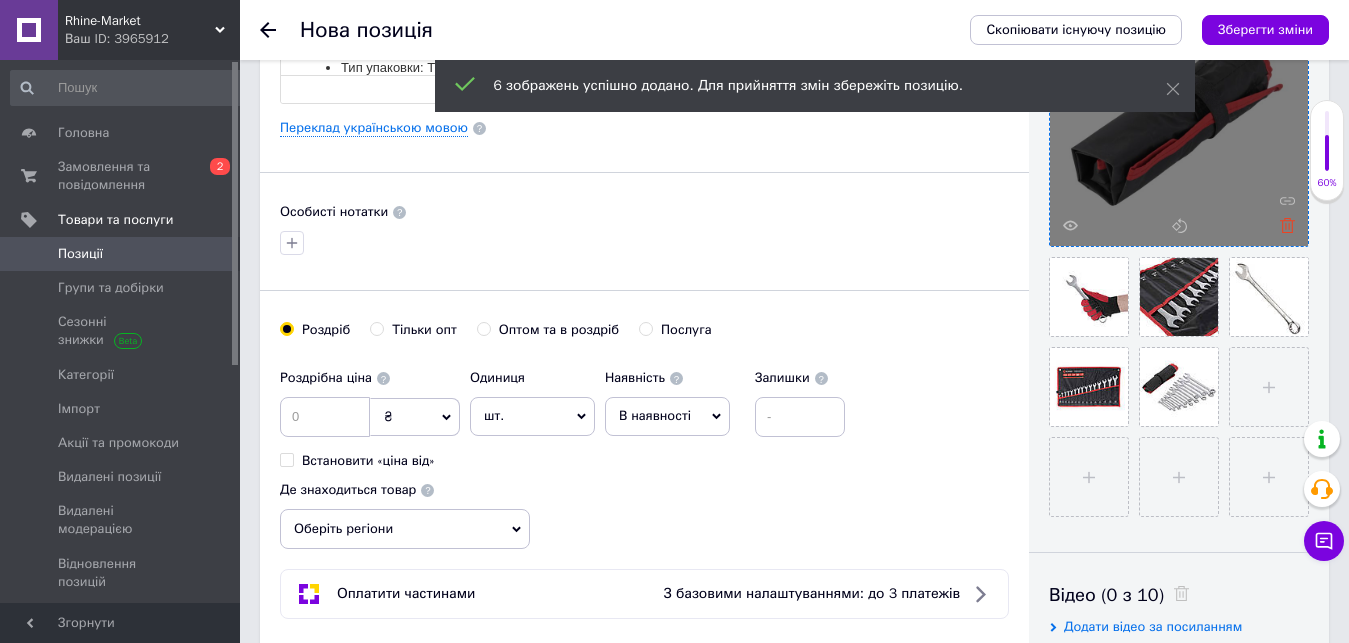 scroll, scrollTop: 408, scrollLeft: 0, axis: vertical 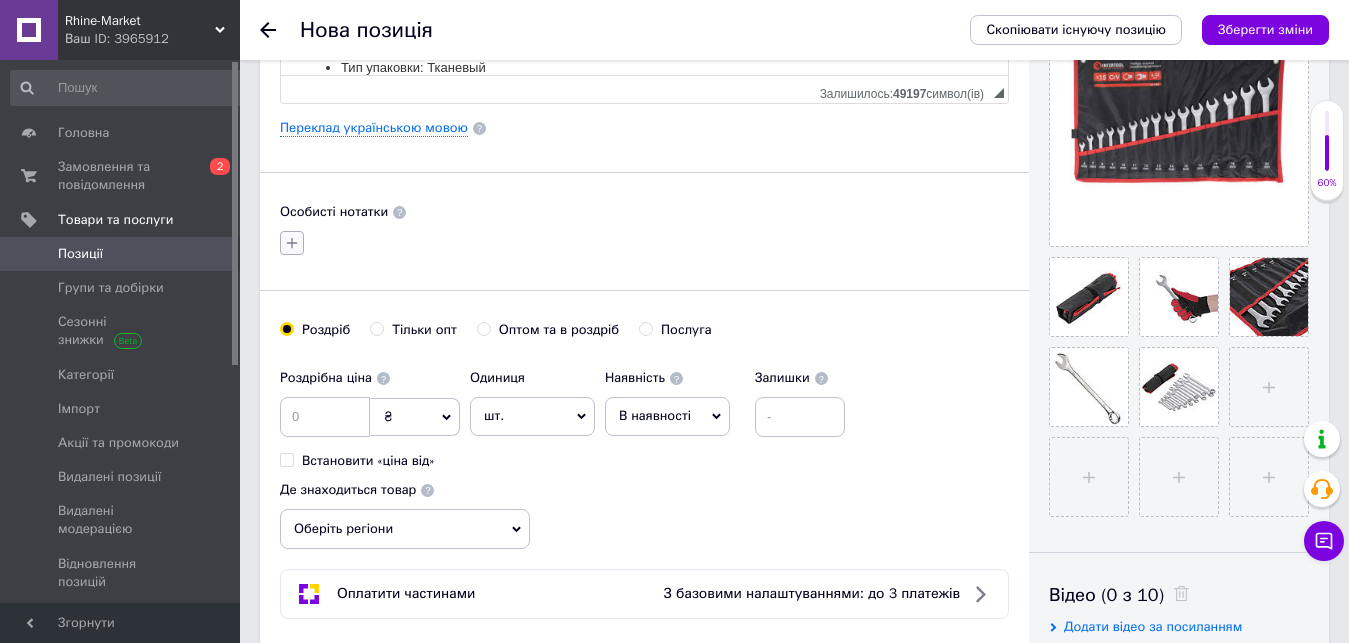 click at bounding box center [292, 243] 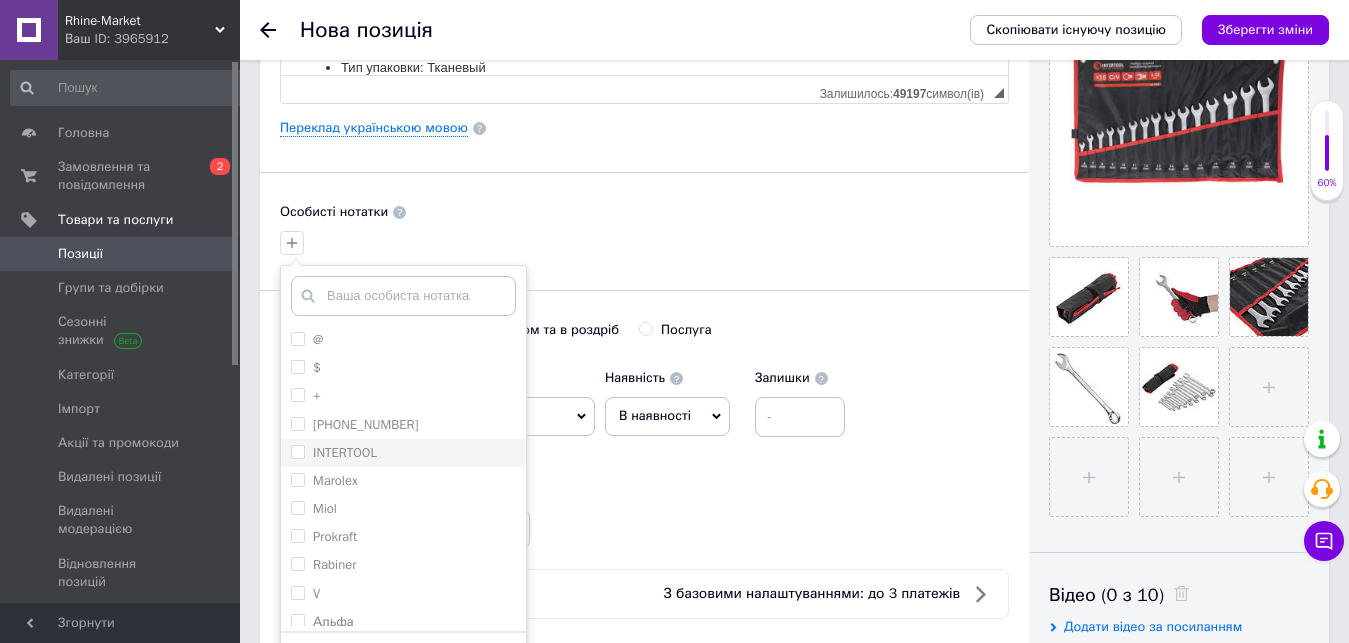 click on "INTERTOOL" at bounding box center [403, 453] 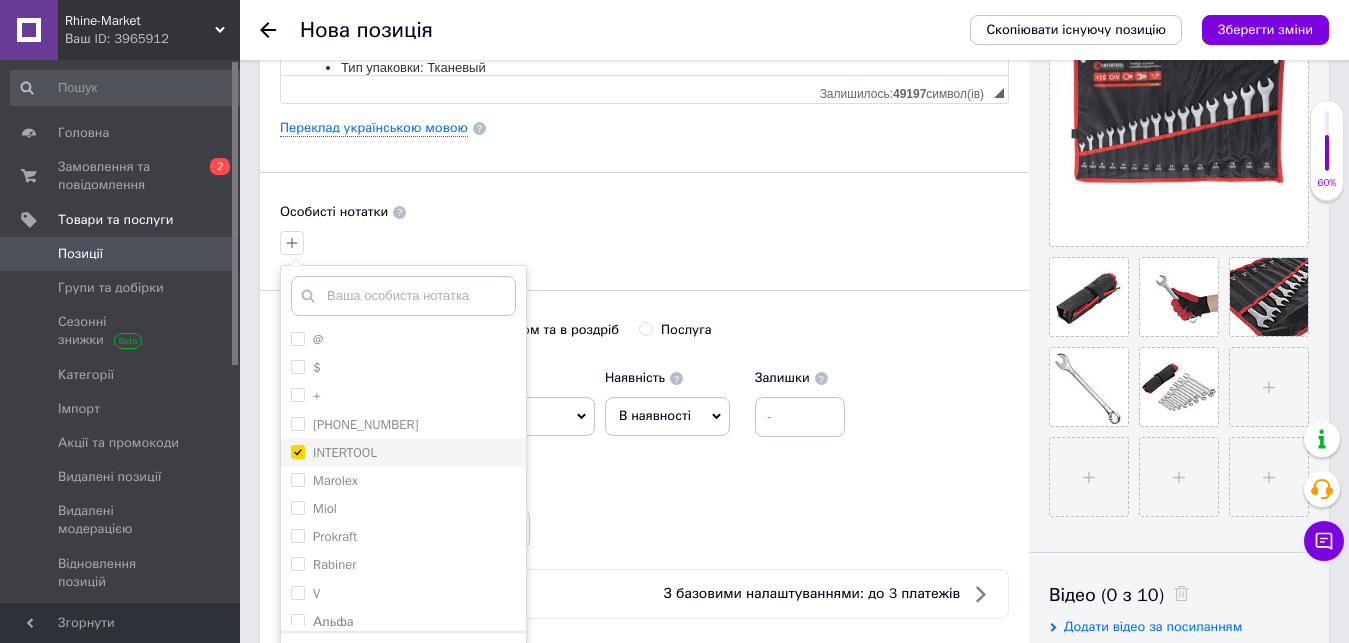 checkbox on "true" 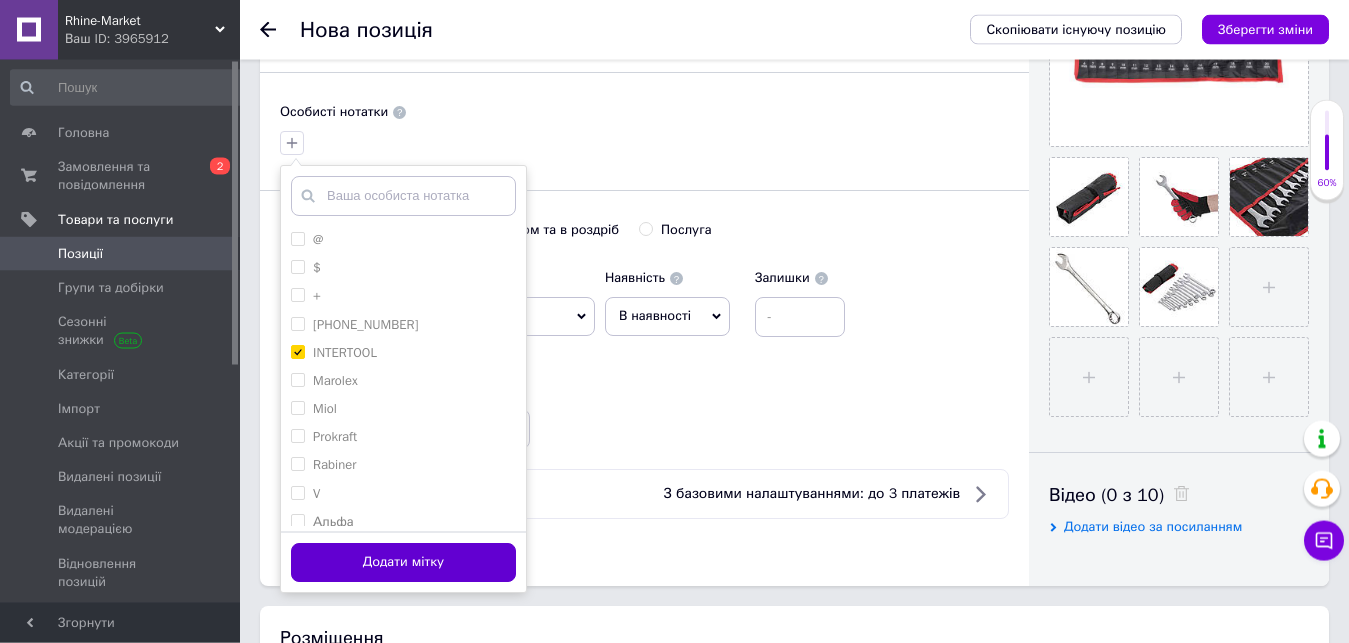 scroll, scrollTop: 714, scrollLeft: 0, axis: vertical 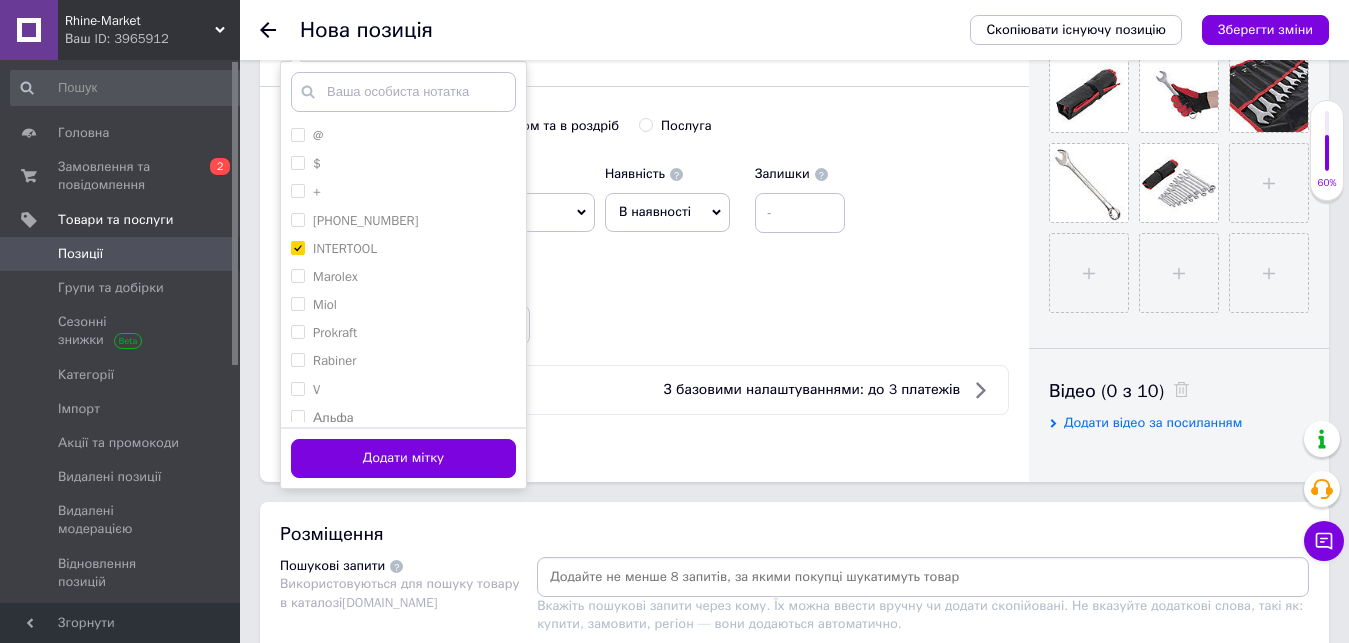 drag, startPoint x: 486, startPoint y: 464, endPoint x: 614, endPoint y: 238, distance: 259.73062 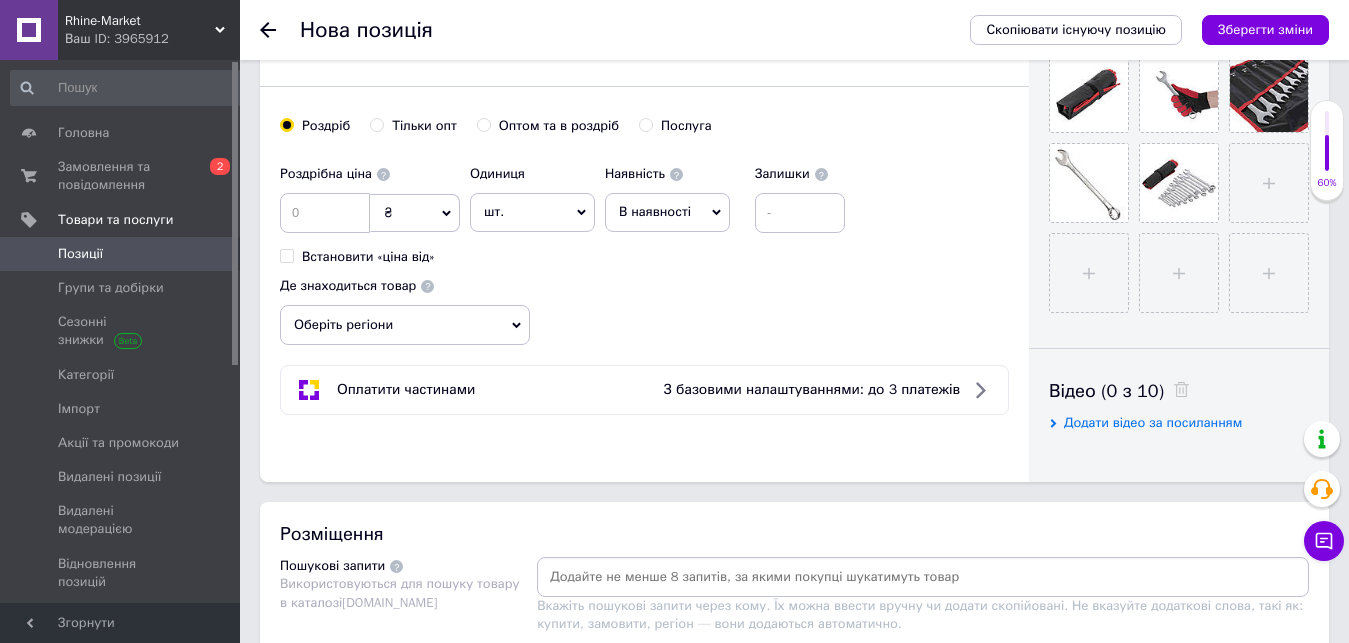 click on "В наявності" at bounding box center (655, 211) 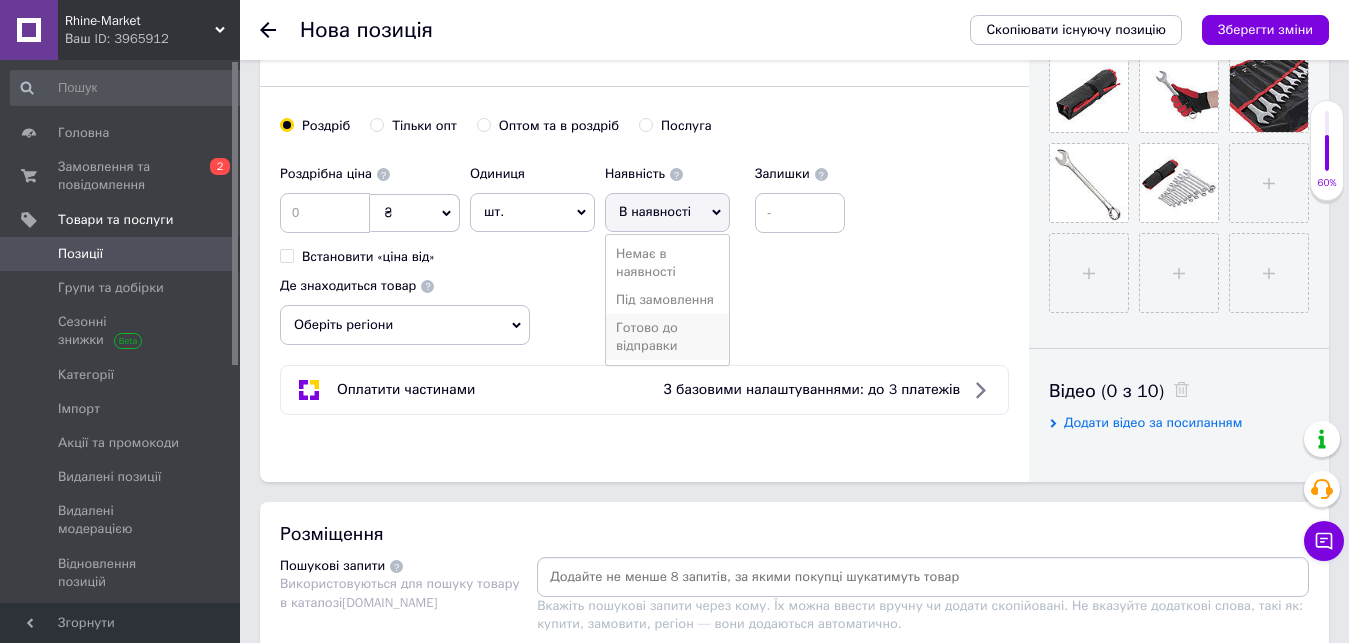 click on "Готово до відправки" at bounding box center [667, 337] 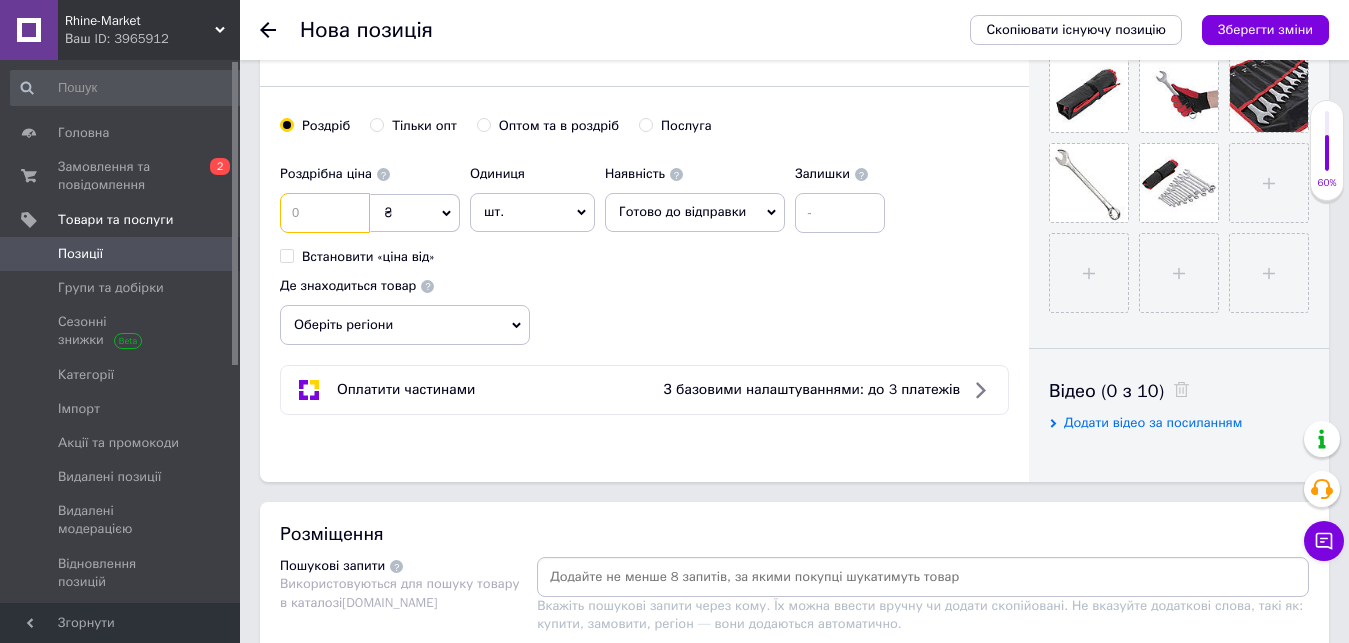 click at bounding box center [325, 213] 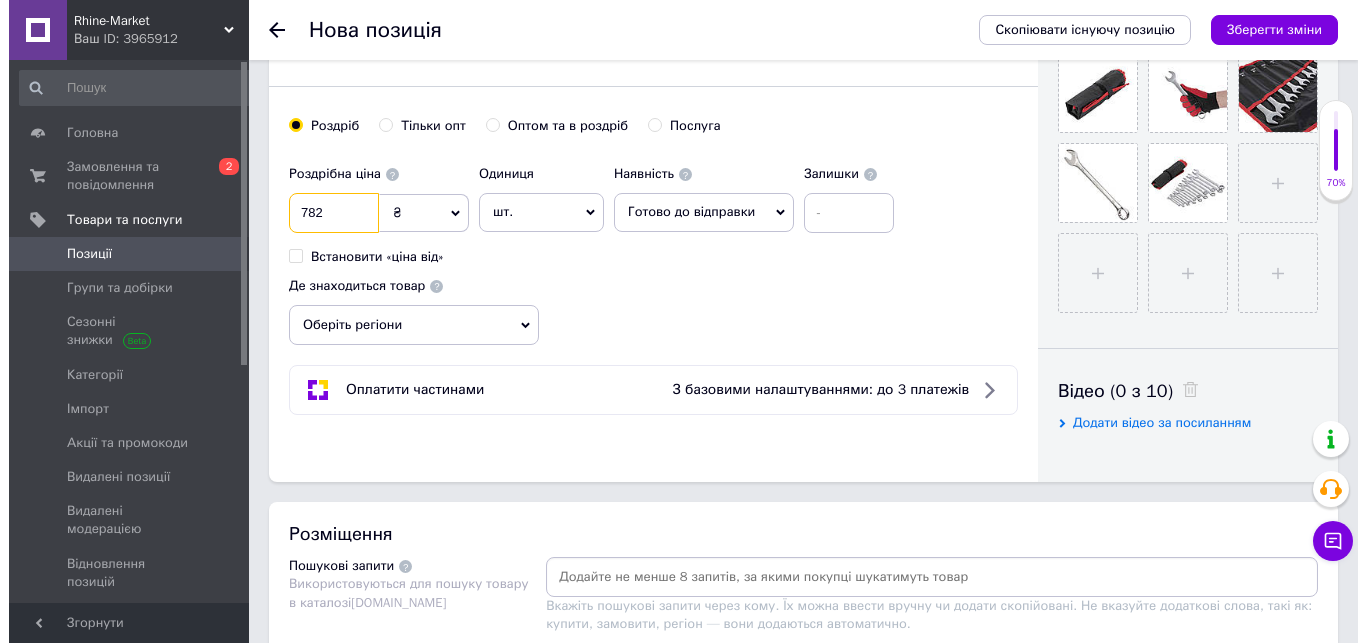 scroll, scrollTop: 918, scrollLeft: 0, axis: vertical 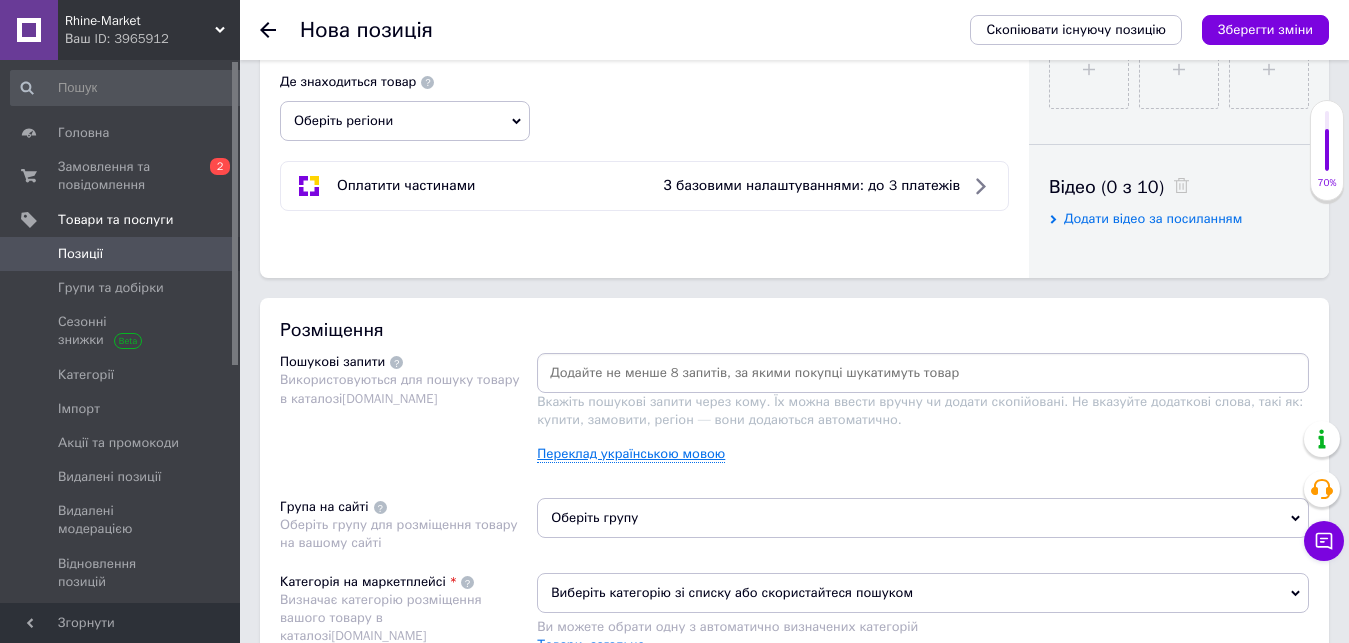 type on "782" 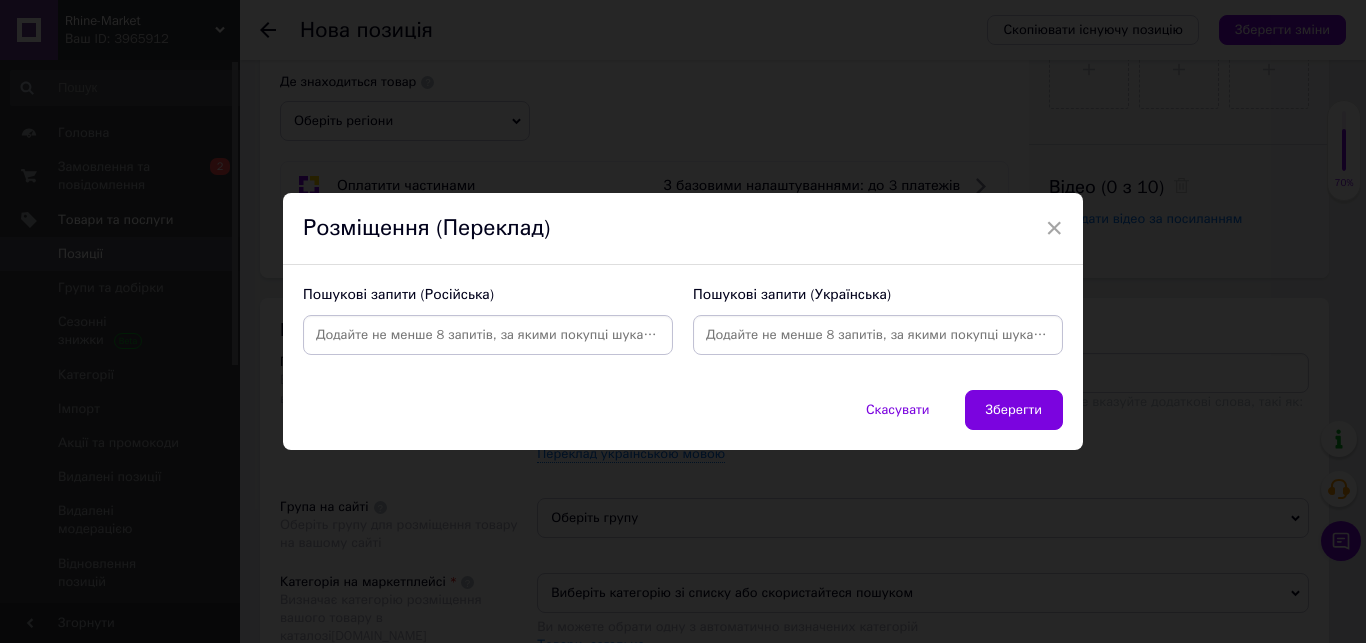 click at bounding box center (488, 335) 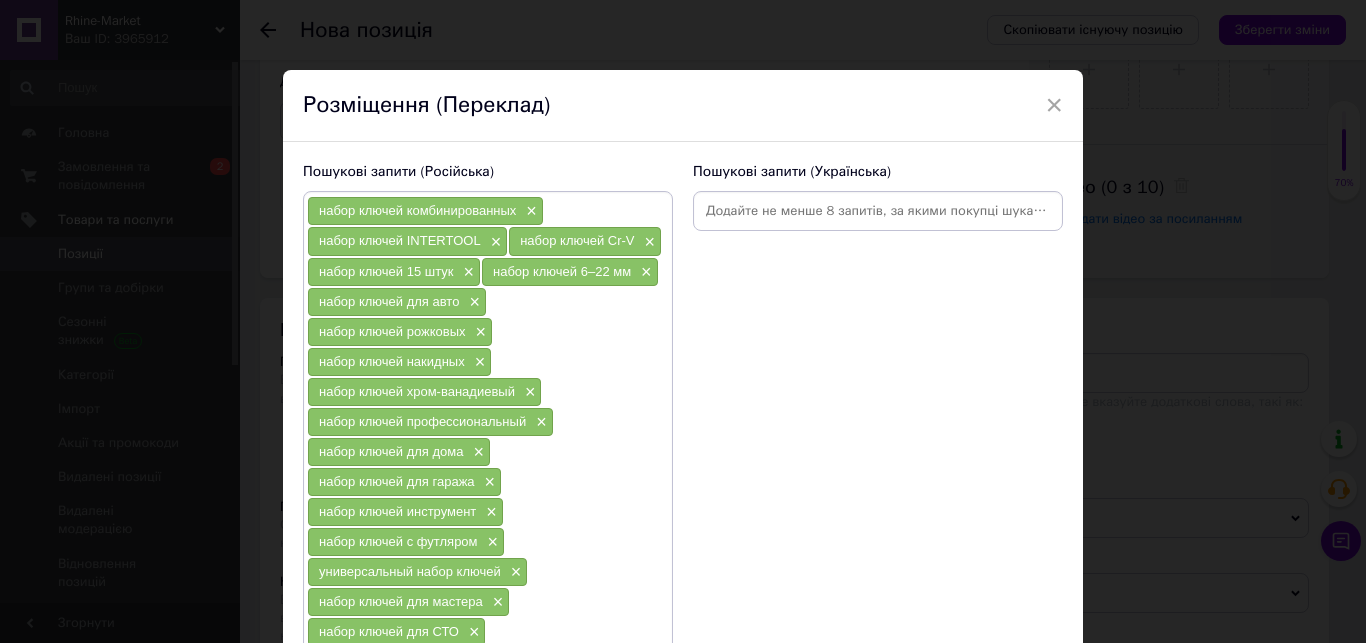 click at bounding box center (878, 211) 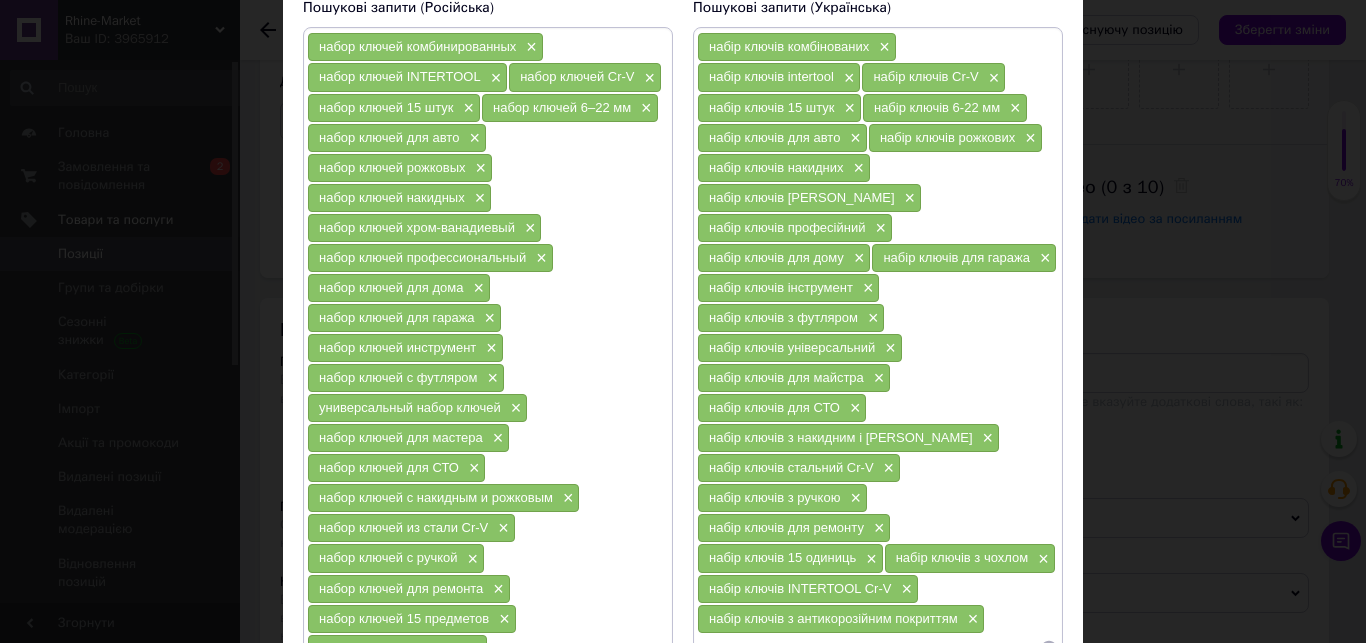 scroll, scrollTop: 447, scrollLeft: 0, axis: vertical 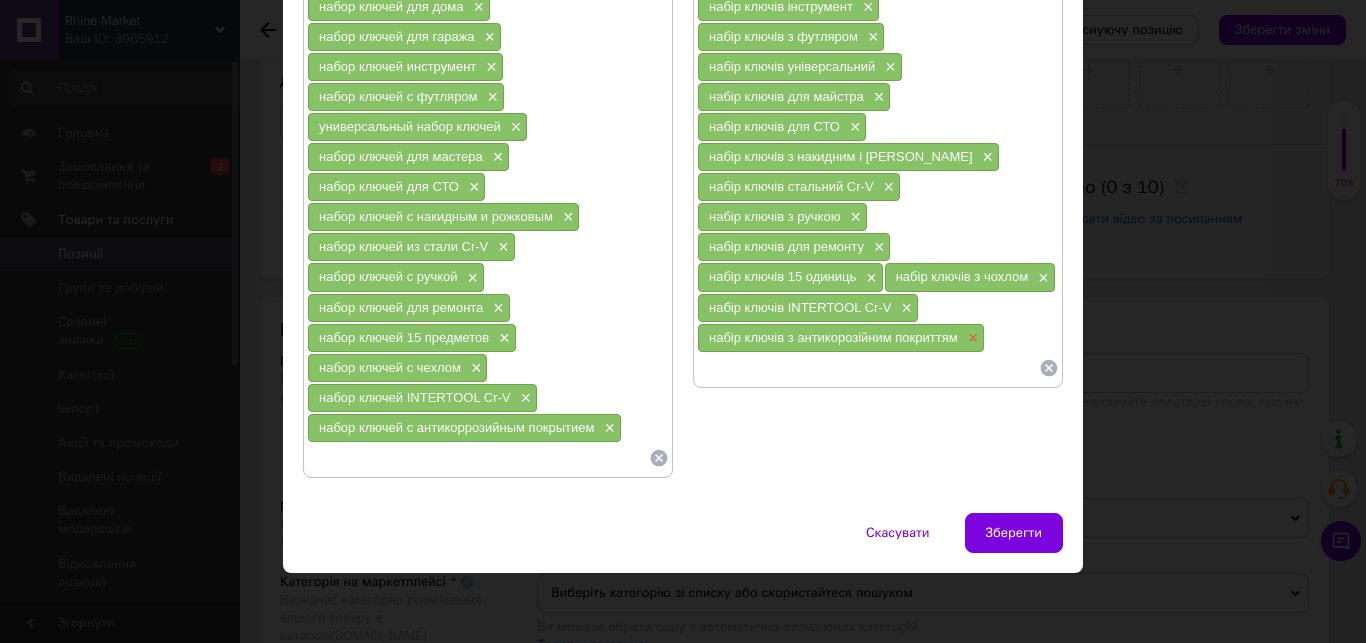 click on "×" at bounding box center (971, 338) 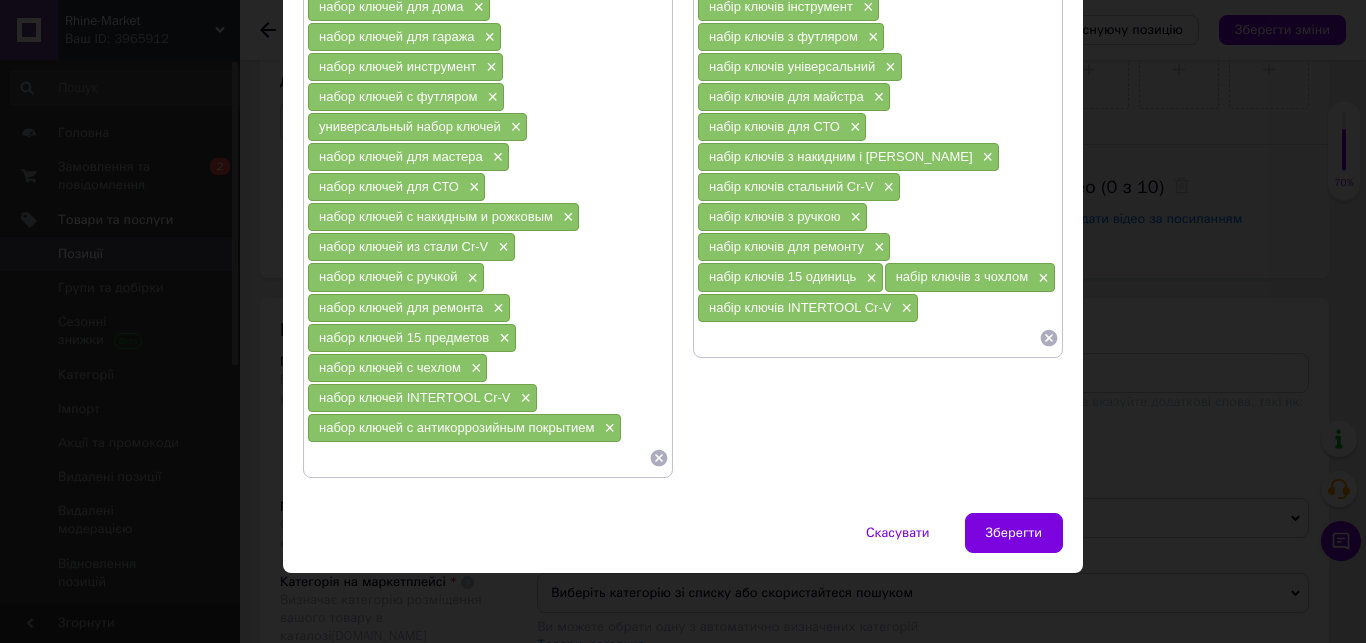 click on "набор ключей с антикоррозийным покрытием ×" at bounding box center [464, 428] 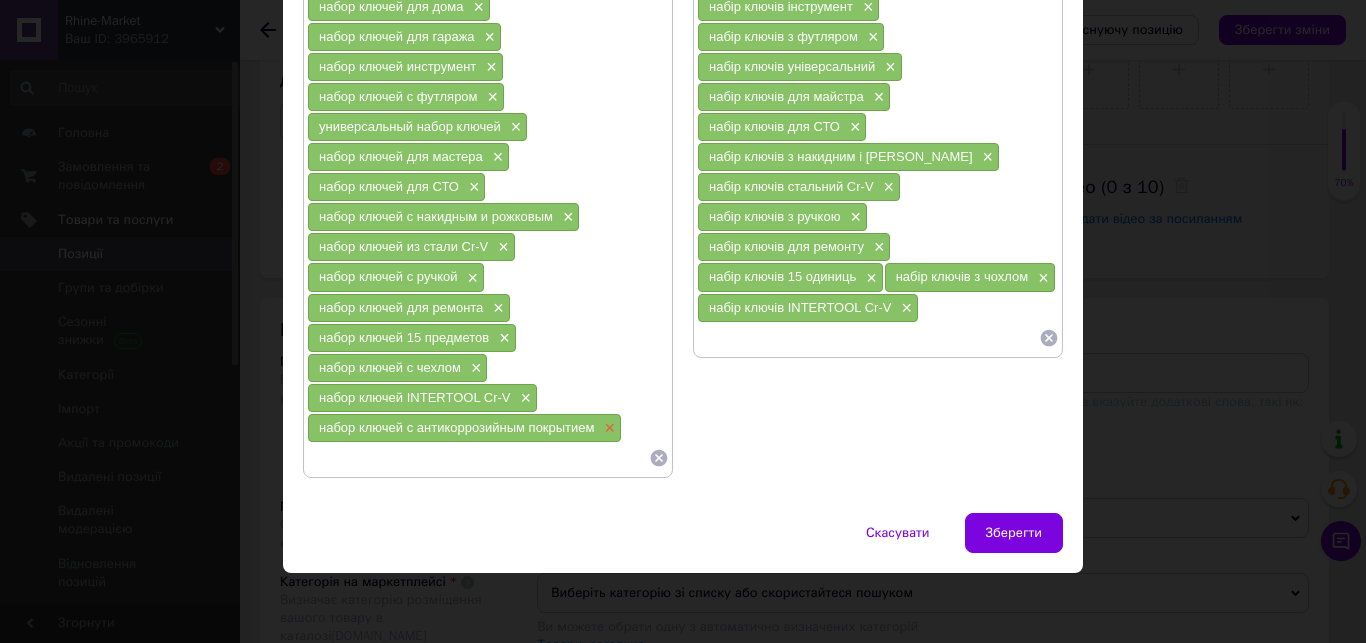 click on "×" at bounding box center [608, 428] 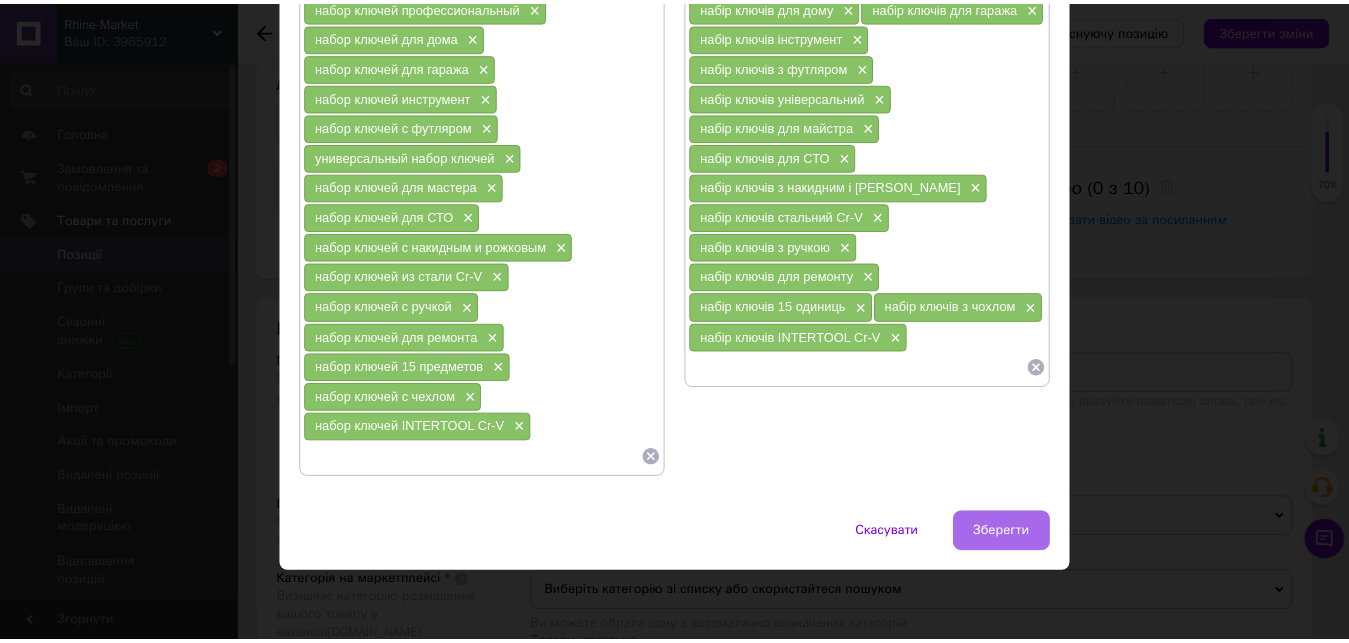 scroll, scrollTop: 417, scrollLeft: 0, axis: vertical 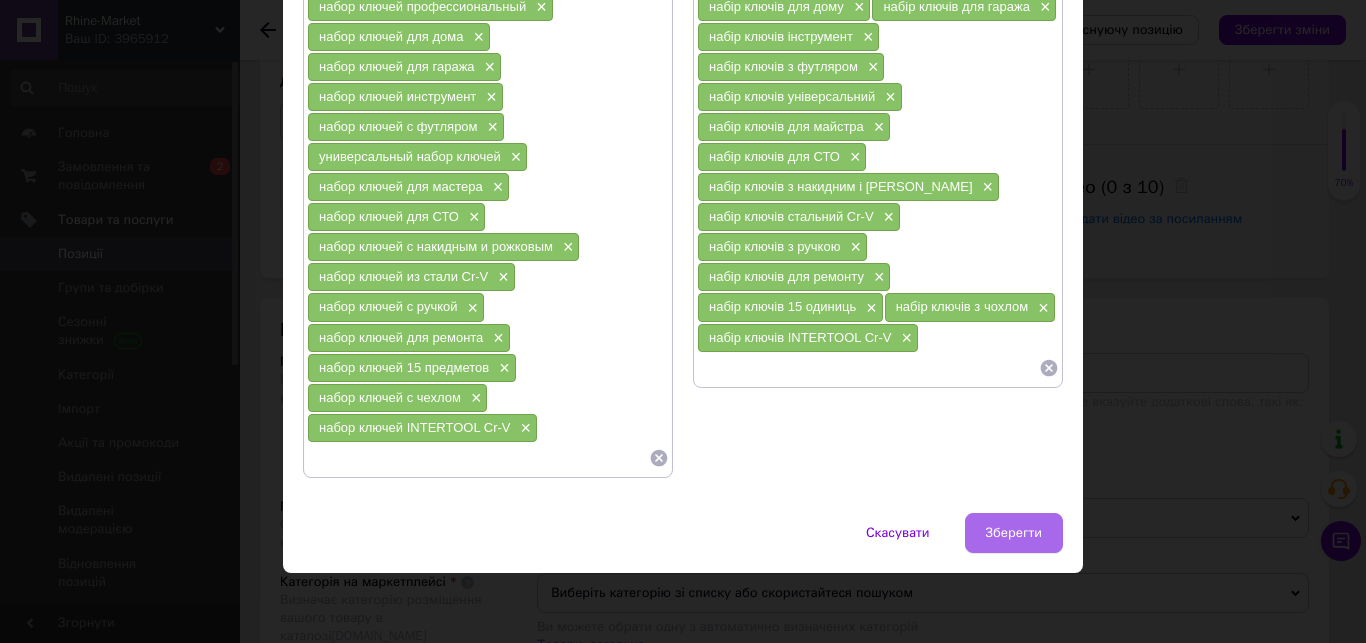 click on "Зберегти" at bounding box center (1014, 533) 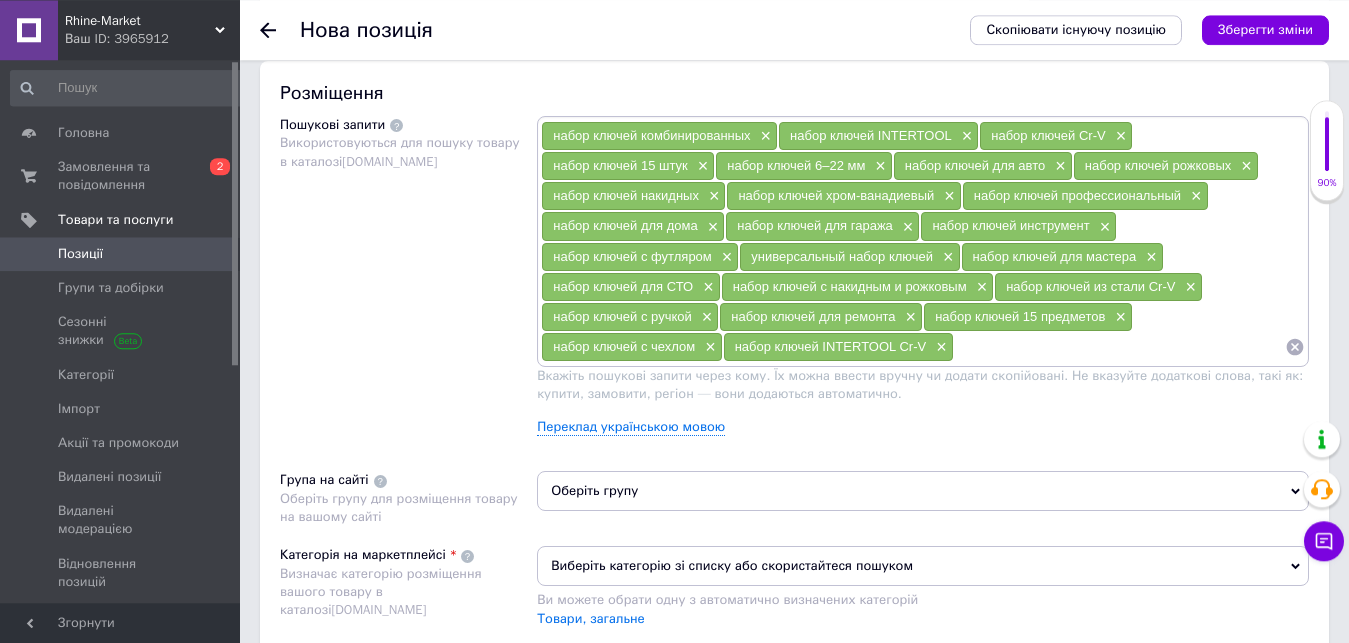 scroll, scrollTop: 1326, scrollLeft: 0, axis: vertical 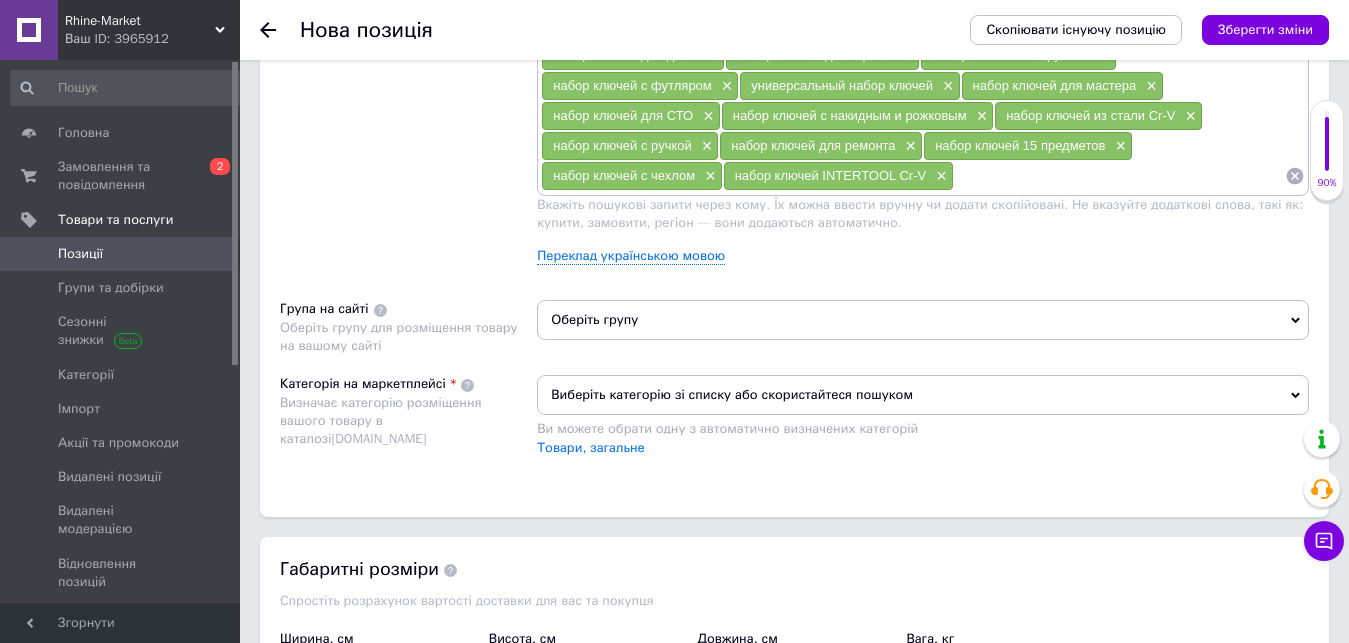 click on "Розміщення Пошукові запити Використовуються для пошуку товару в каталозі  [DOMAIN_NAME] набор ключей комбинированных × набор ключей INTERTOOL × набор ключей Cr-V × набор ключей 15 штук × набор ключей 6–22 мм × набор ключей для авто × набор ключей рожковых × набор ключей накидных × набор ключей хром-ванадиевый × набор ключей профессиональный × набор ключей для дома × набор ключей для гаража × набор ключей инструмент × набор ключей с футляром × универсальный набор ключей × набор ключей для мастера × набор ключей для СТО × набор ключей с накидным и рожковым × × × × × × × [DOMAIN_NAME]" at bounding box center (794, 203) 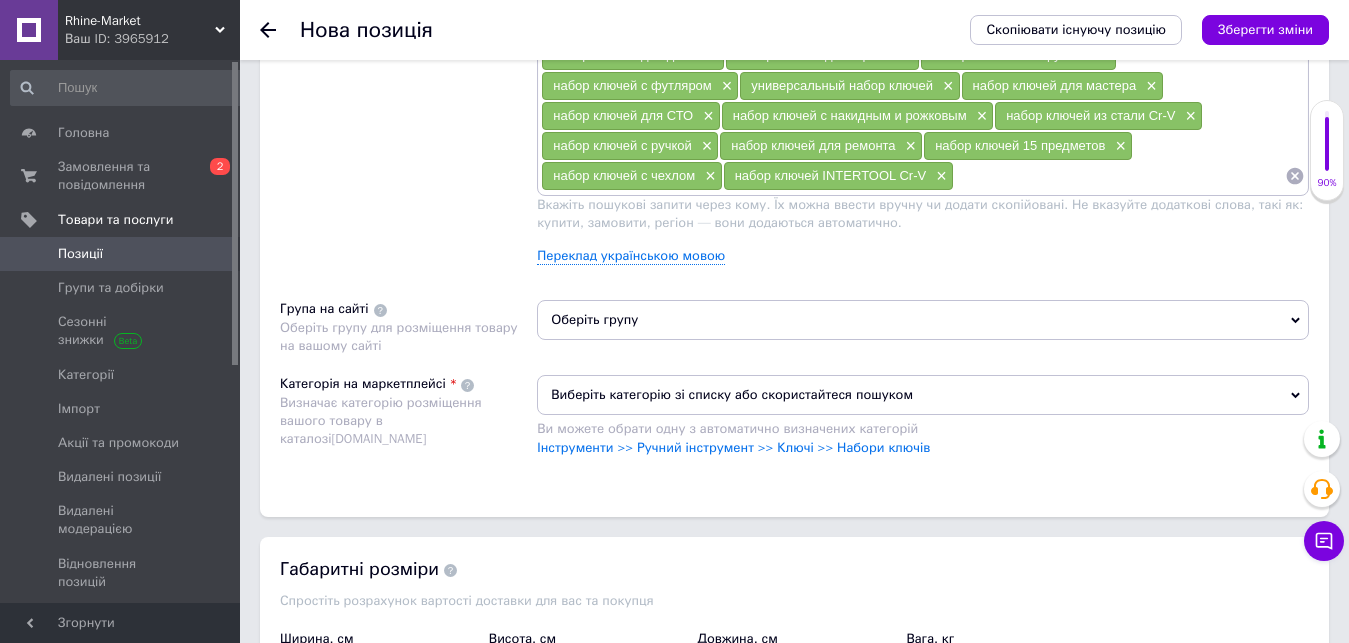 click on "Оберіть групу" at bounding box center [923, 320] 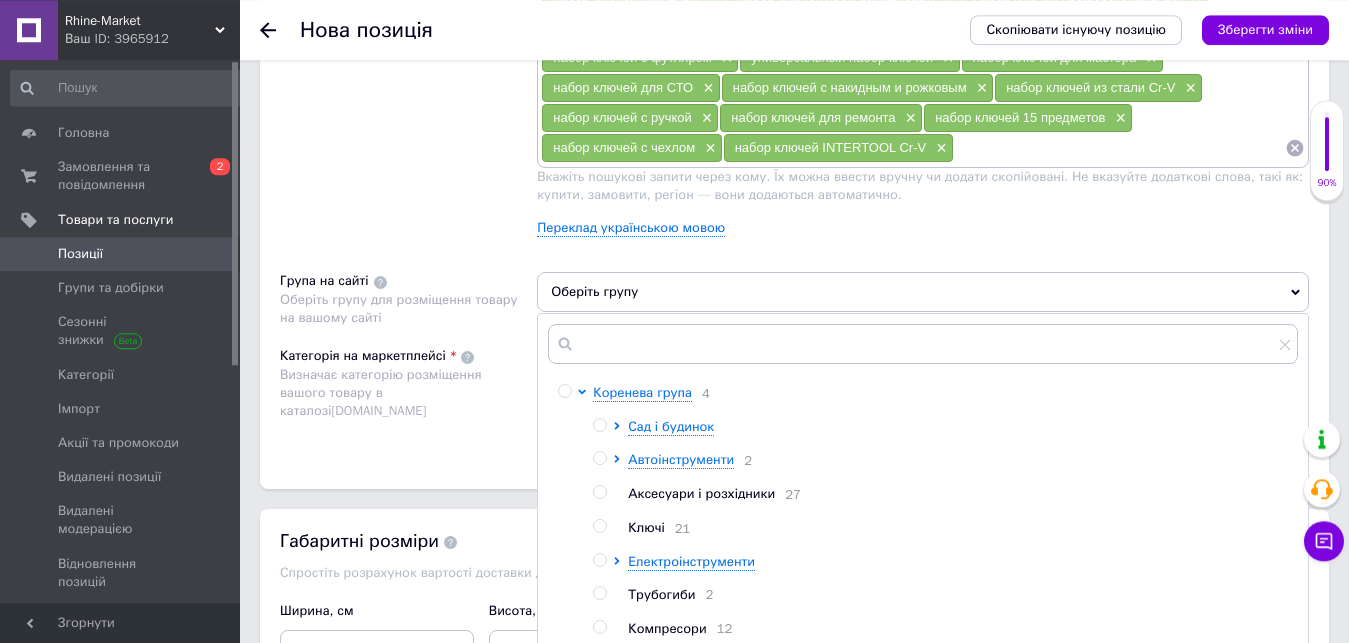scroll, scrollTop: 1530, scrollLeft: 0, axis: vertical 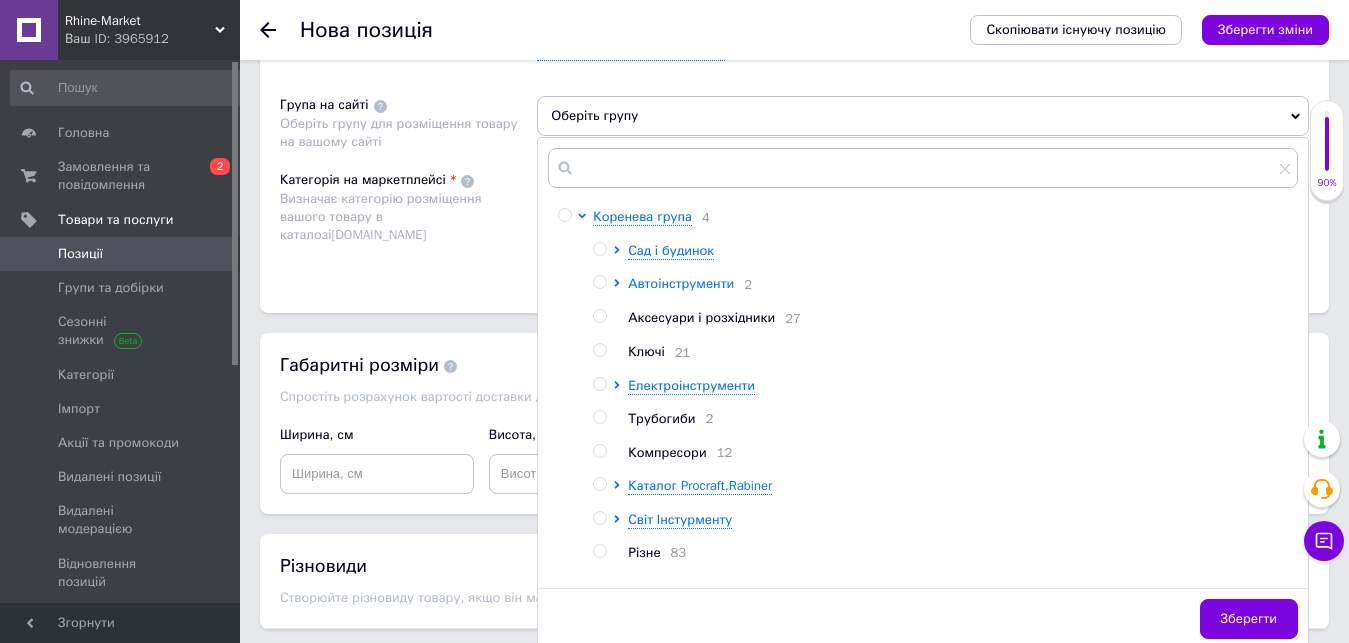 click on "Автоінструменти" at bounding box center [681, 283] 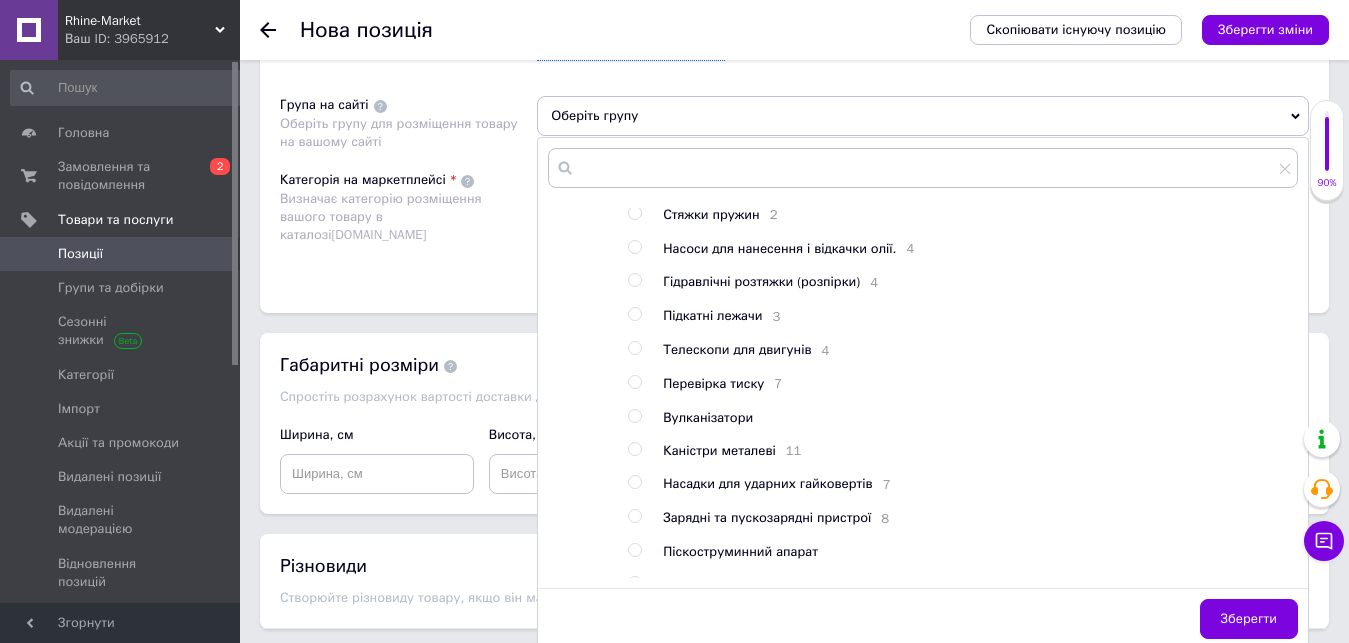 scroll, scrollTop: 612, scrollLeft: 0, axis: vertical 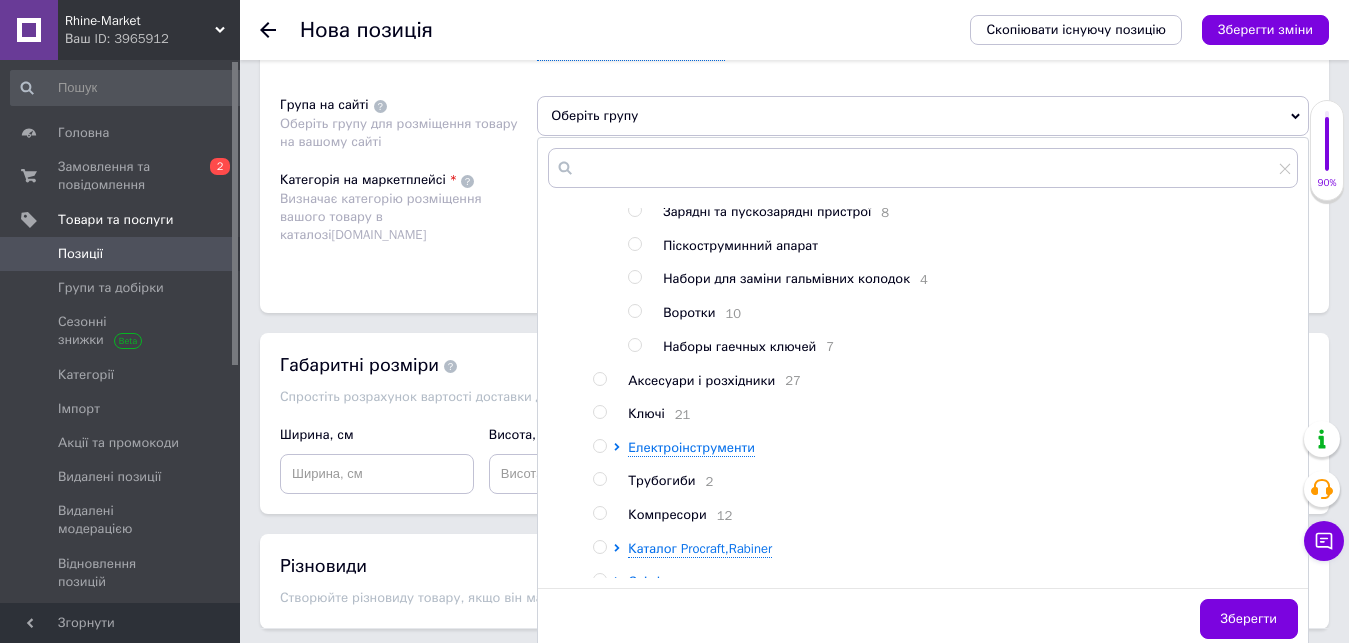 click at bounding box center [634, 345] 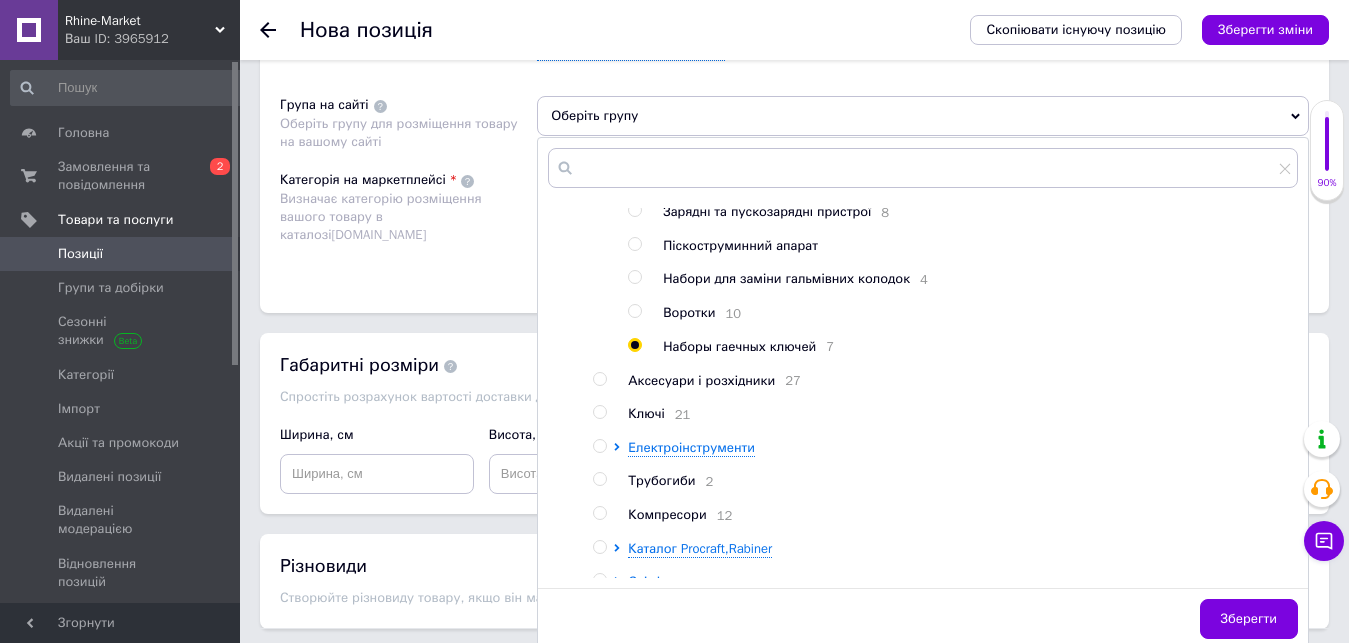 radio on "true" 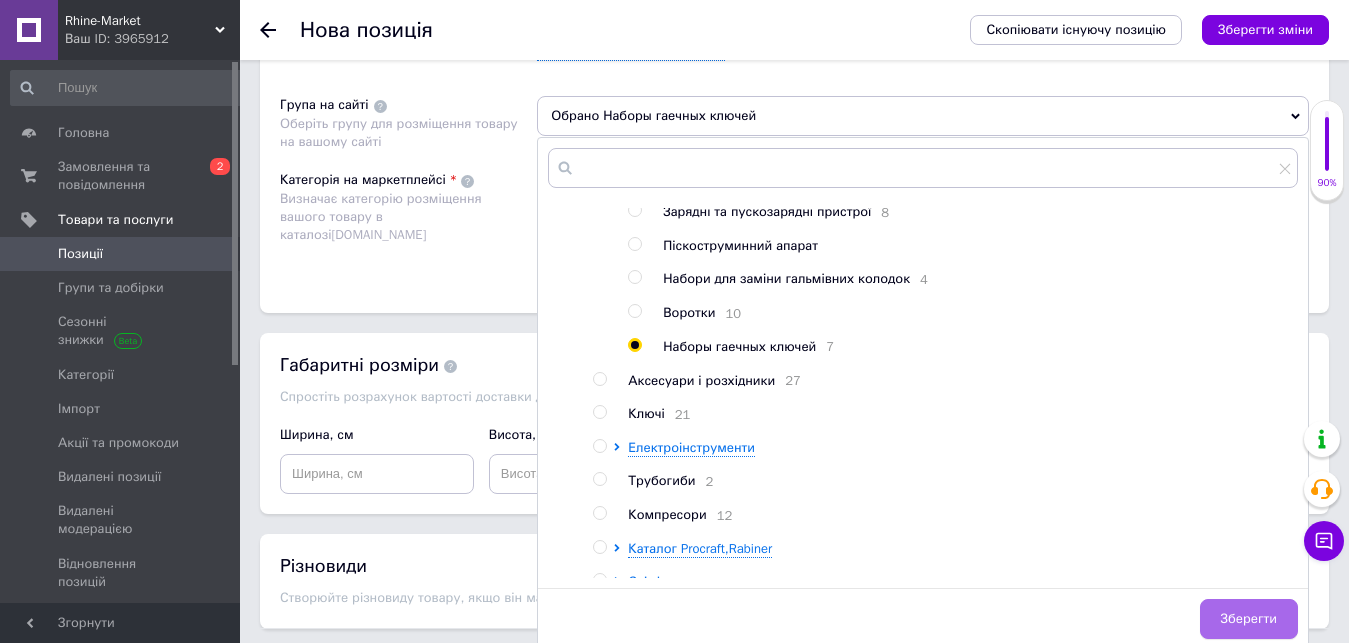 click on "Зберегти" at bounding box center (1249, 619) 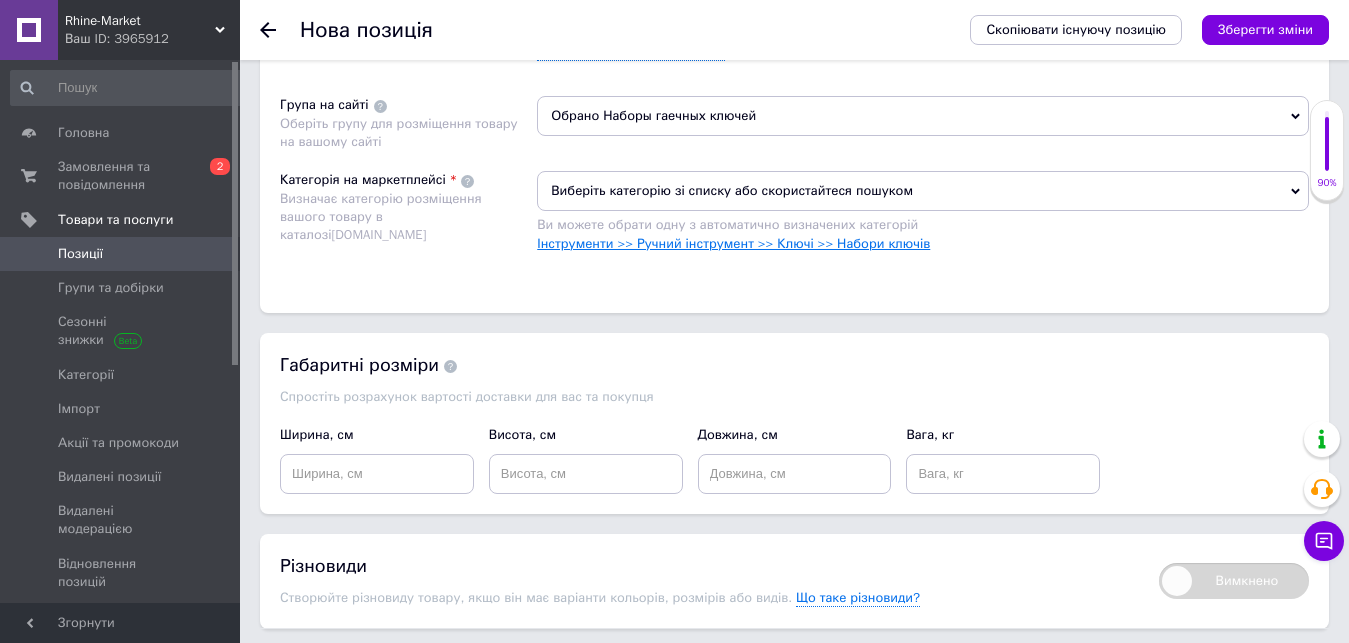 click on "Виберіть категорію зі списку або скористайтеся пошуком Ви можете обрати одну з автоматично визначених категорій Інструменти >> Ручний інструмент >> Ключі >> Набори ключів" at bounding box center (923, 221) 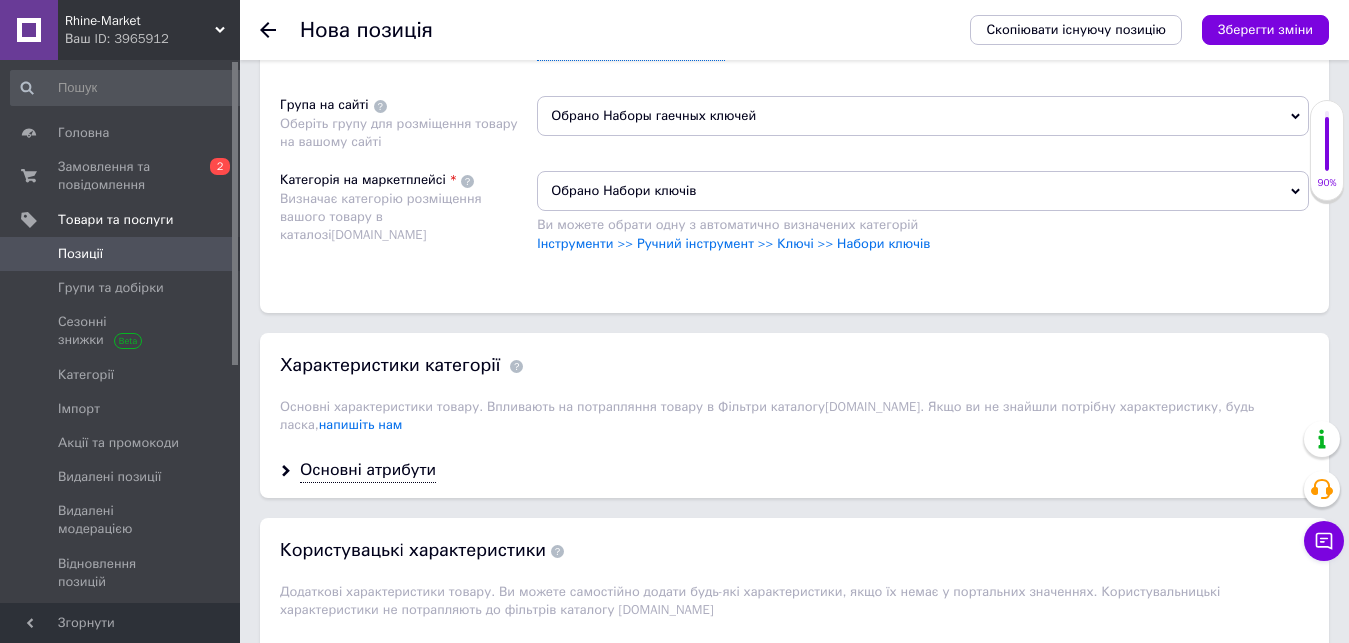 click on "Основні атрибути" at bounding box center (368, 470) 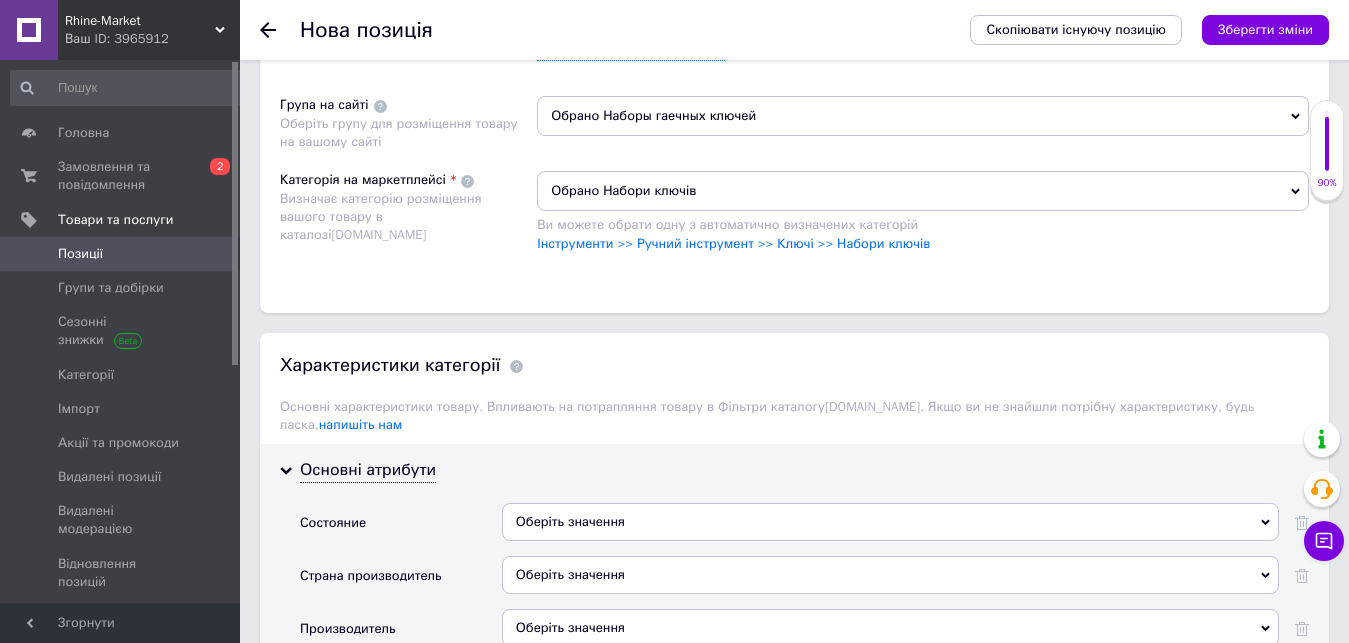 scroll, scrollTop: 1836, scrollLeft: 0, axis: vertical 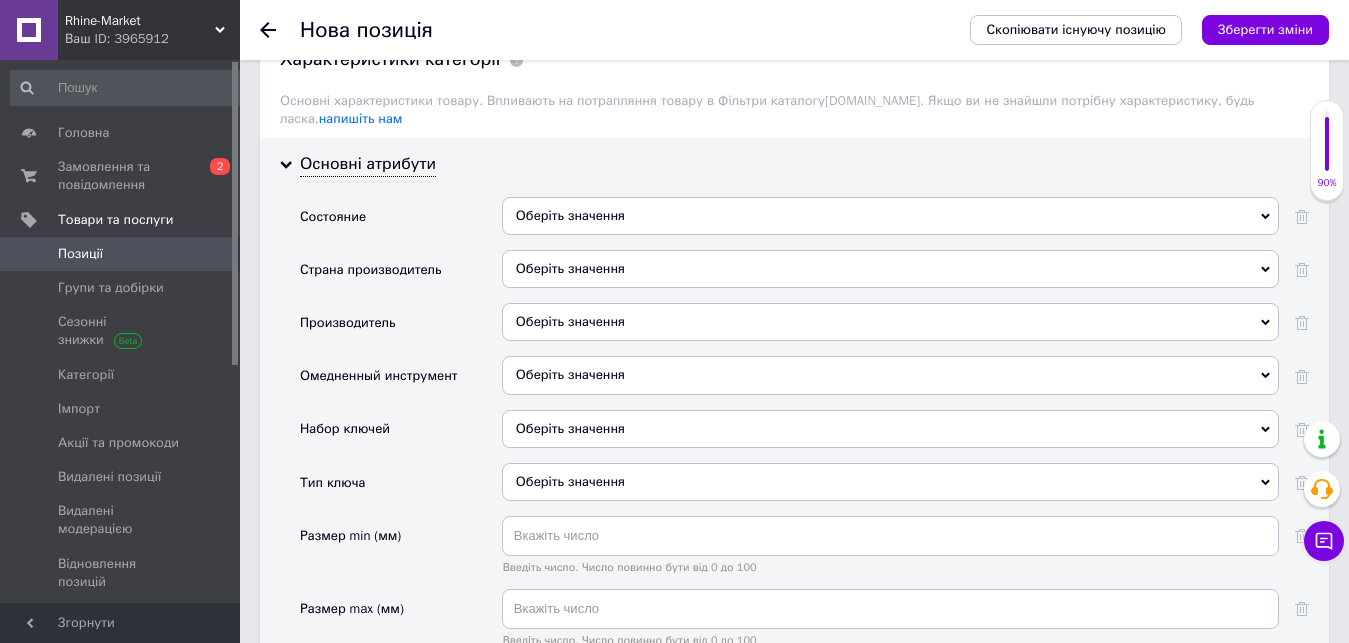 click on "Оберіть значення" at bounding box center (890, 216) 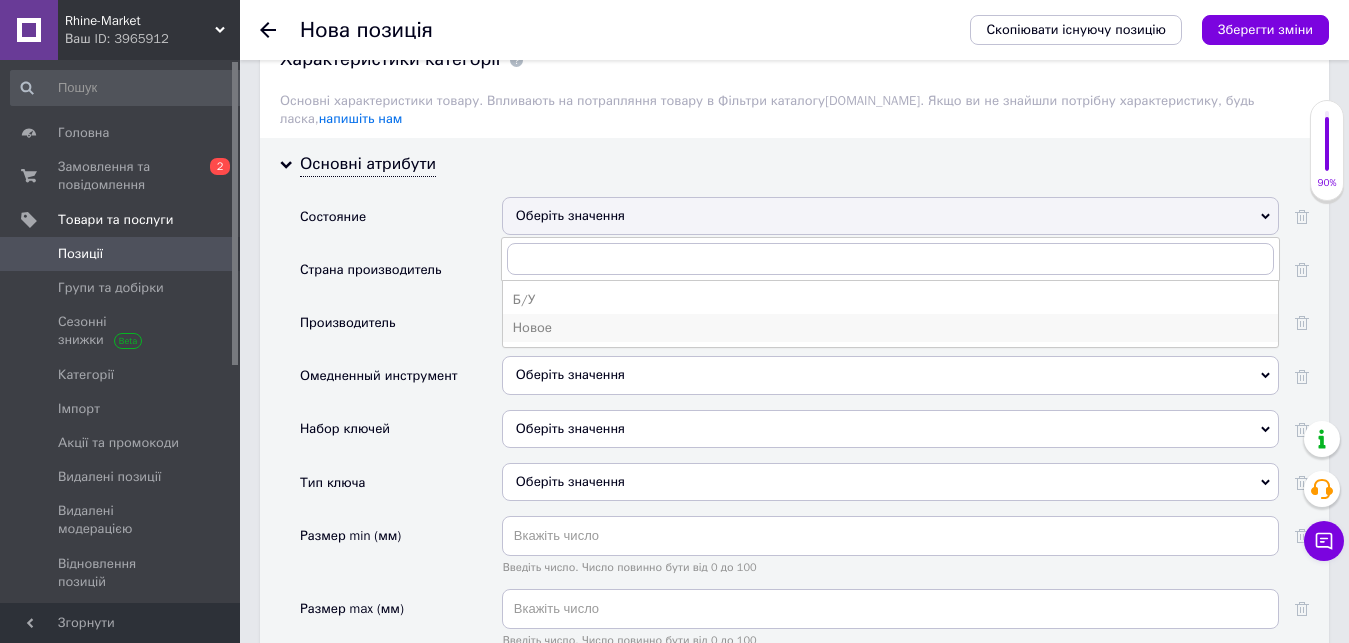 click on "Новое" at bounding box center (890, 328) 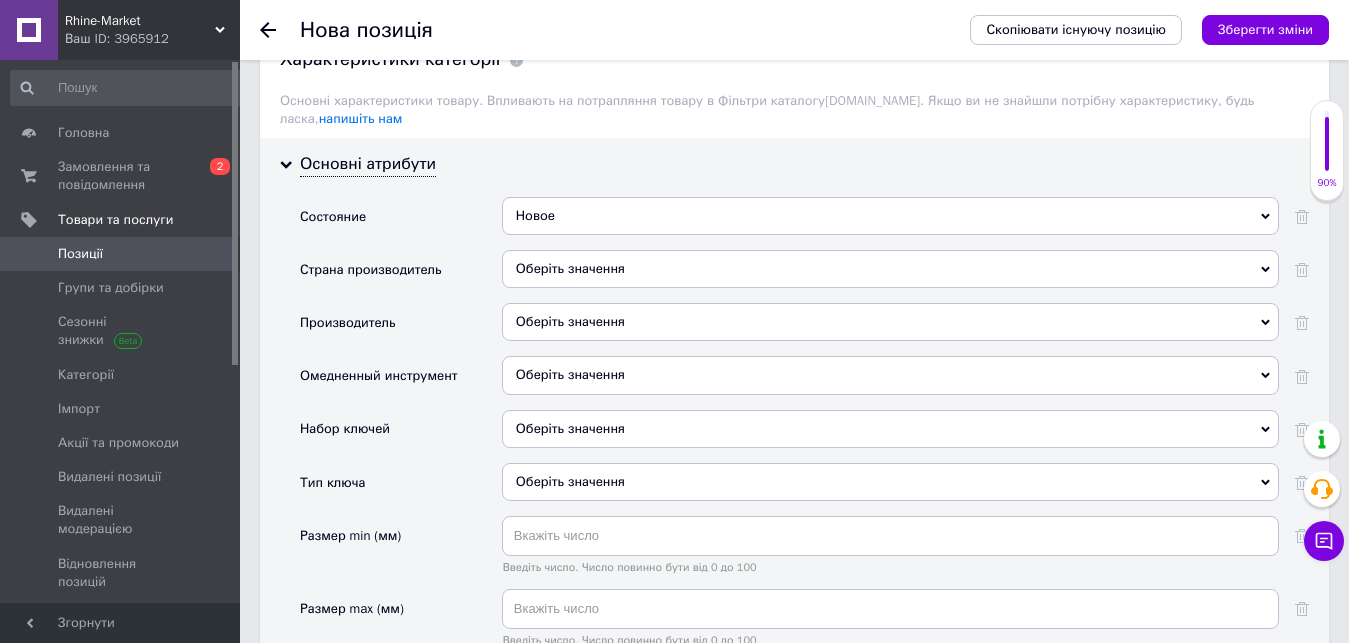 click on "Оберіть значення" at bounding box center [890, 269] 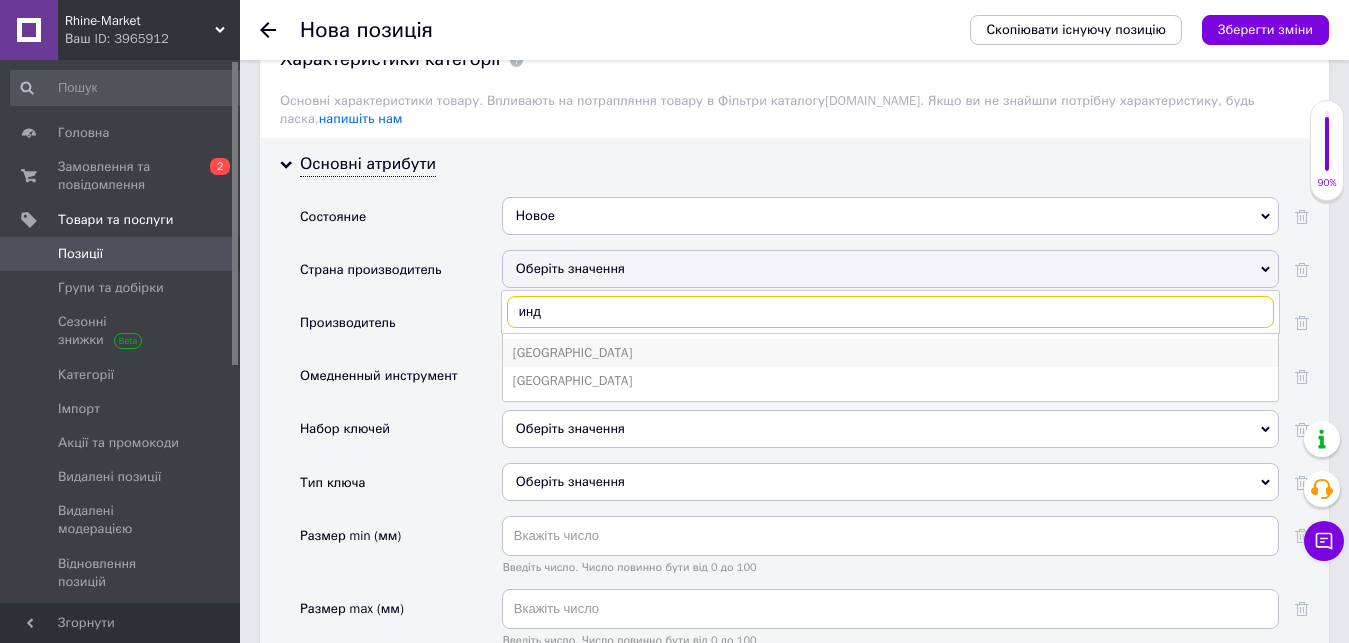 type on "инд" 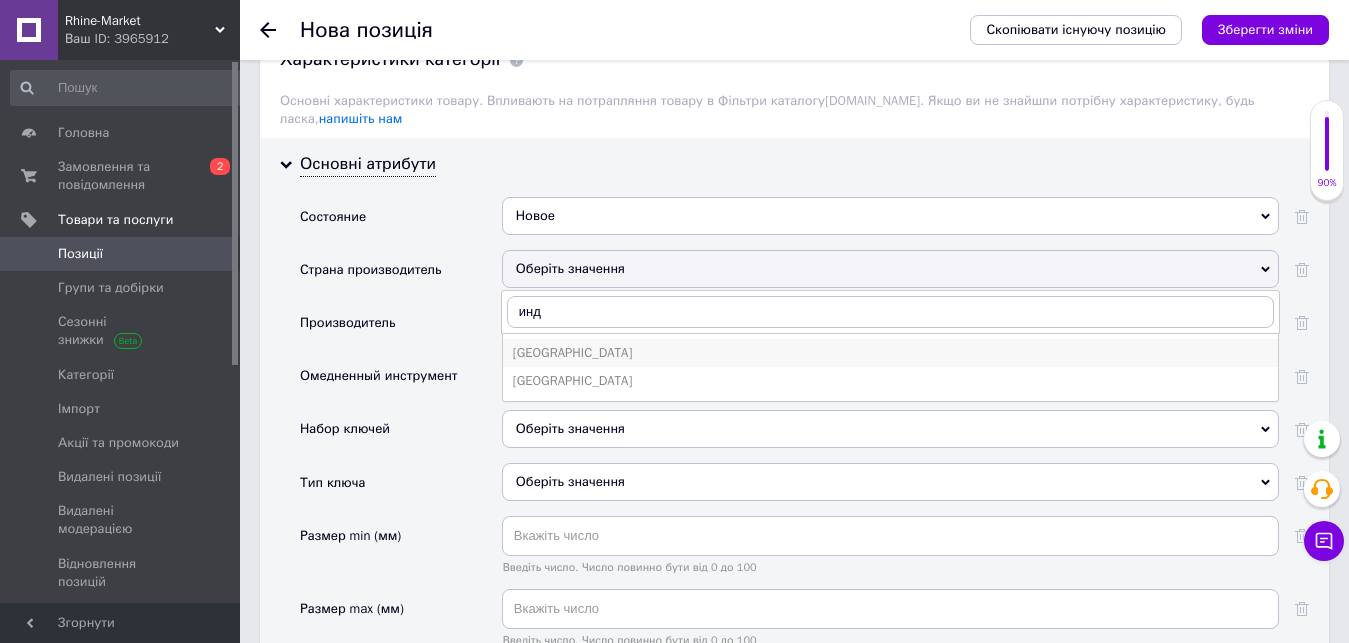 click on "[GEOGRAPHIC_DATA]" at bounding box center (890, 353) 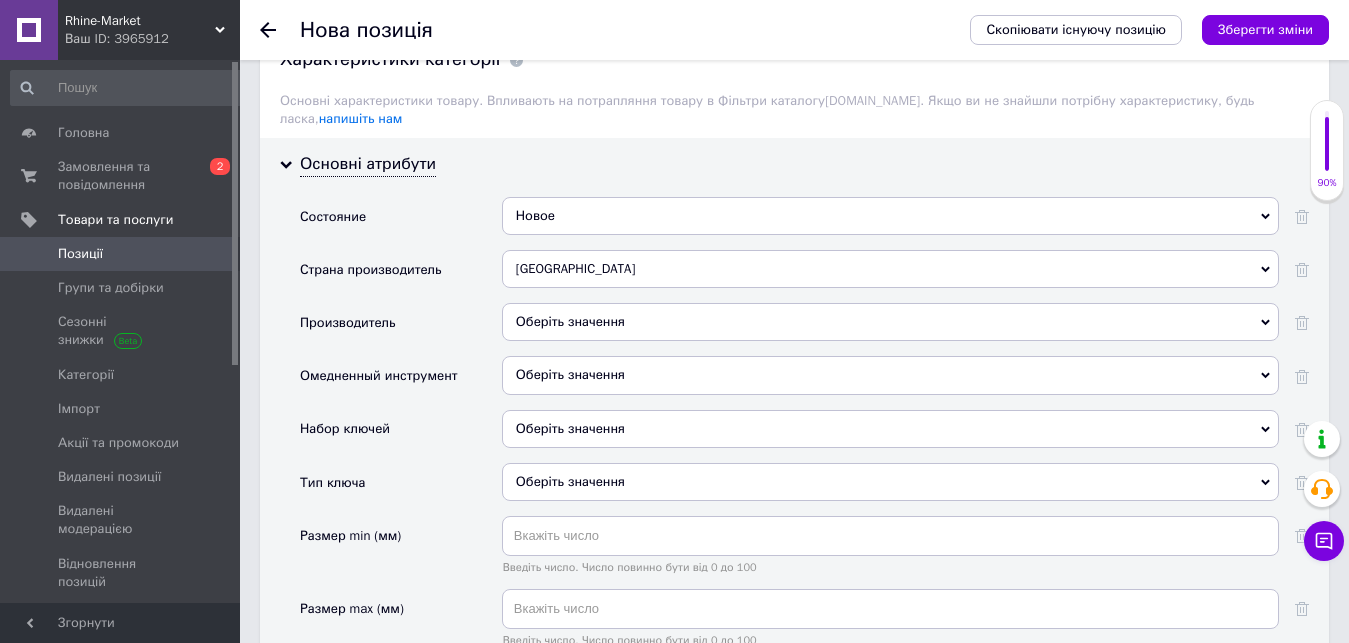 click on "Оберіть значення" at bounding box center [890, 322] 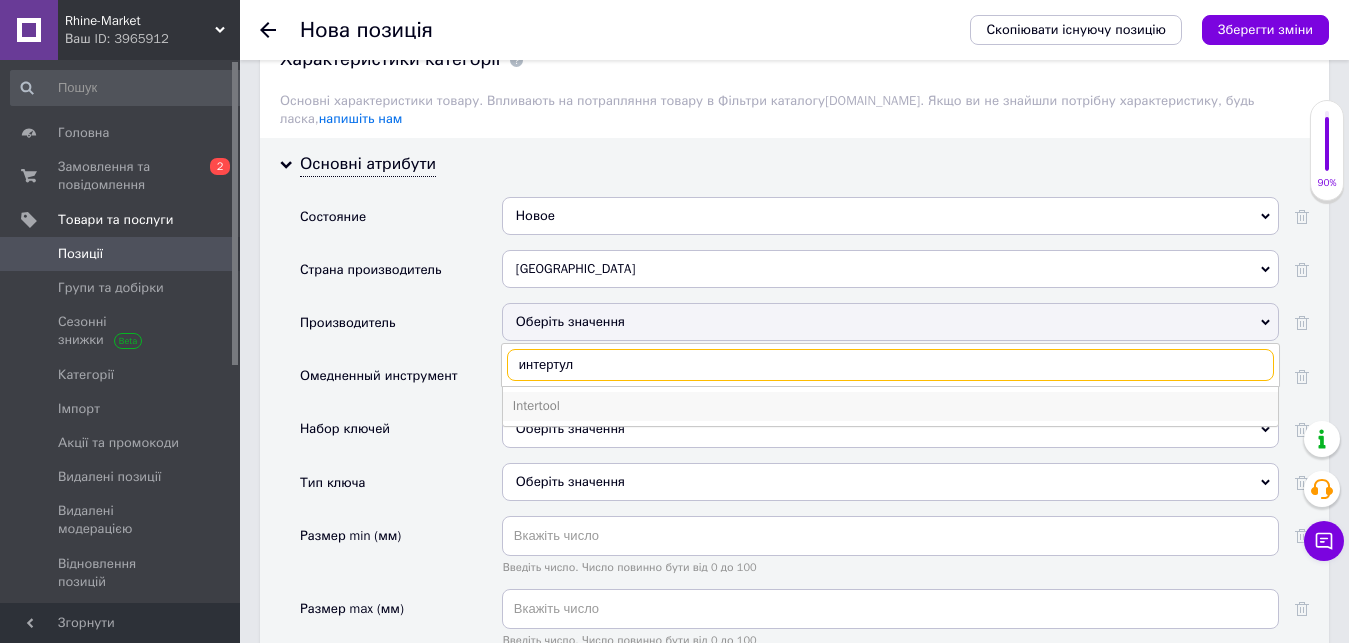 type on "интертул" 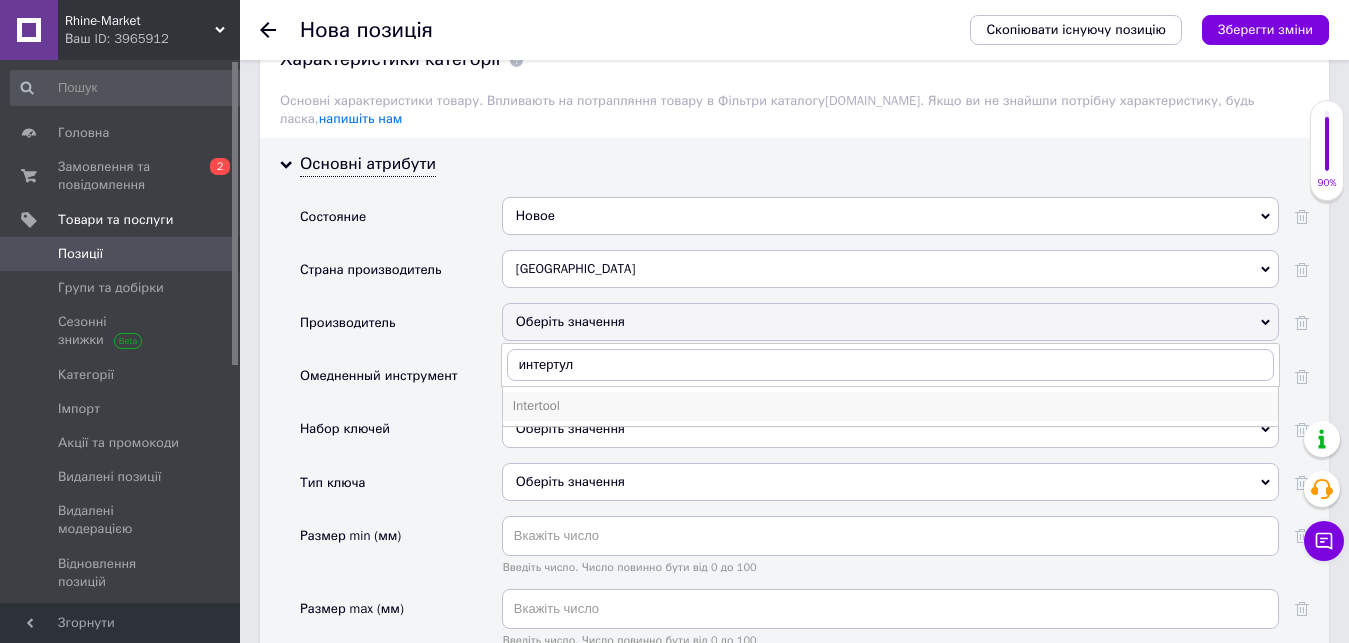 click on "Intertool" at bounding box center [890, 406] 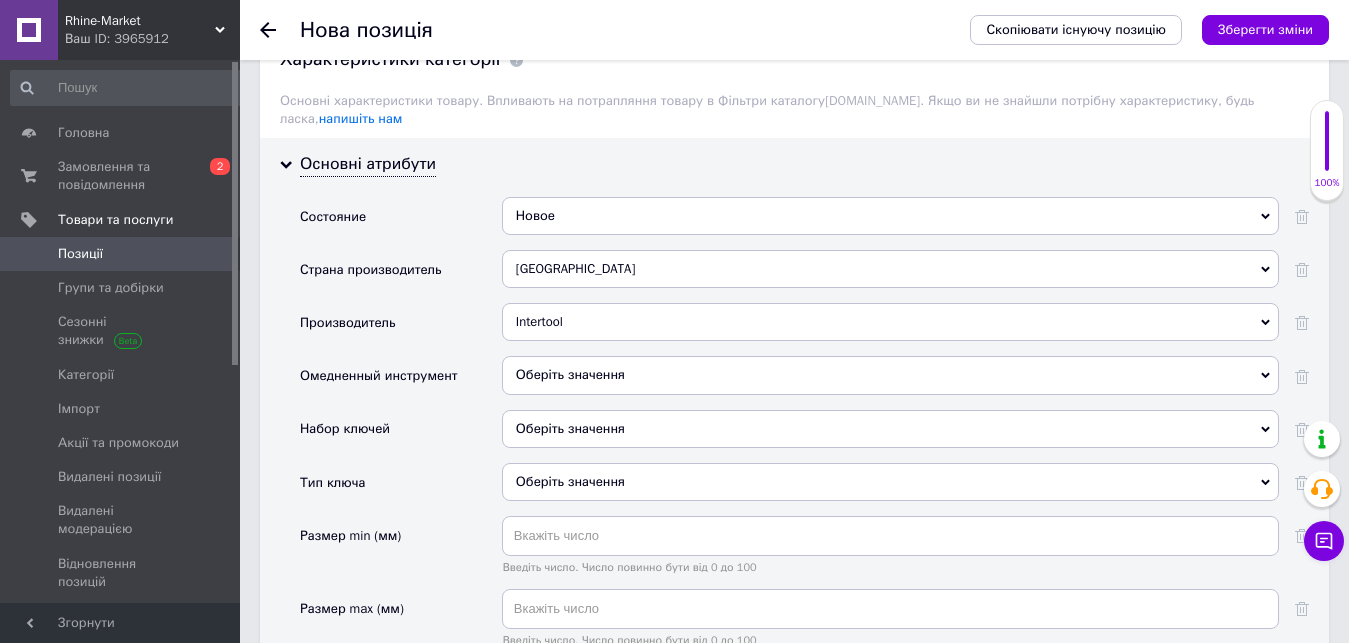 click on "Оберіть значення" at bounding box center (890, 429) 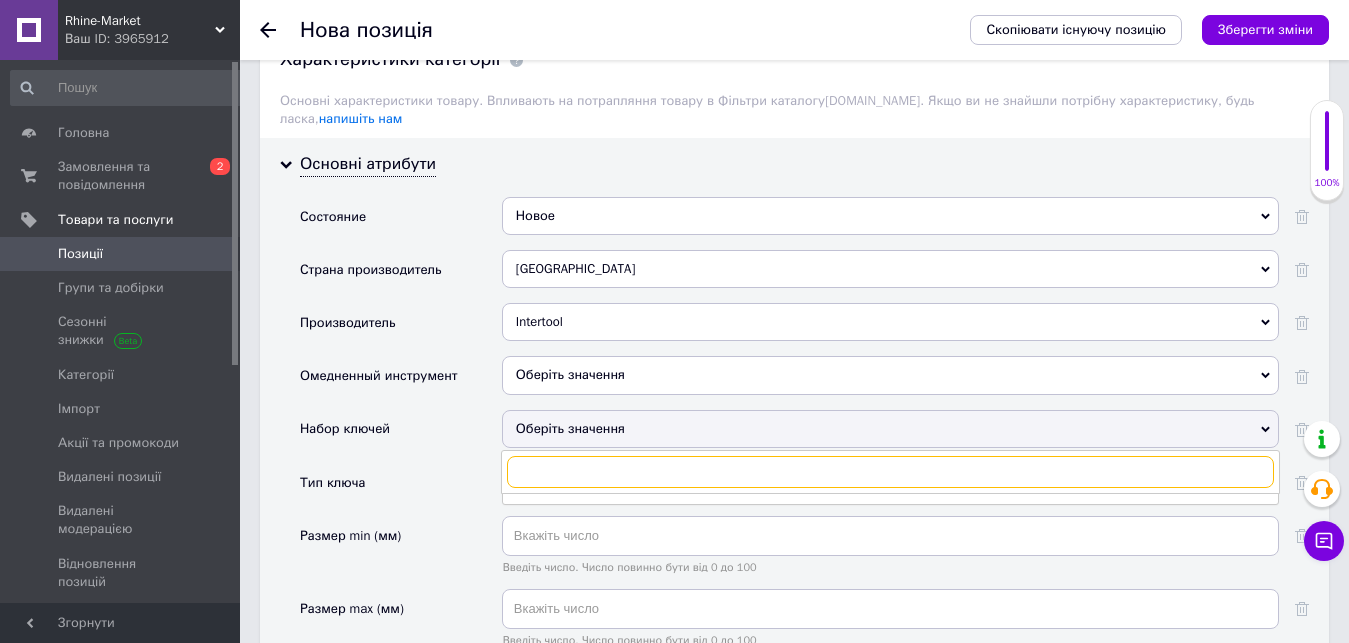 scroll, scrollTop: 1938, scrollLeft: 0, axis: vertical 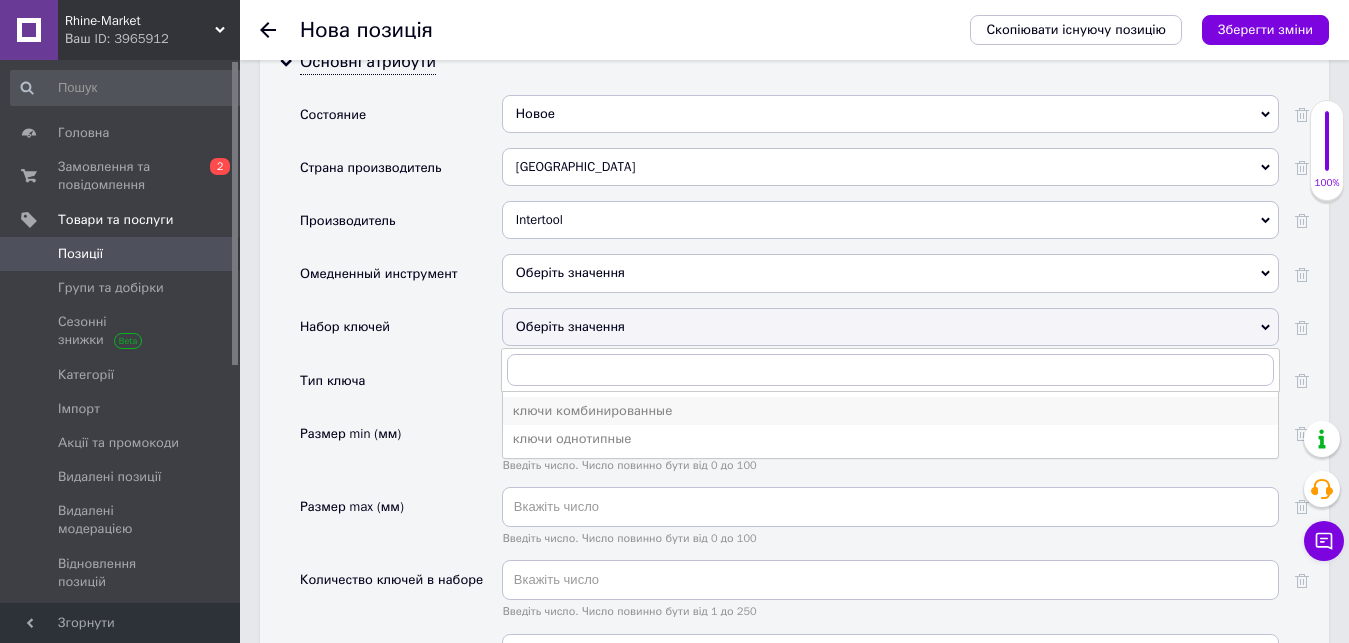 click on "ключи комбинированные" at bounding box center (890, 411) 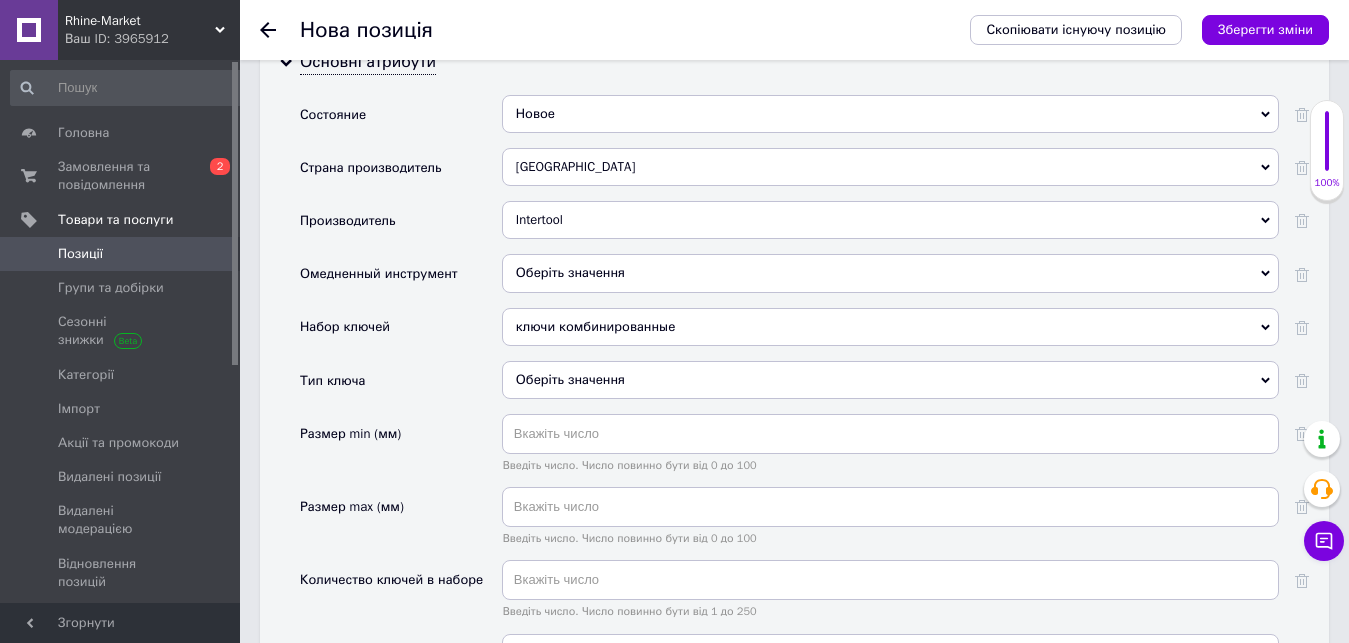 click on "Оберіть значення" at bounding box center (890, 380) 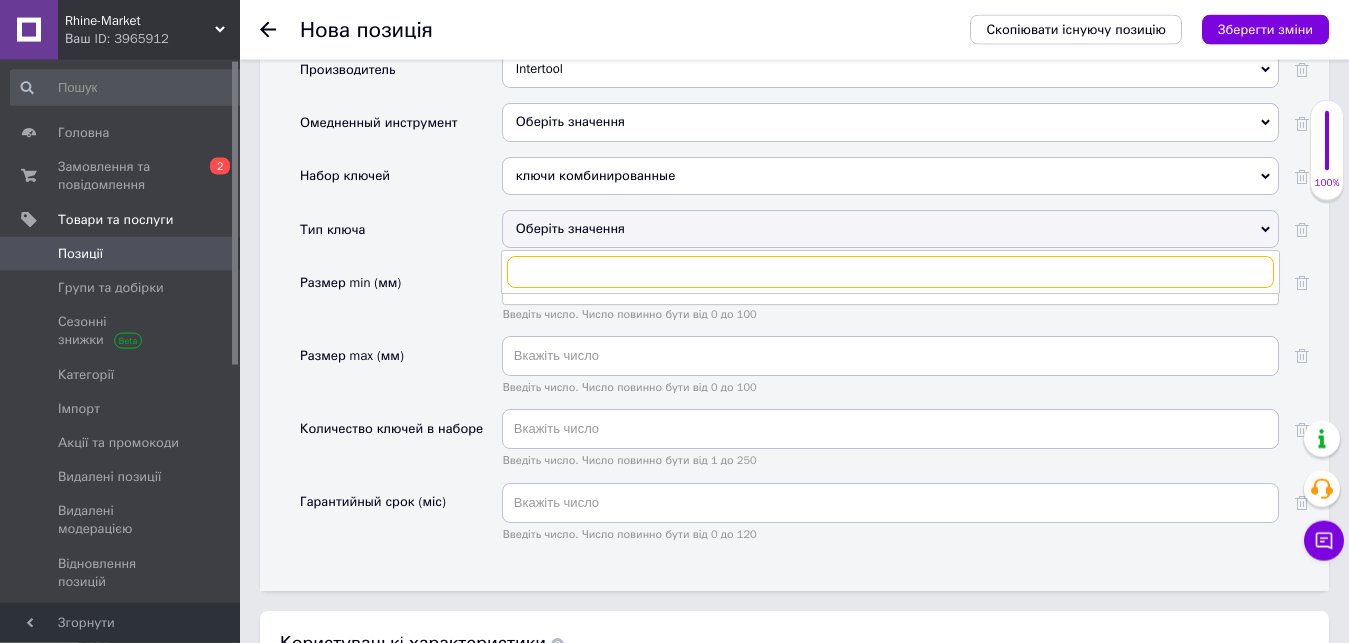 scroll, scrollTop: 2142, scrollLeft: 0, axis: vertical 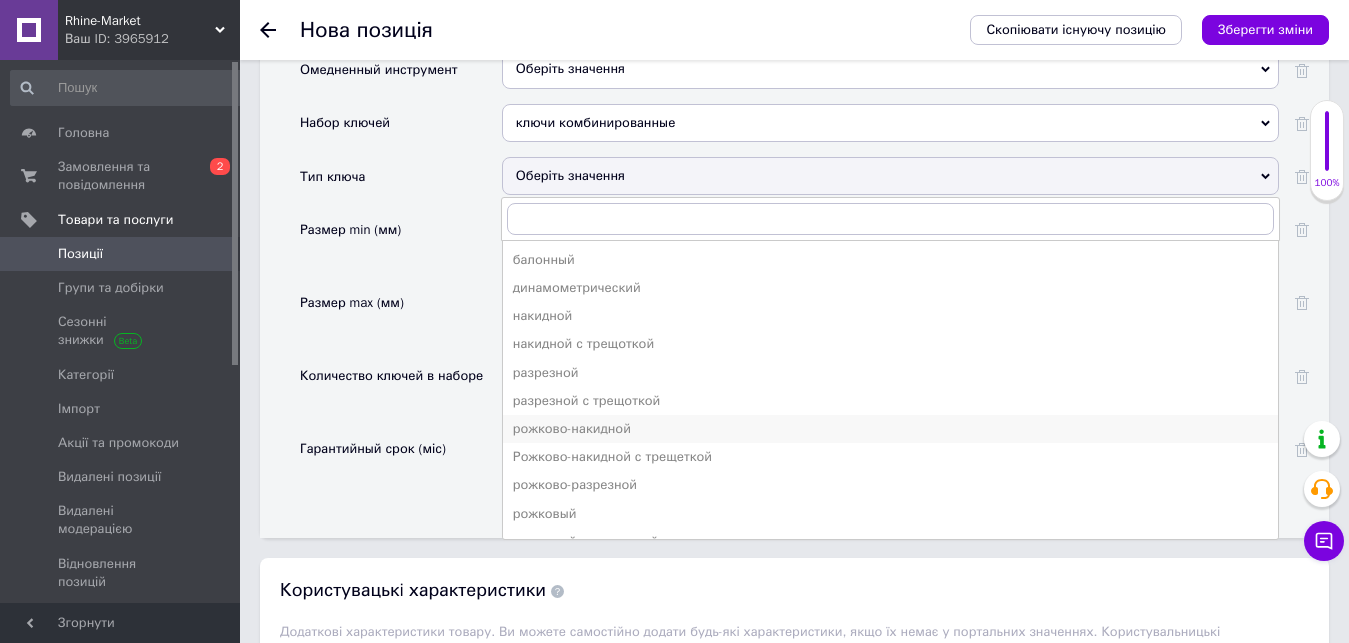 click on "рожково-накидной" at bounding box center (890, 429) 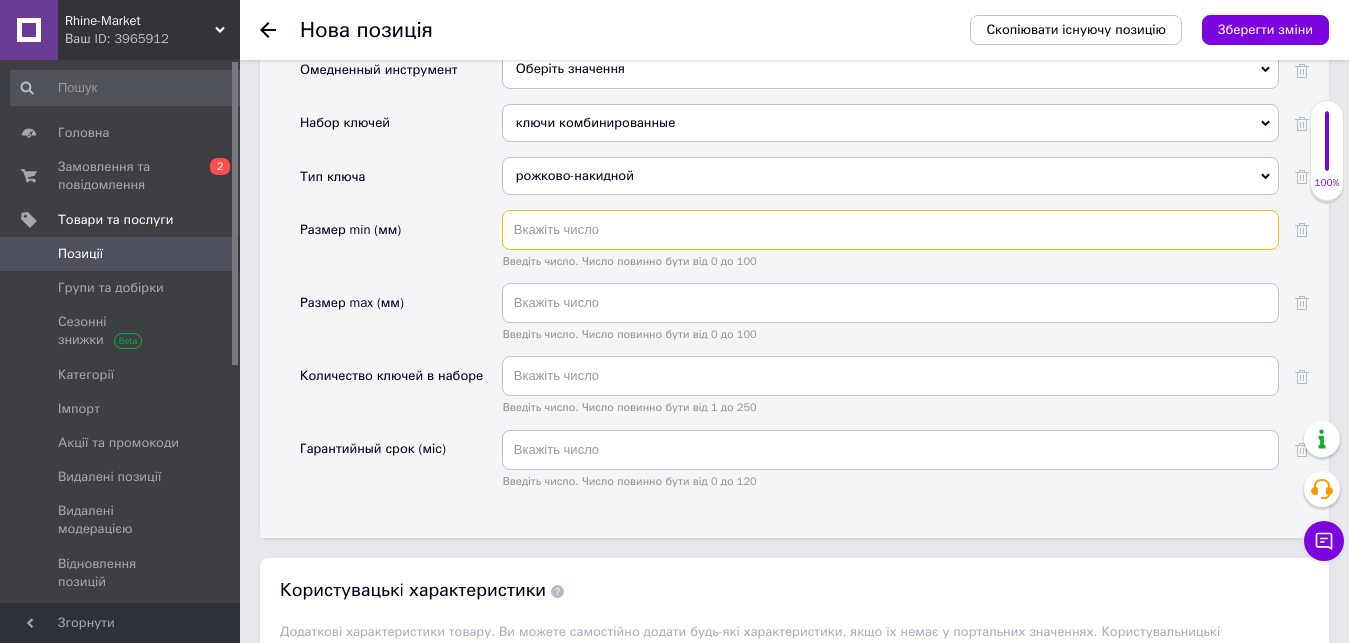 click at bounding box center [890, 230] 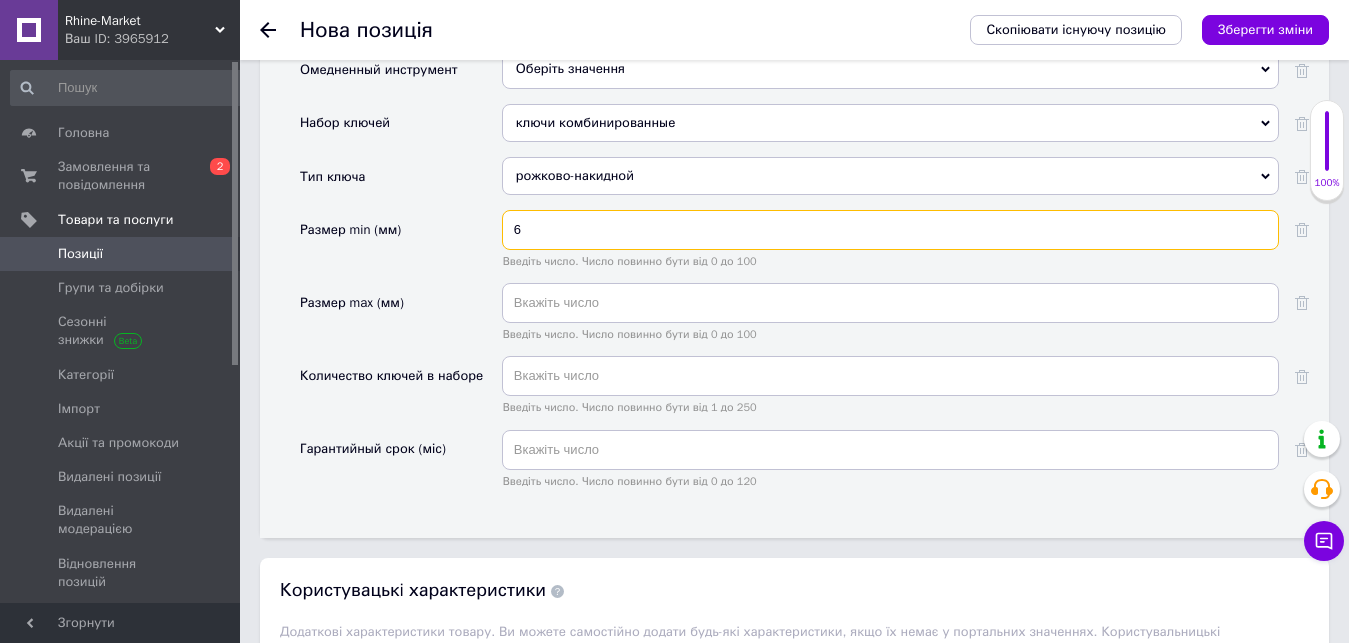 type on "6" 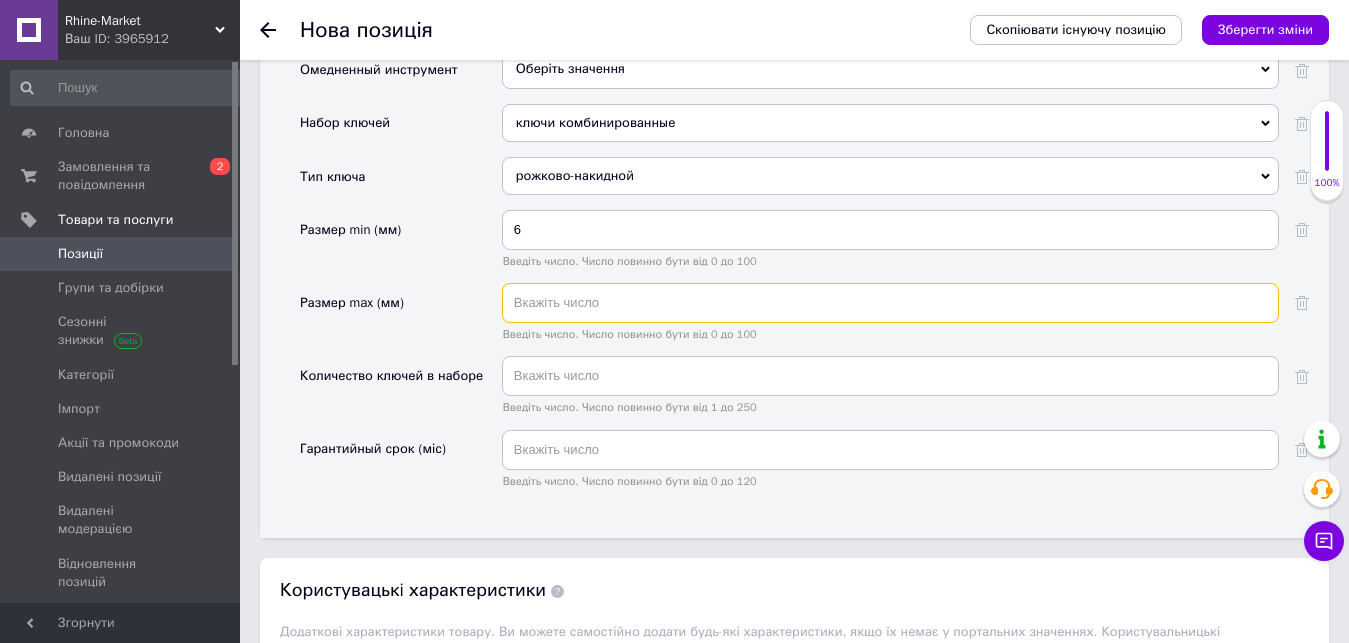 click at bounding box center [890, 303] 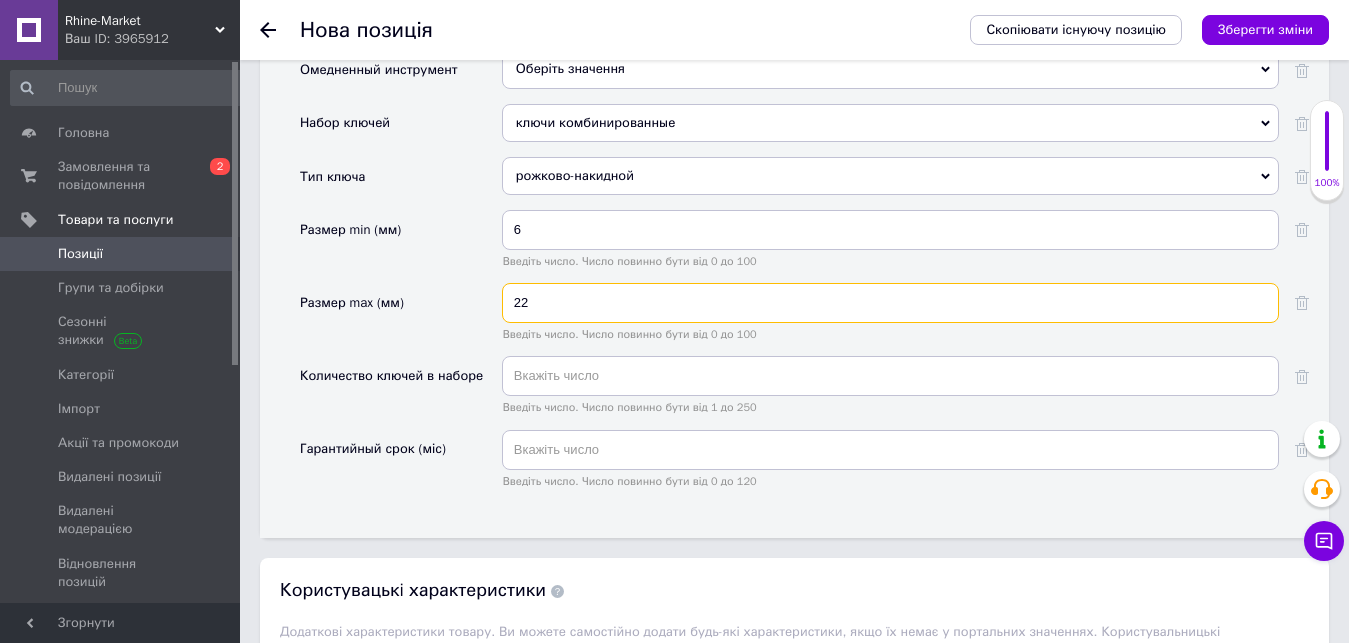 type on "22" 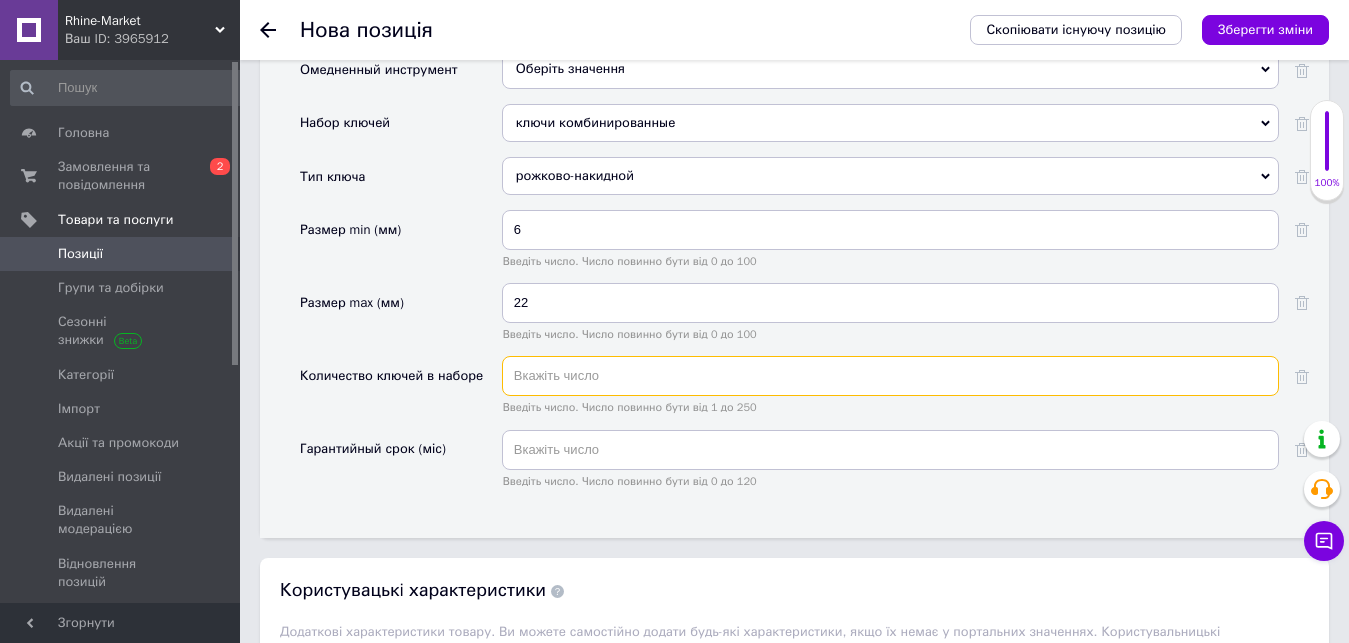 click at bounding box center (890, 376) 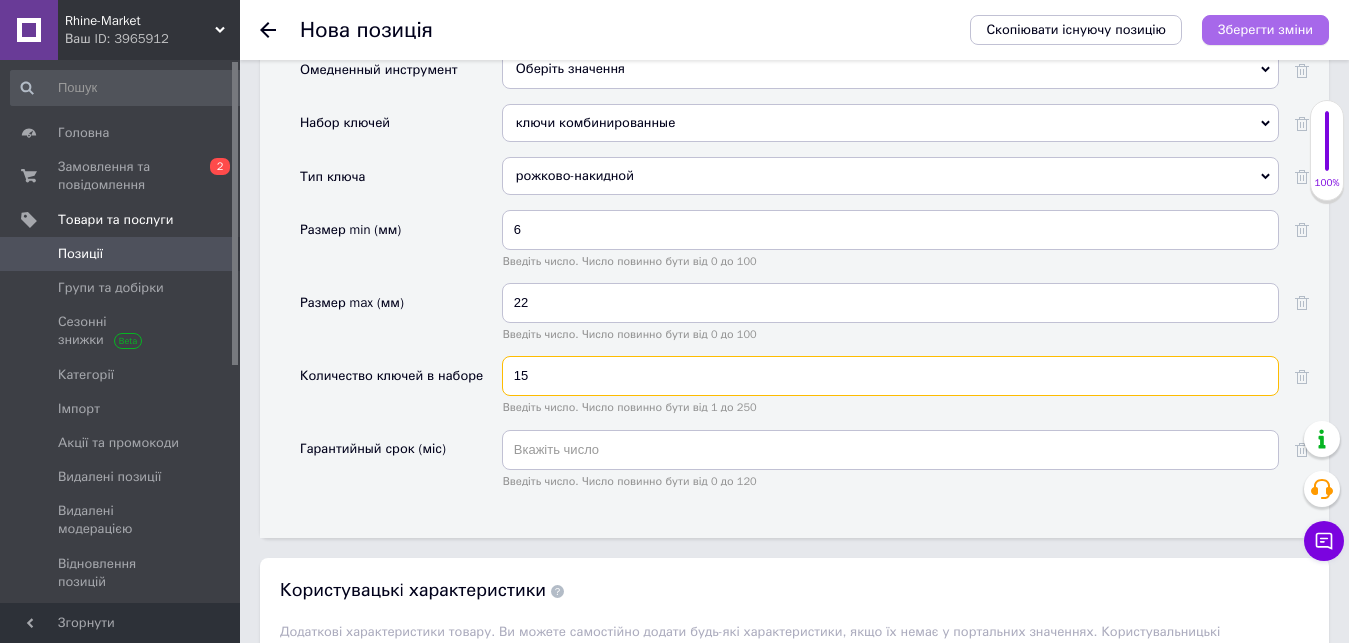 type on "15" 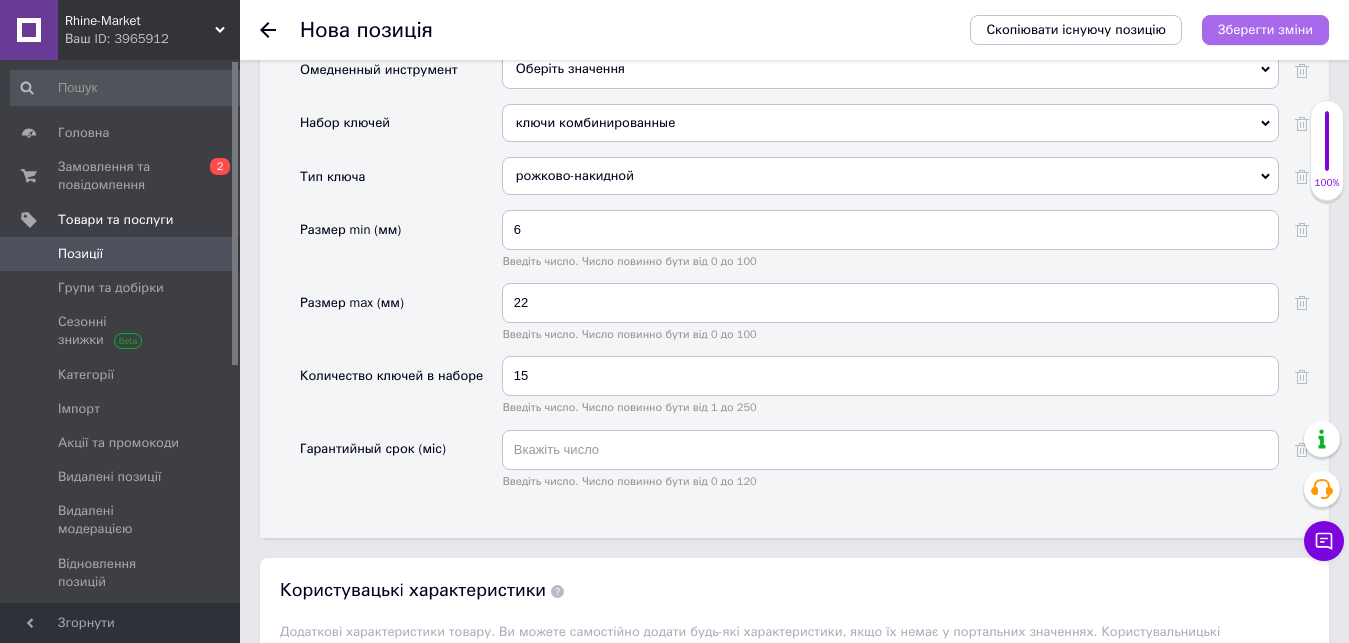 click on "Зберегти зміни" at bounding box center (1265, 29) 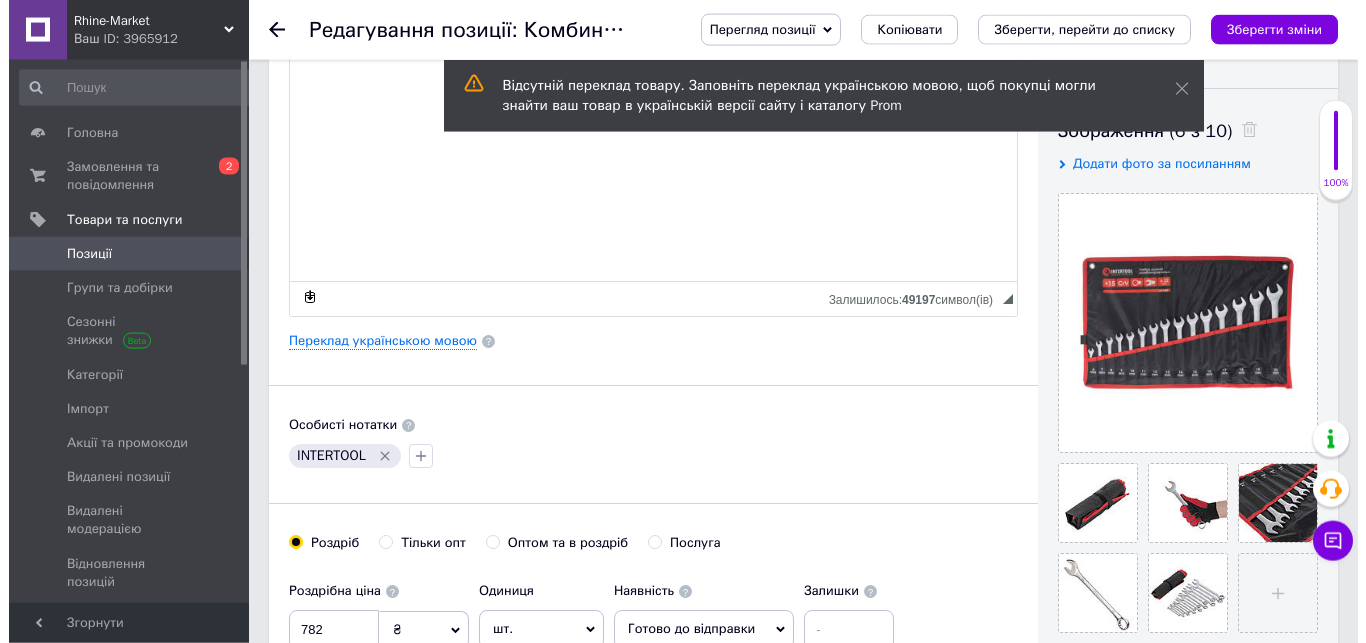 scroll, scrollTop: 306, scrollLeft: 0, axis: vertical 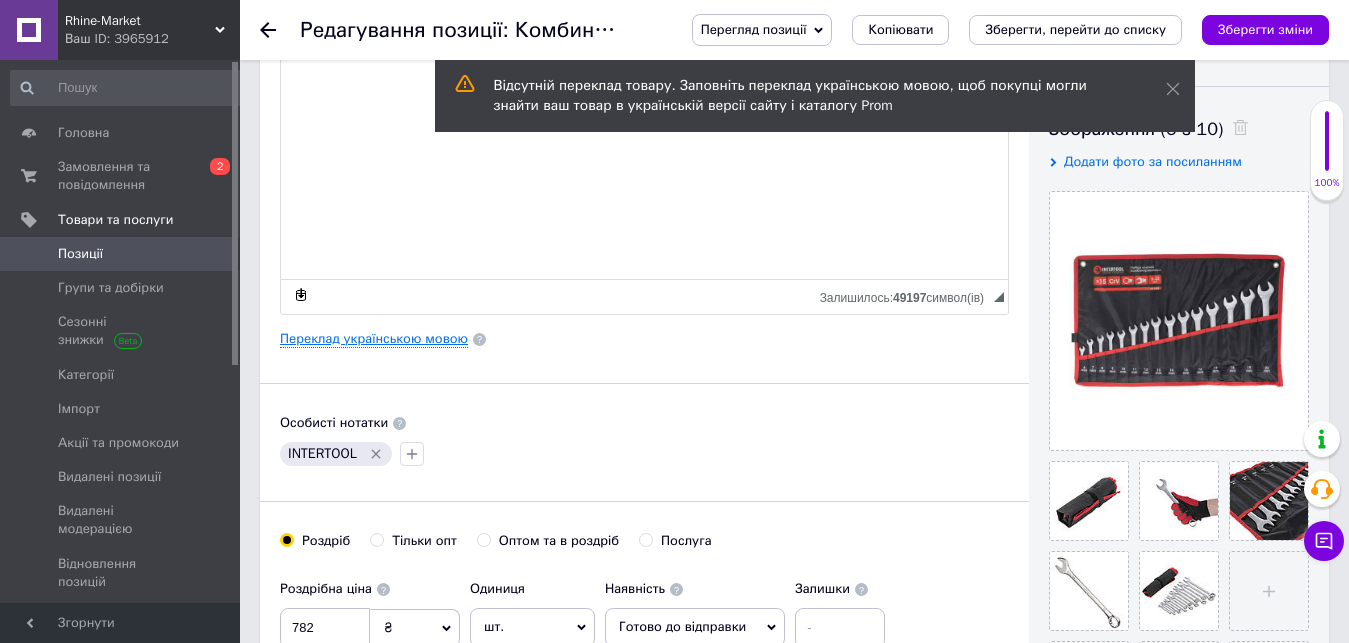 click on "Переклад українською мовою" at bounding box center (374, 339) 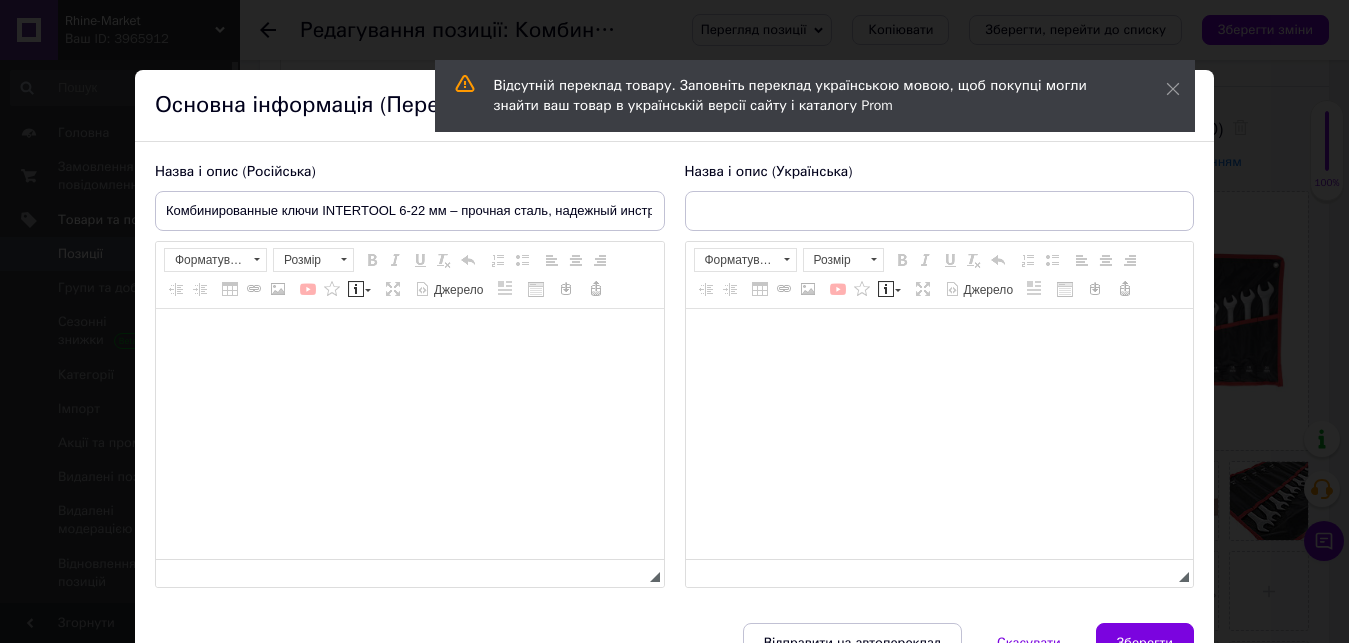 type on "Комбіновані ключі INTERTOOL 6-22 мм - міцна сталь, надійний інструмент" 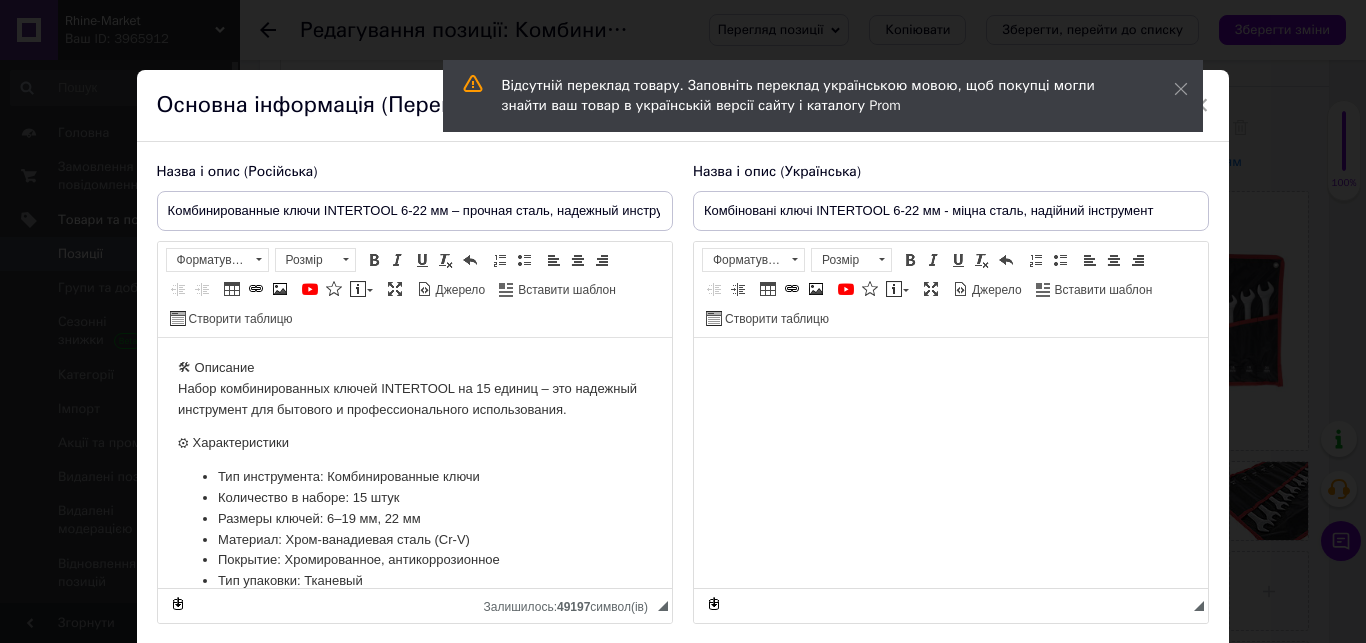 scroll, scrollTop: 0, scrollLeft: 0, axis: both 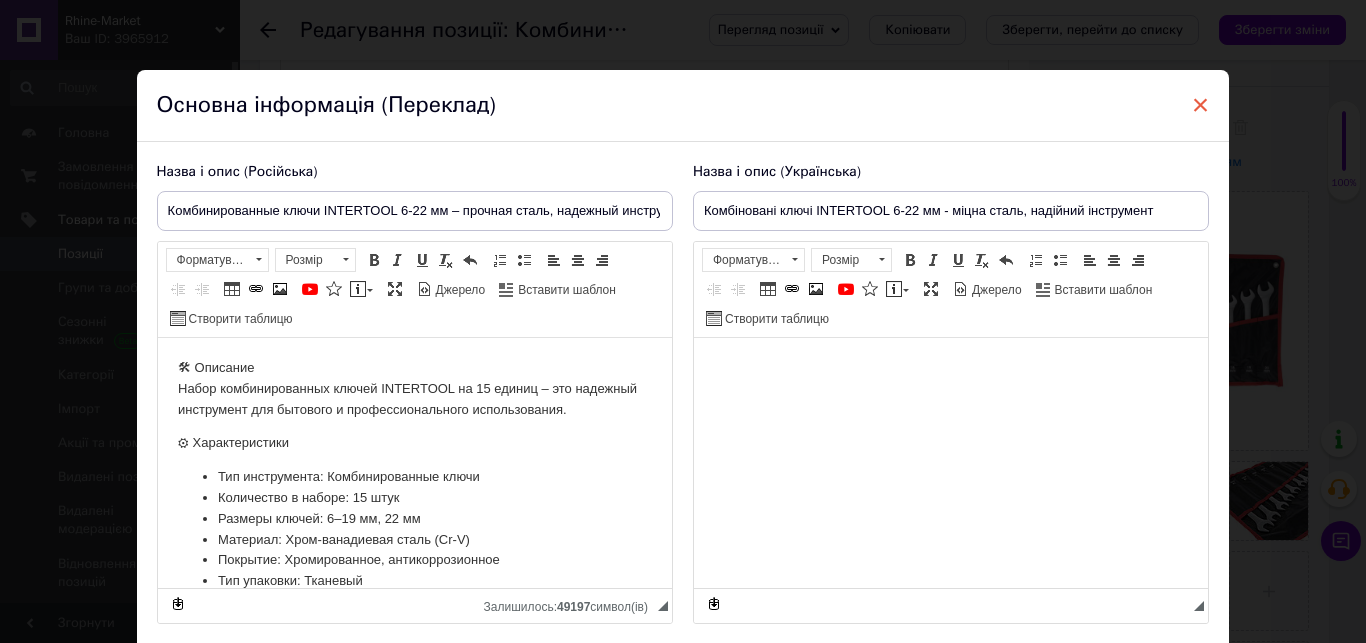 click on "×" at bounding box center (1201, 105) 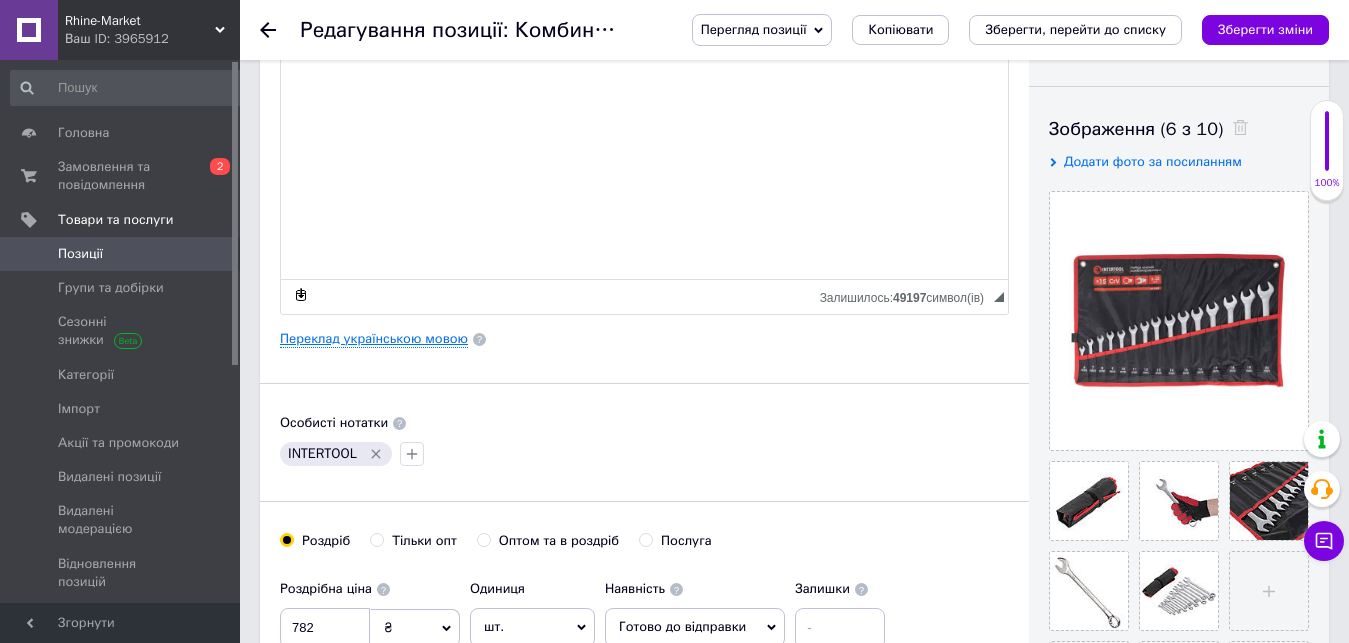 click on "Переклад українською мовою" at bounding box center (374, 339) 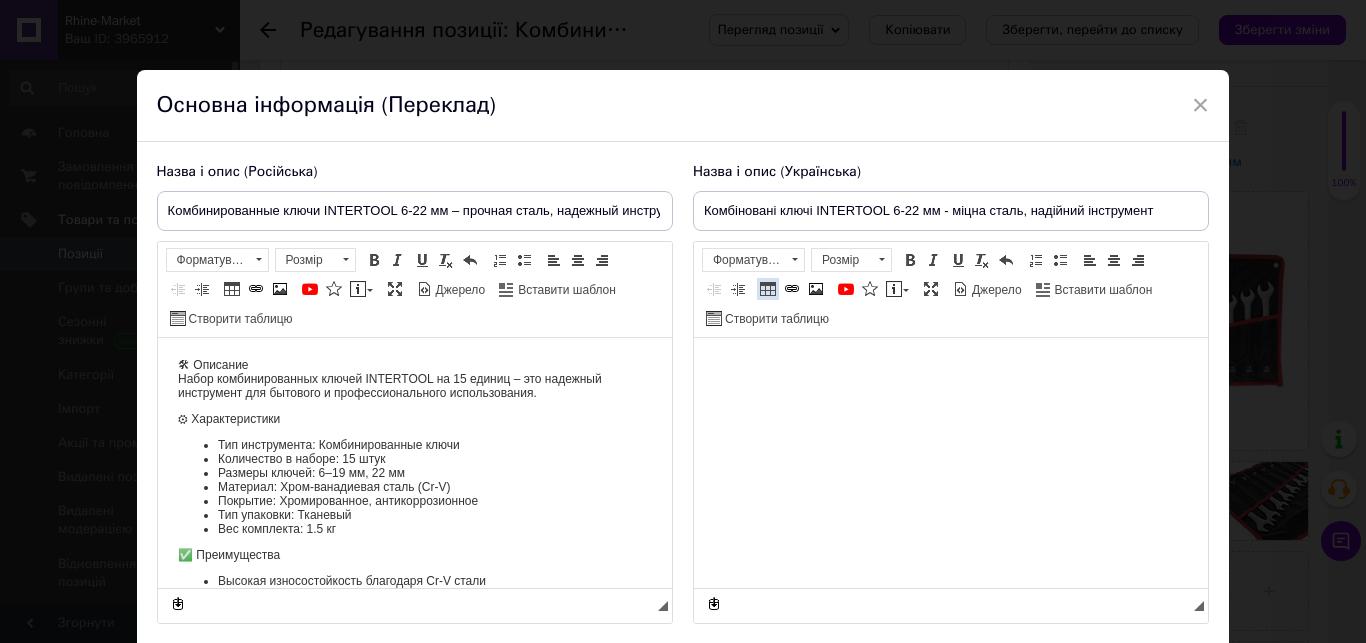 scroll, scrollTop: 0, scrollLeft: 0, axis: both 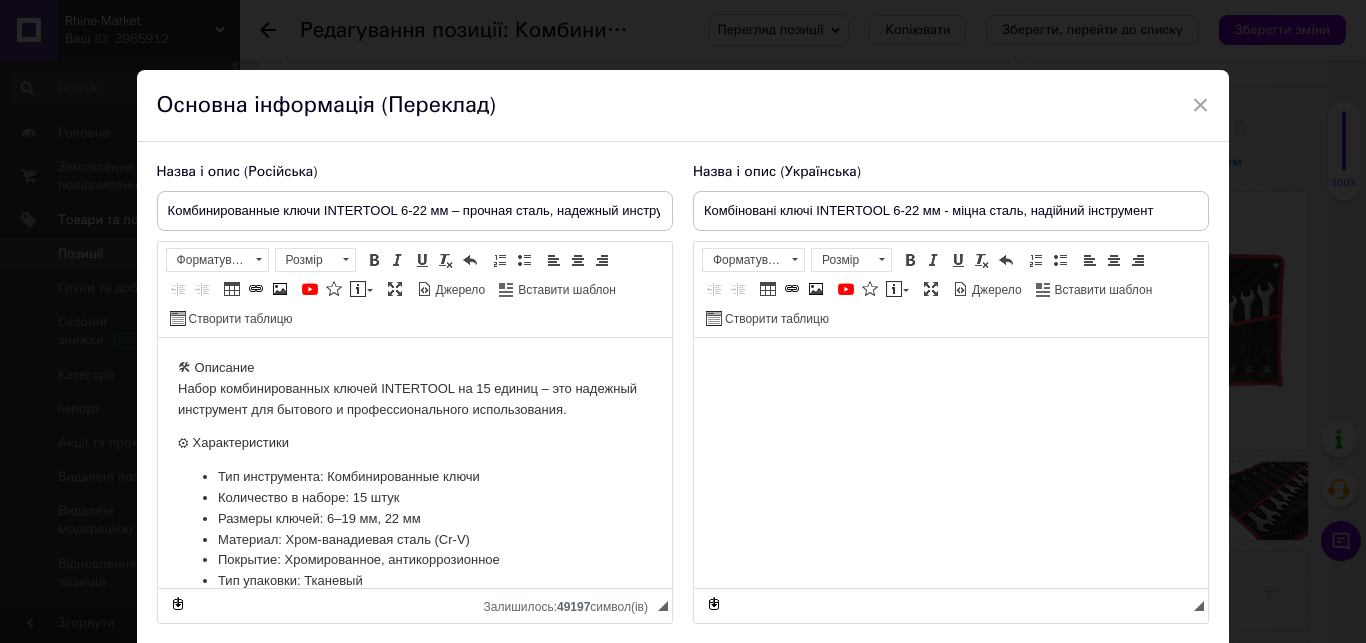 click at bounding box center (950, 463) 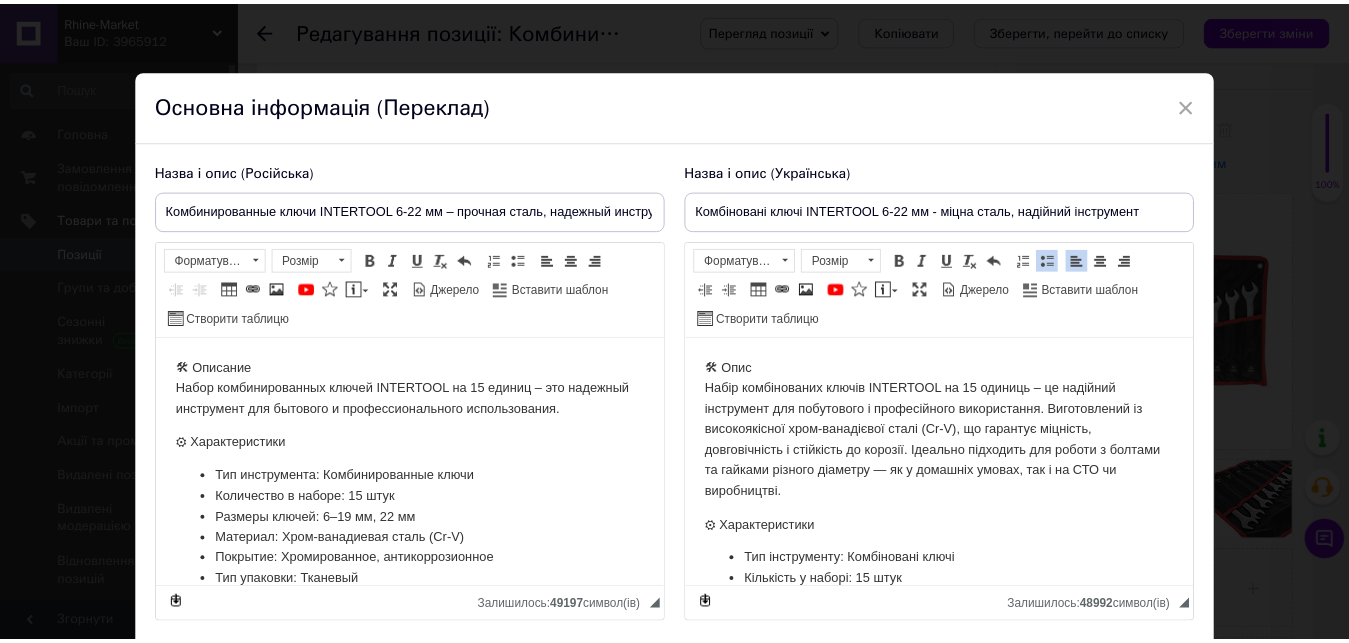 scroll, scrollTop: 146, scrollLeft: 0, axis: vertical 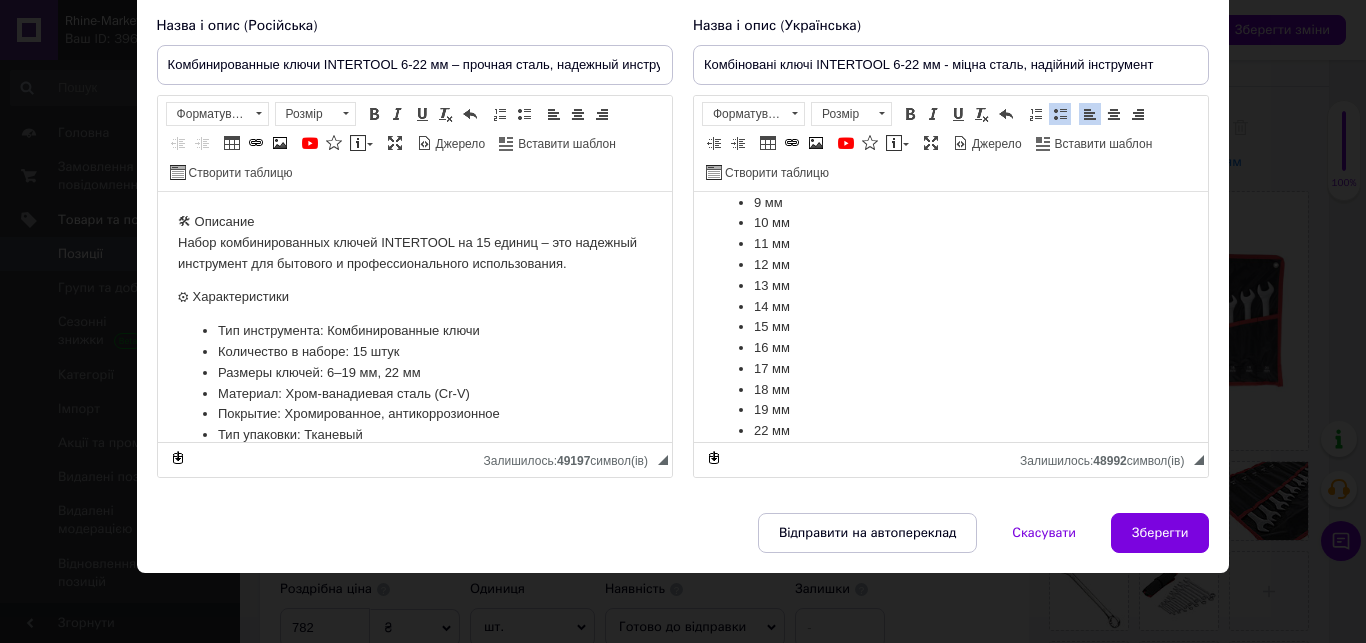 click on "Зберегти" at bounding box center [1160, 533] 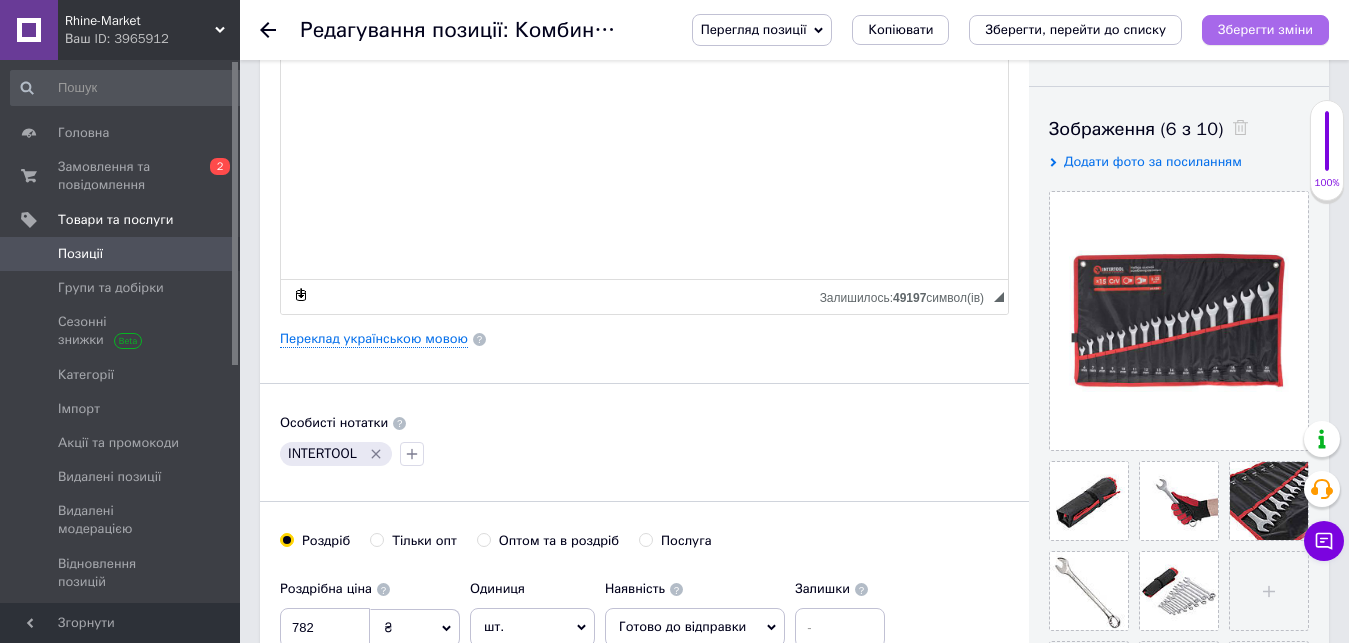 click on "Зберегти зміни" at bounding box center (1265, 29) 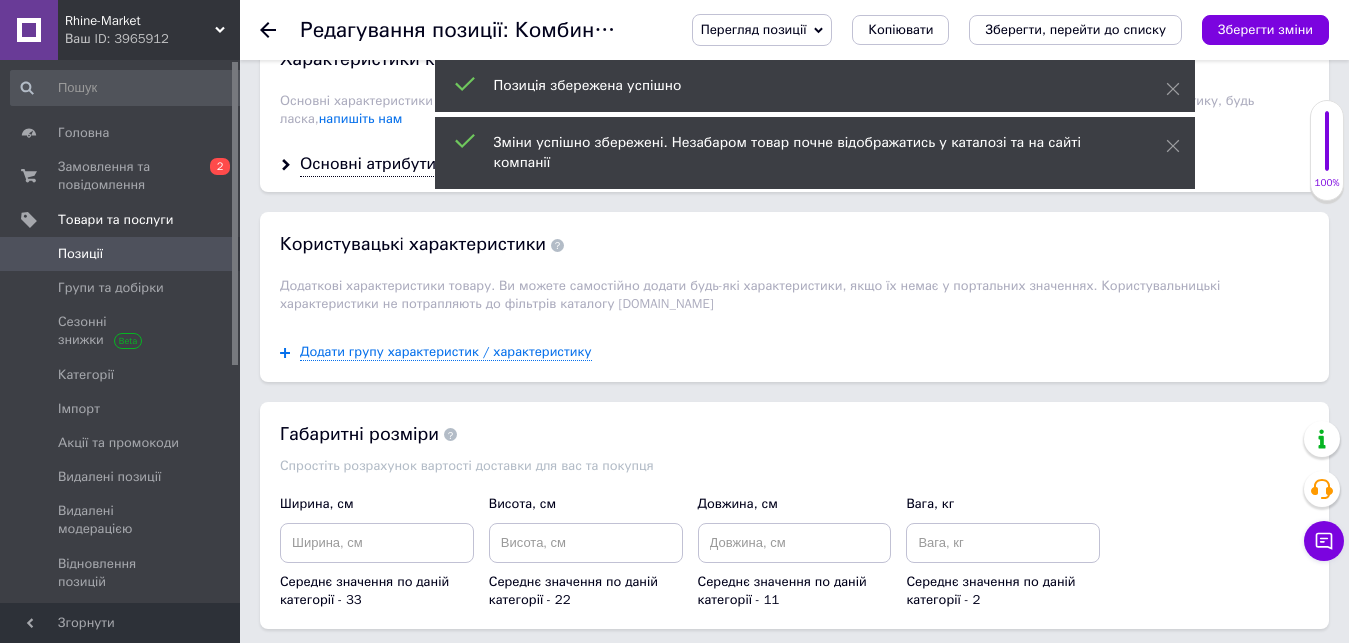 scroll, scrollTop: 2274, scrollLeft: 0, axis: vertical 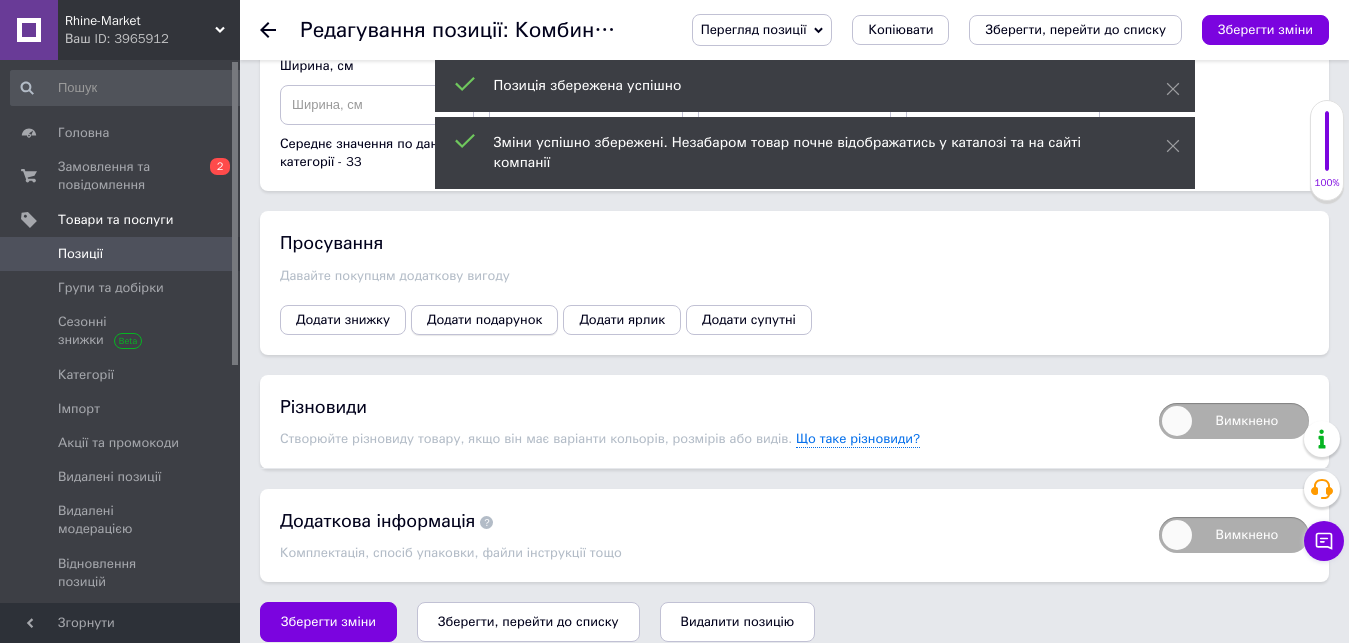 click on "Додати знижку" at bounding box center (343, 320) 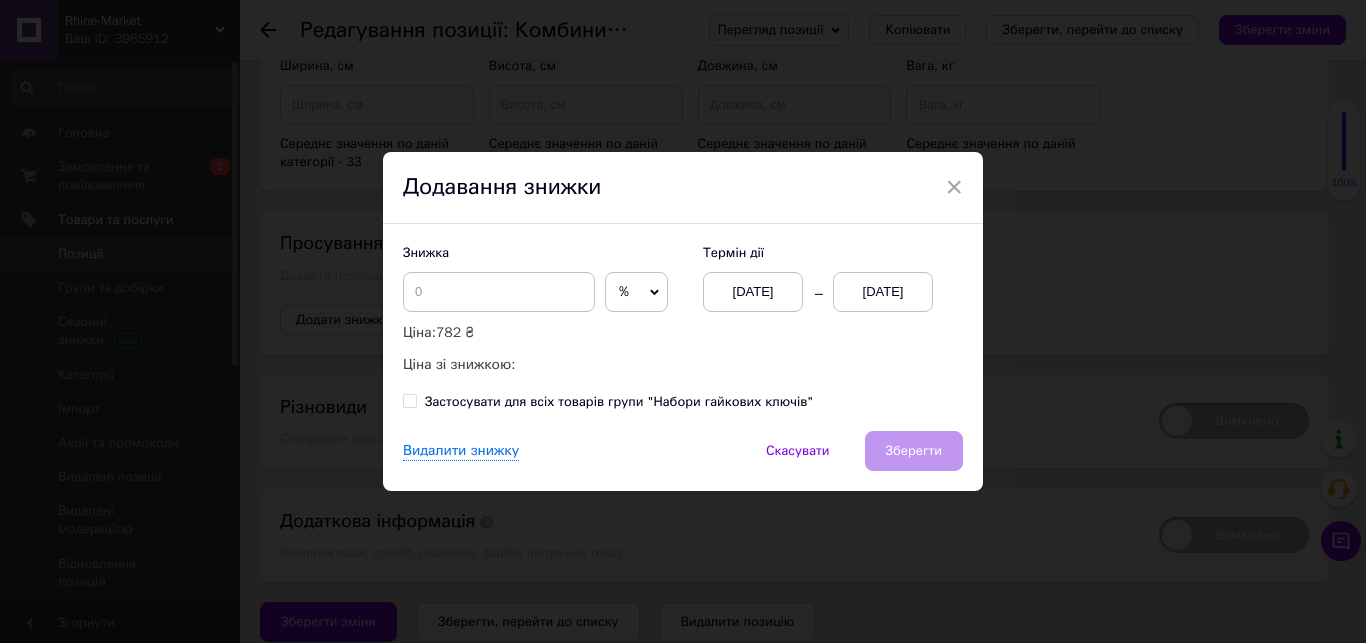 click on "%" at bounding box center (636, 292) 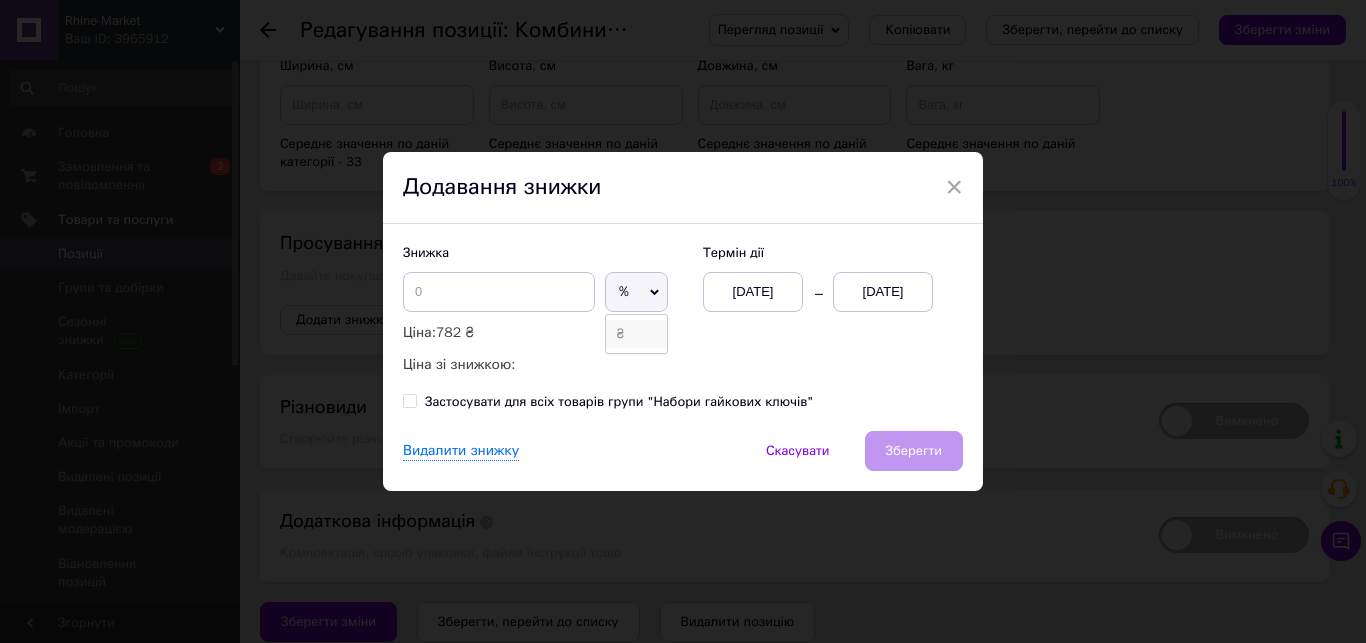 click on "₴" at bounding box center [636, 334] 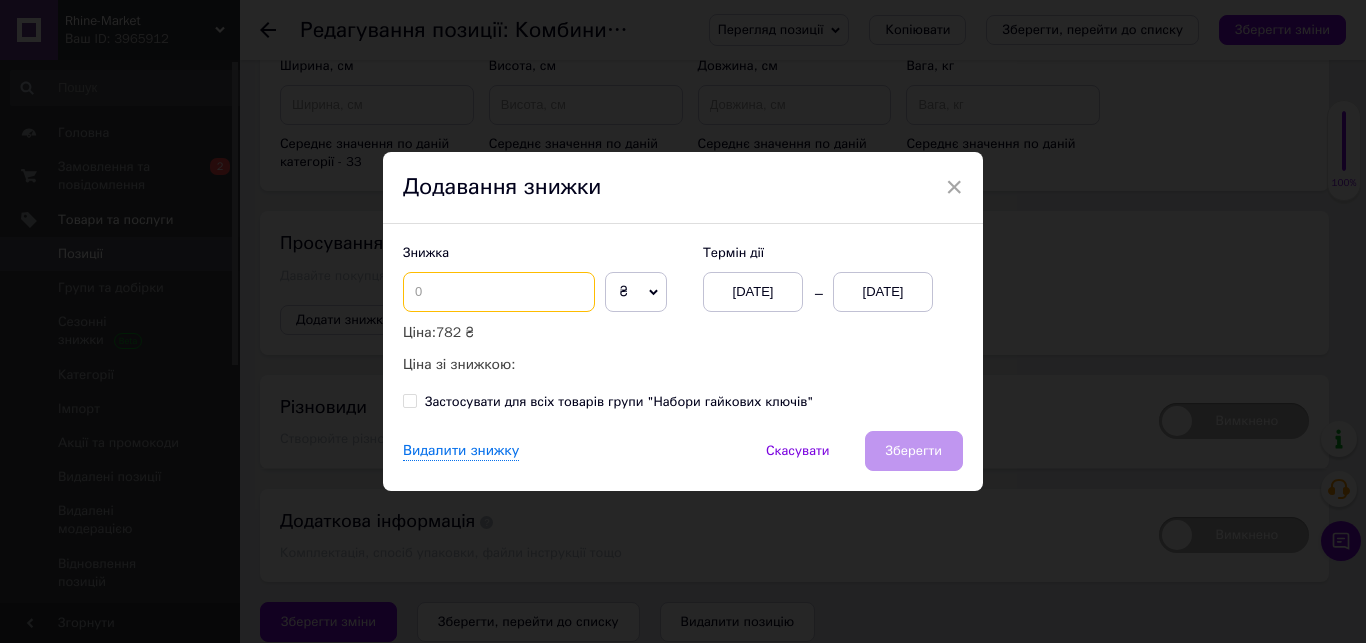 click at bounding box center (499, 292) 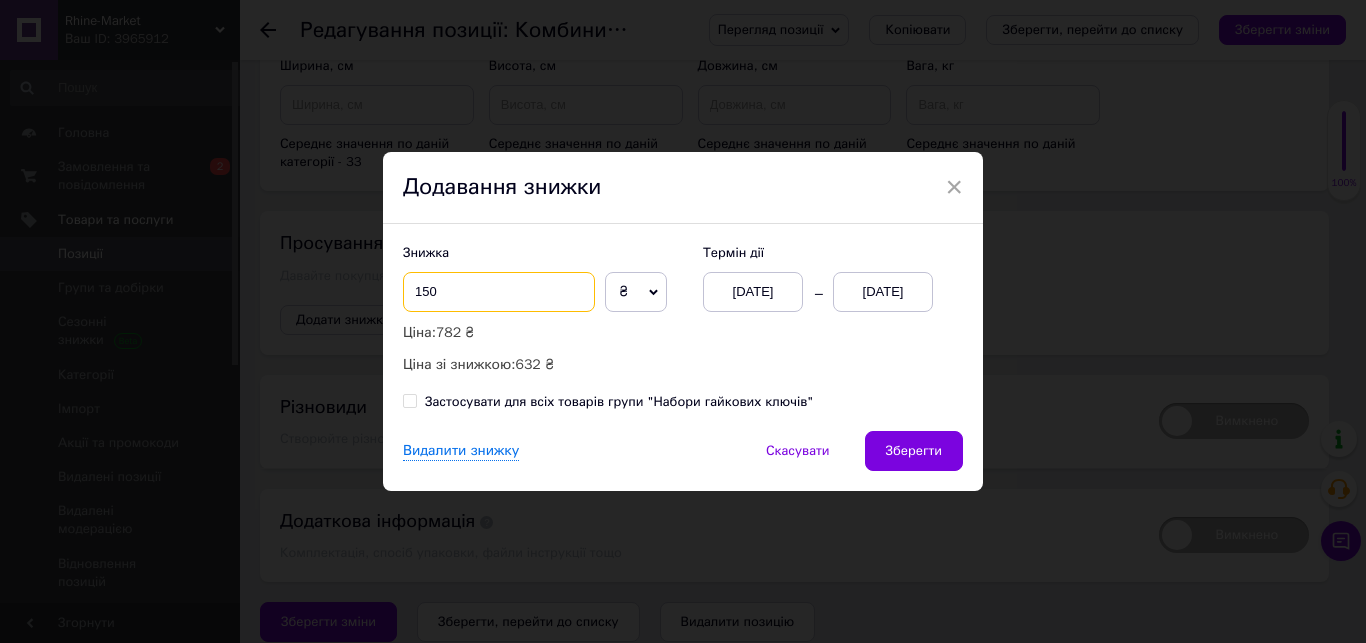 type on "150" 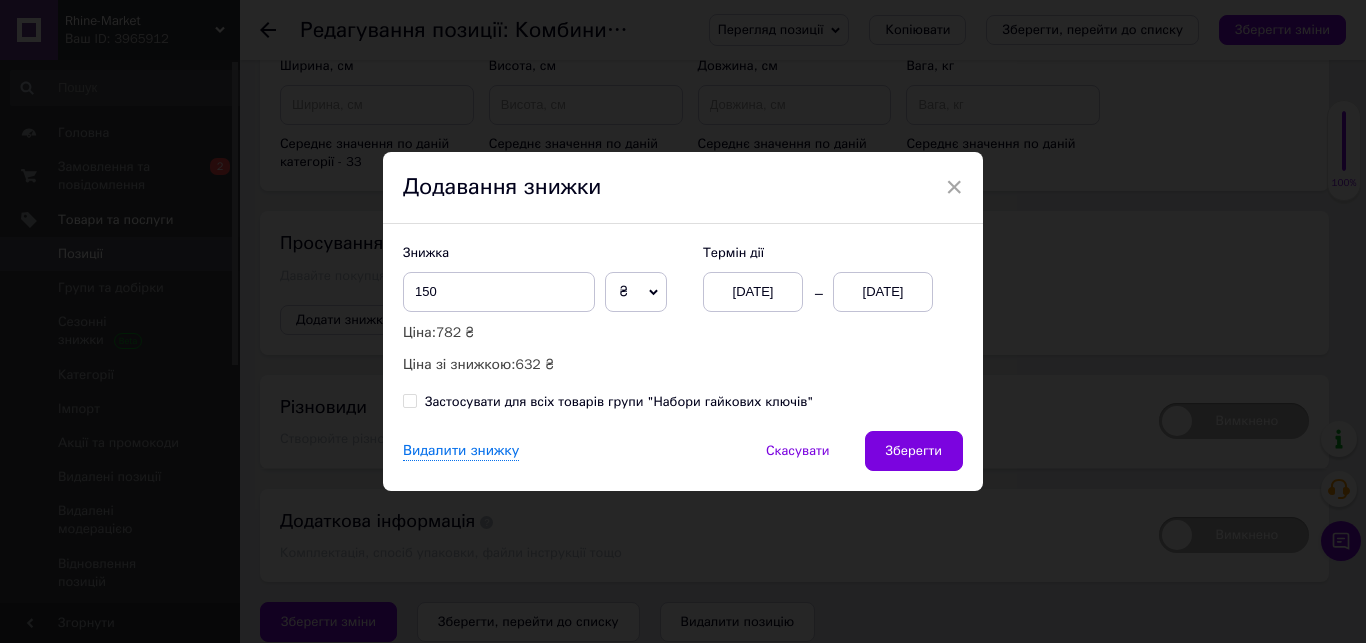 click on "[DATE]" at bounding box center (883, 292) 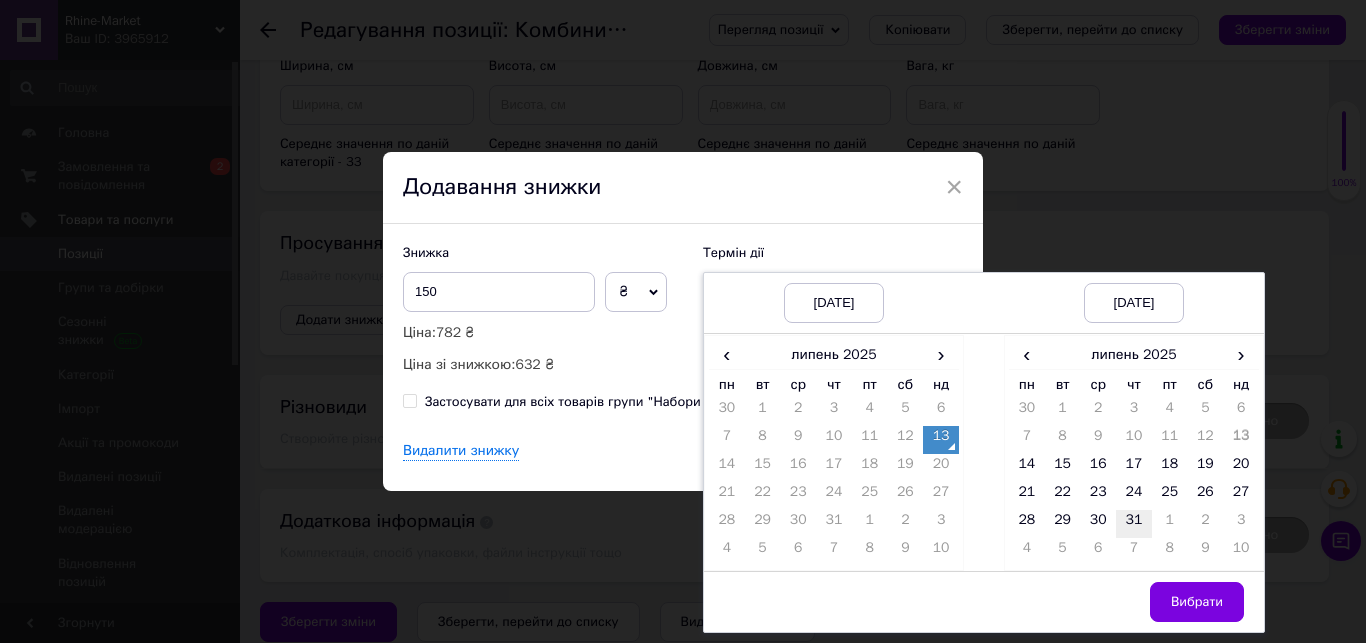 click on "31" at bounding box center [1134, 524] 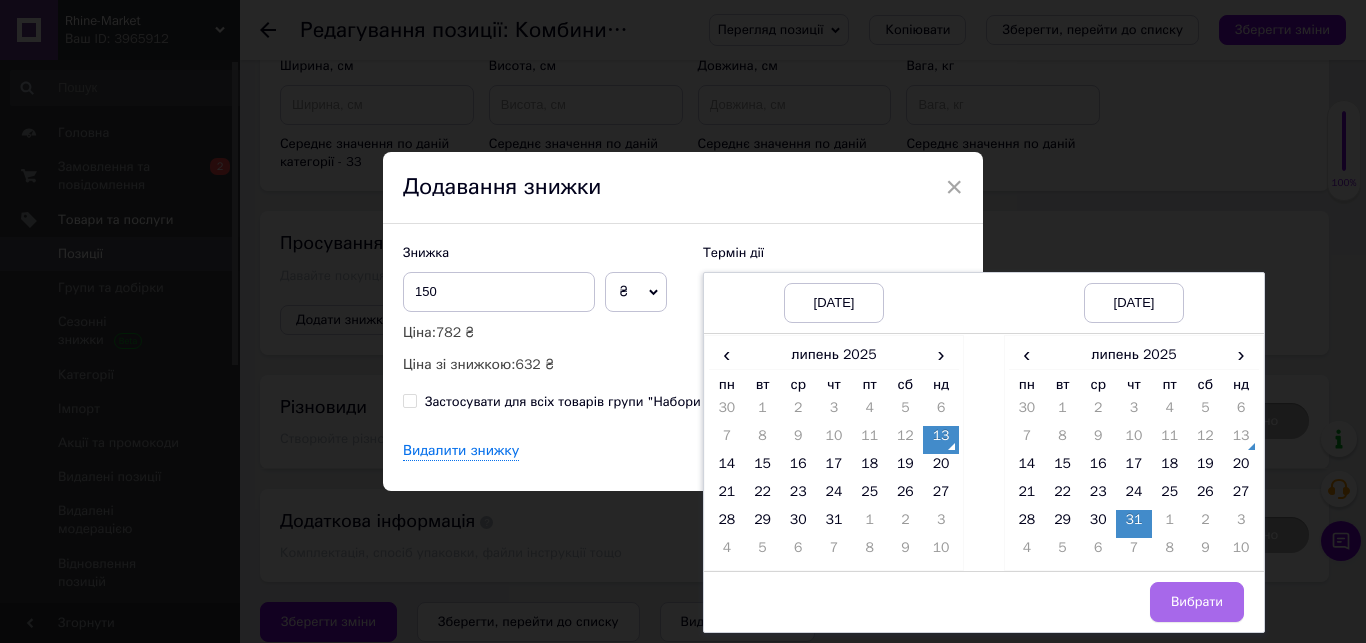 click on "Вибрати" at bounding box center (1197, 602) 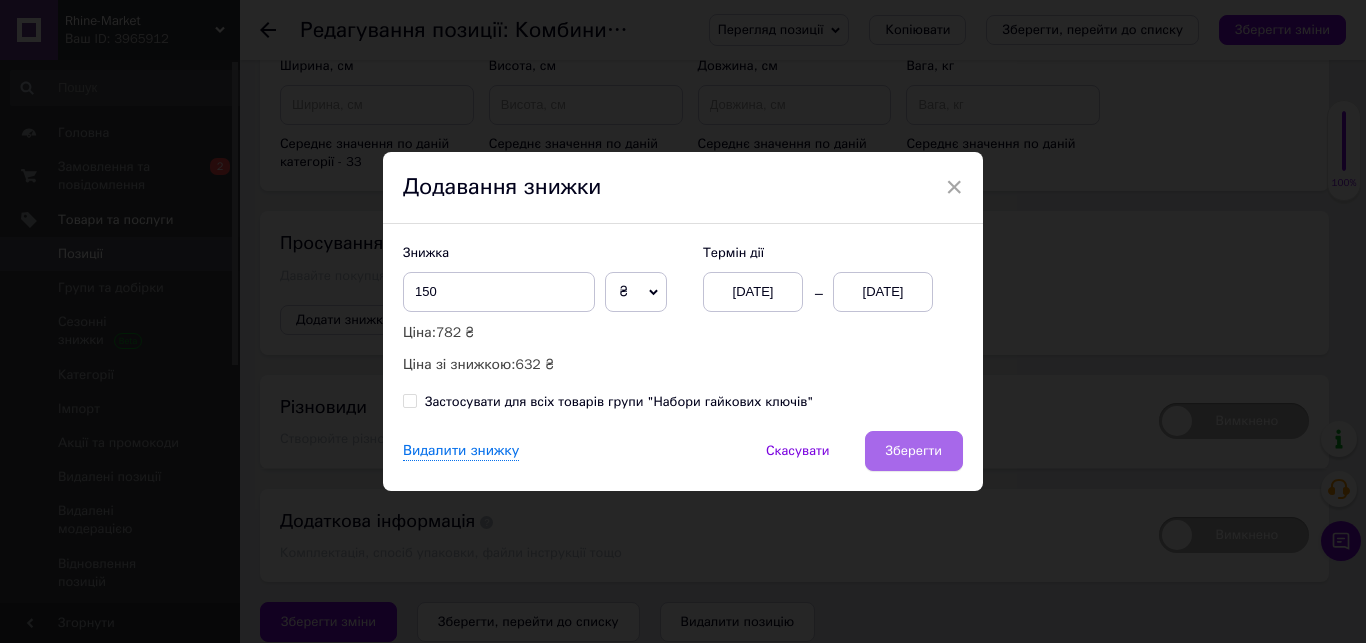 drag, startPoint x: 929, startPoint y: 448, endPoint x: 916, endPoint y: 447, distance: 13.038404 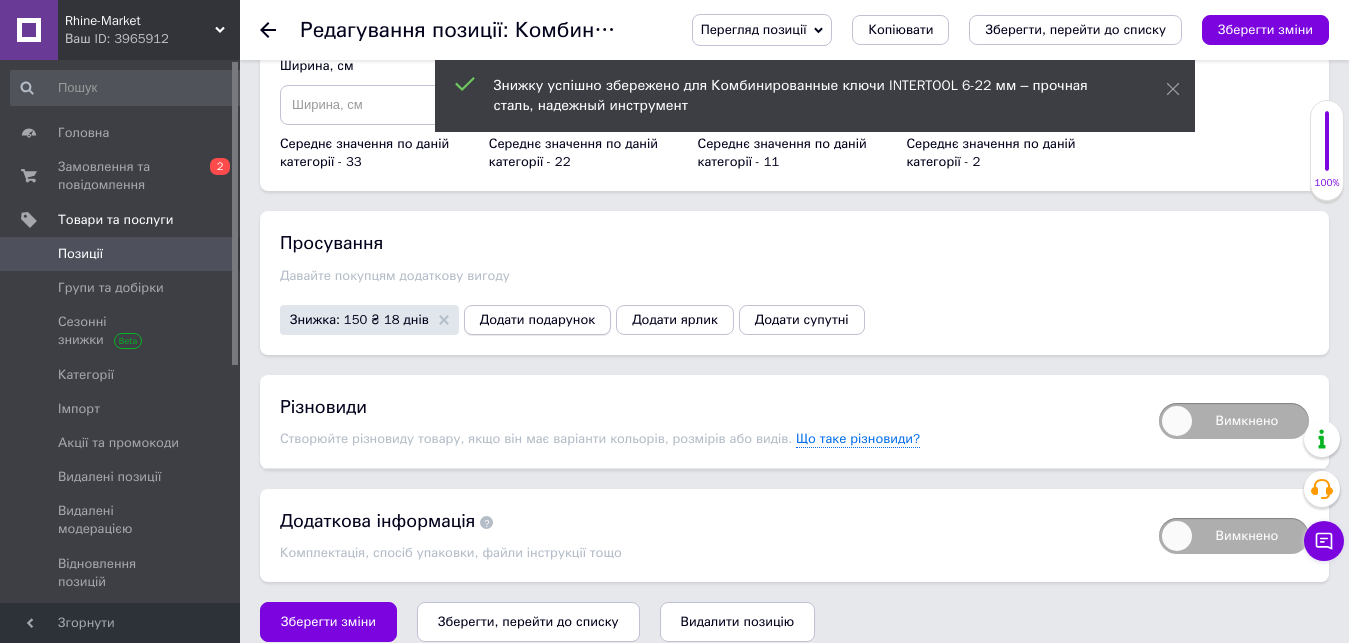 click on "Додати ярлик" at bounding box center [675, 320] 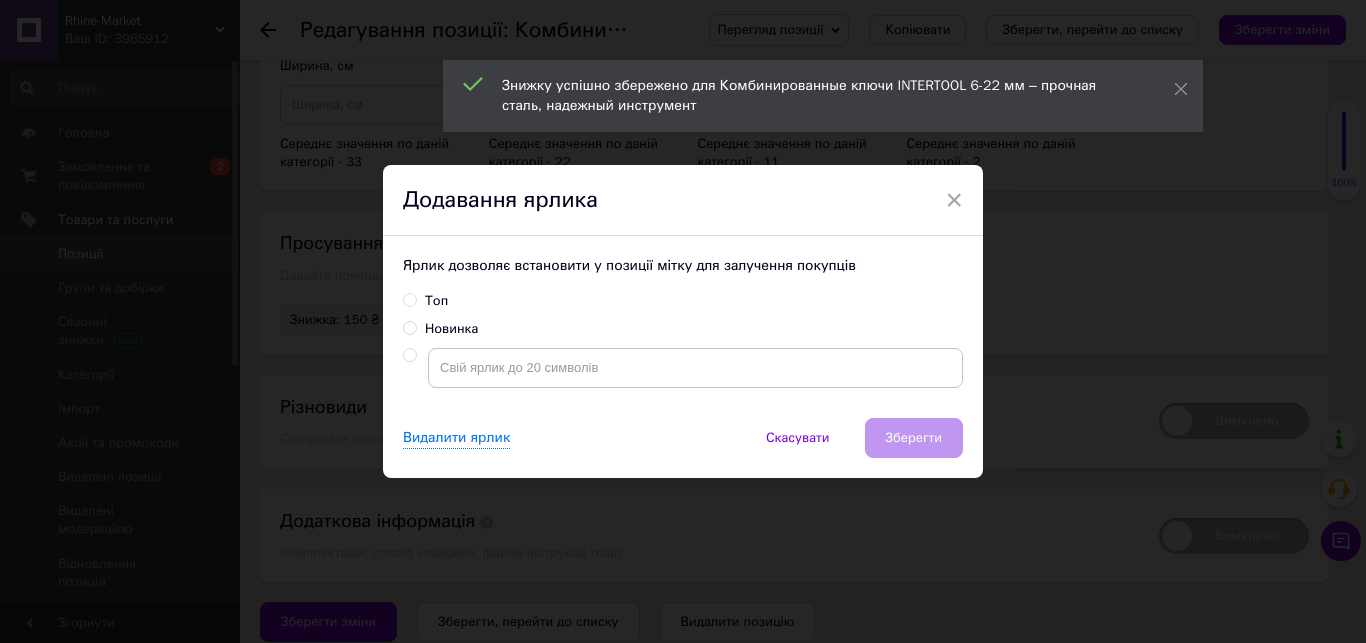 click on "Топ" at bounding box center [409, 299] 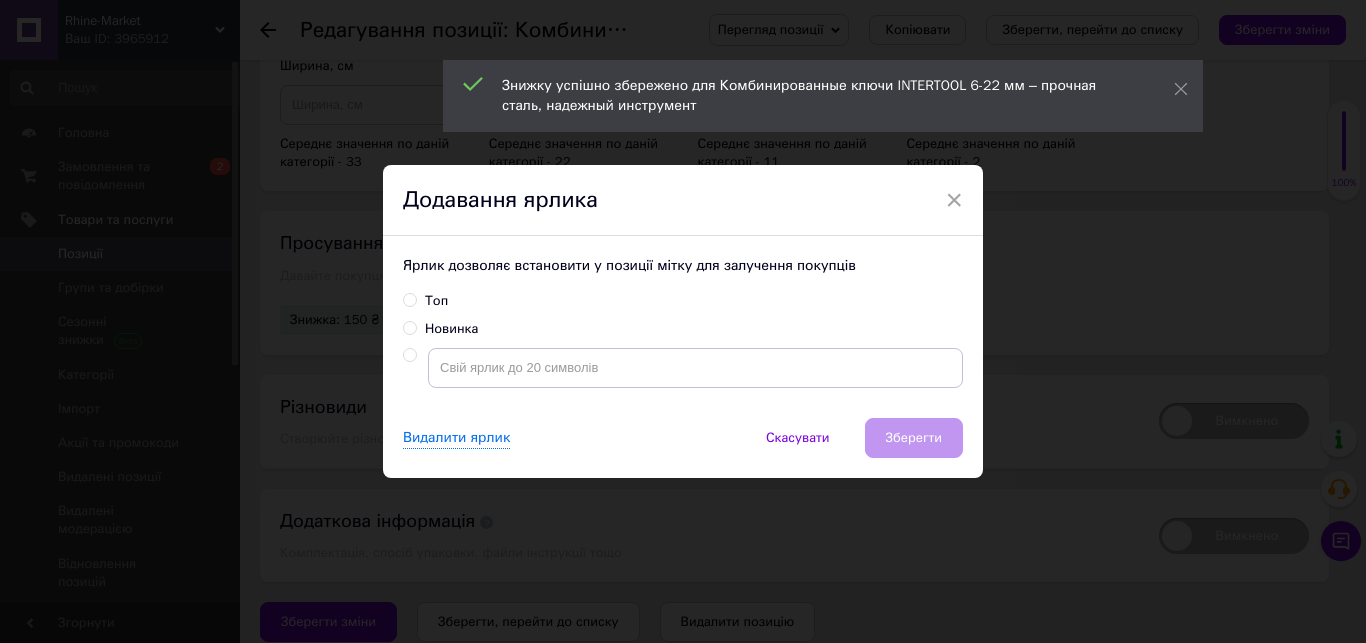 radio on "true" 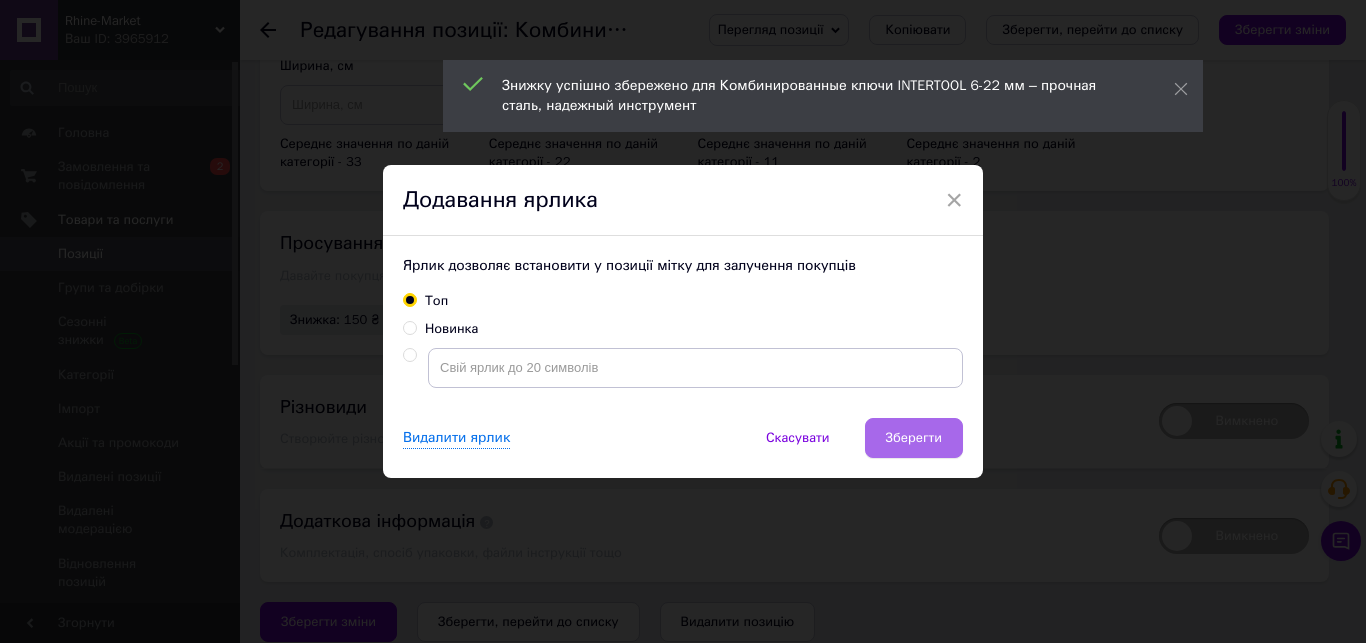 click on "Зберегти" at bounding box center [914, 438] 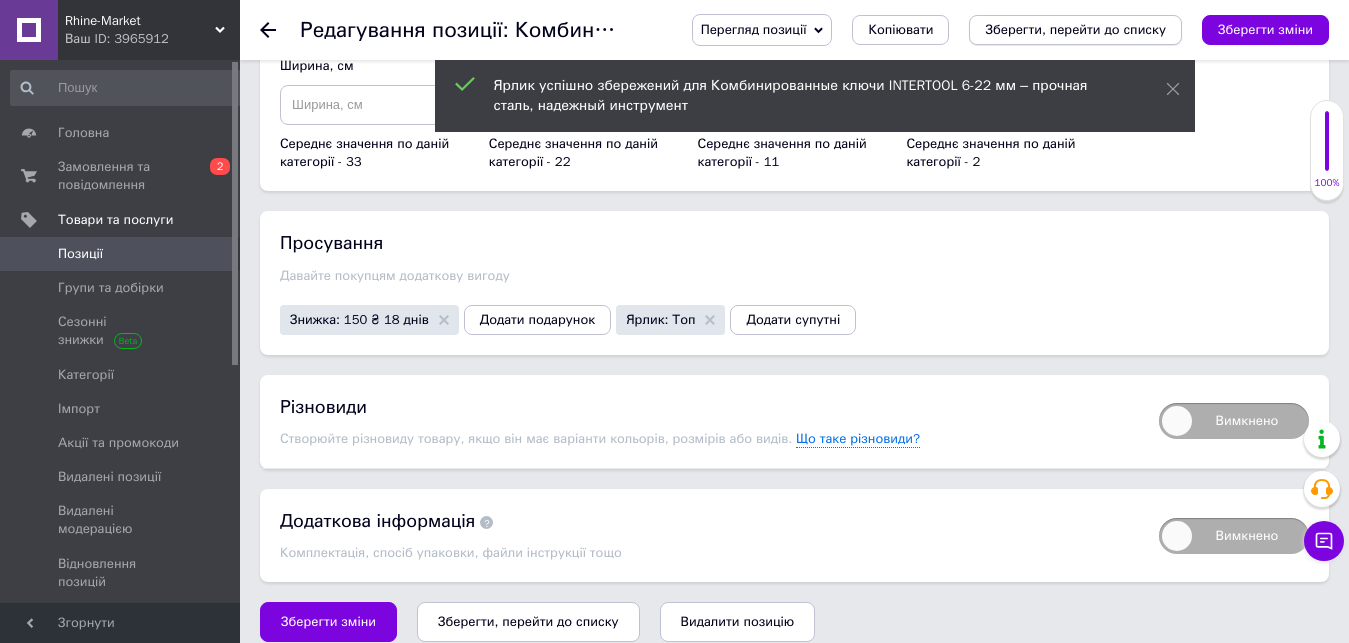 click on "Зберегти, перейти до списку" at bounding box center [1075, 29] 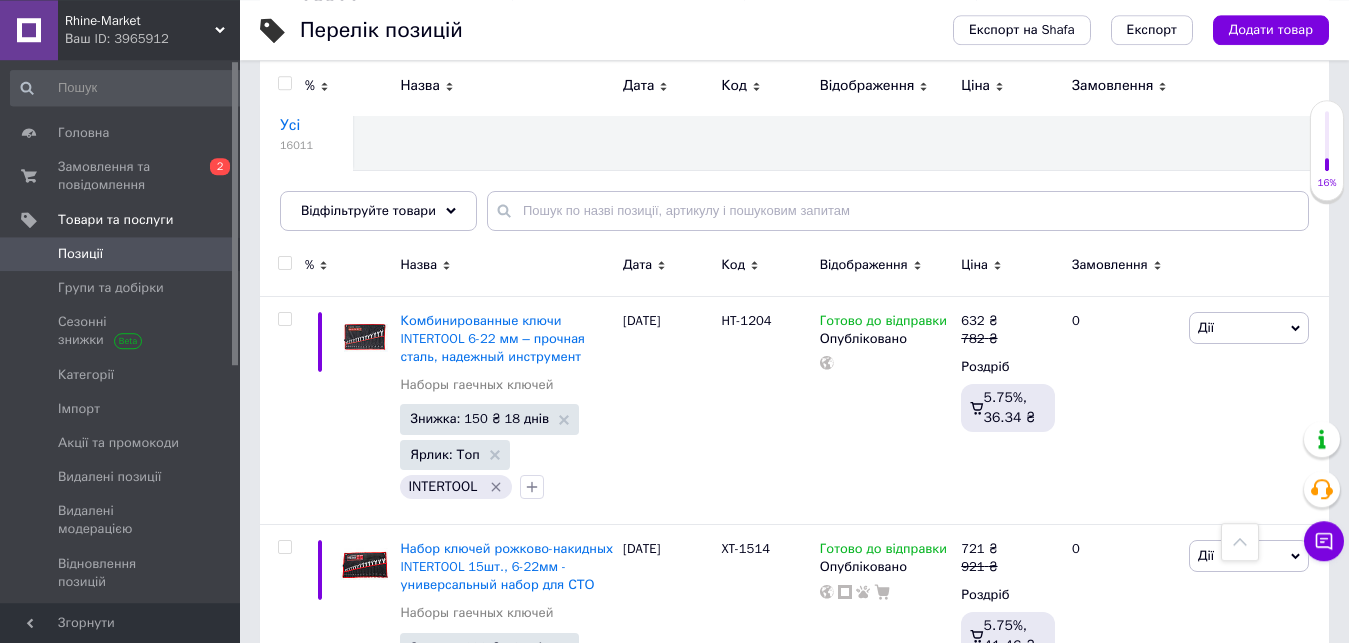 scroll, scrollTop: 0, scrollLeft: 0, axis: both 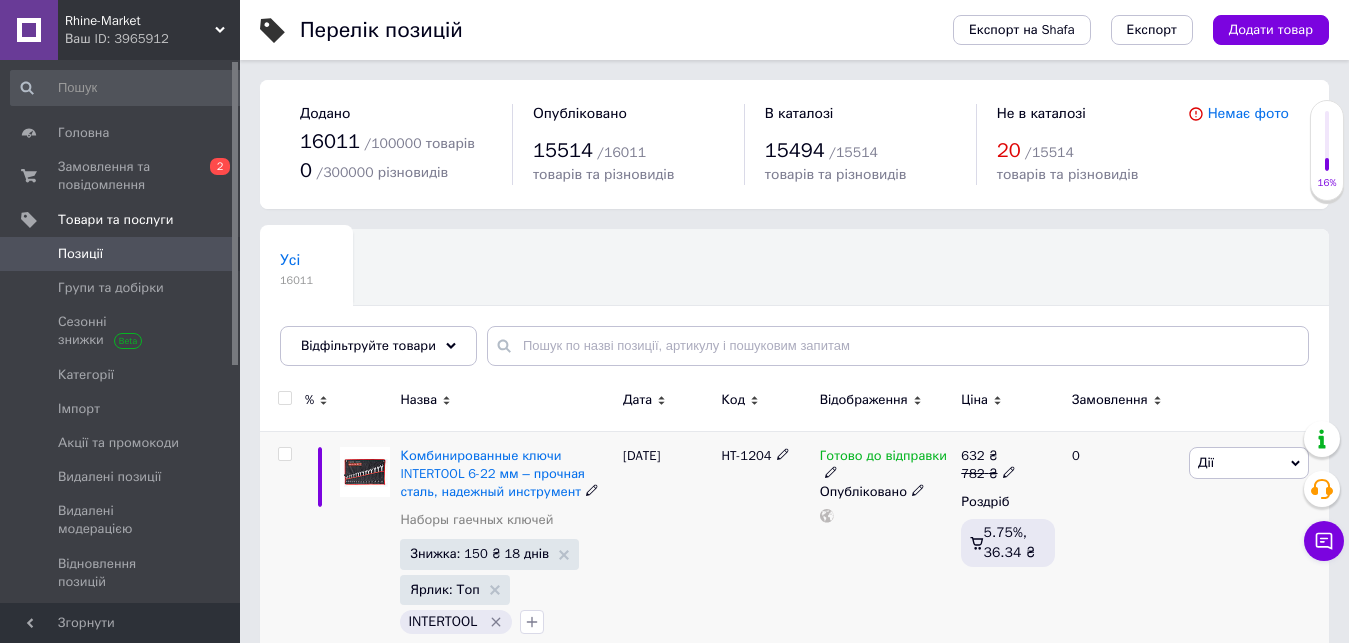 click on "HT-1204" at bounding box center (746, 455) 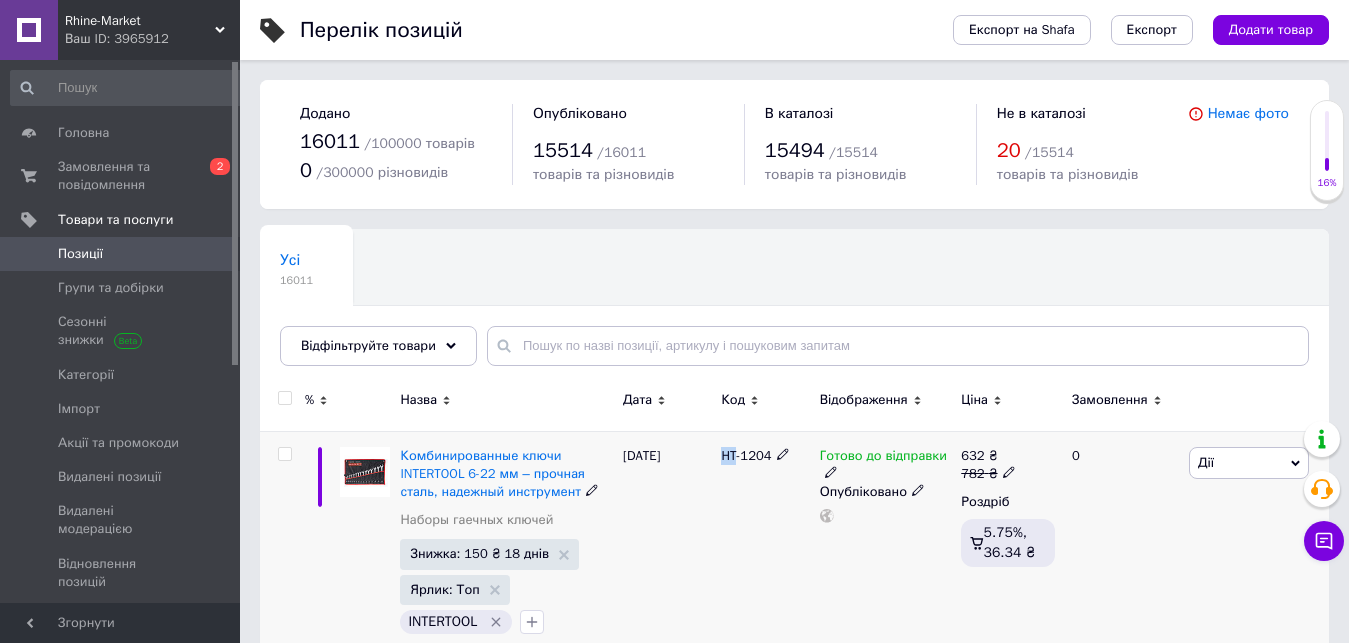 click on "HT-1204" at bounding box center [746, 455] 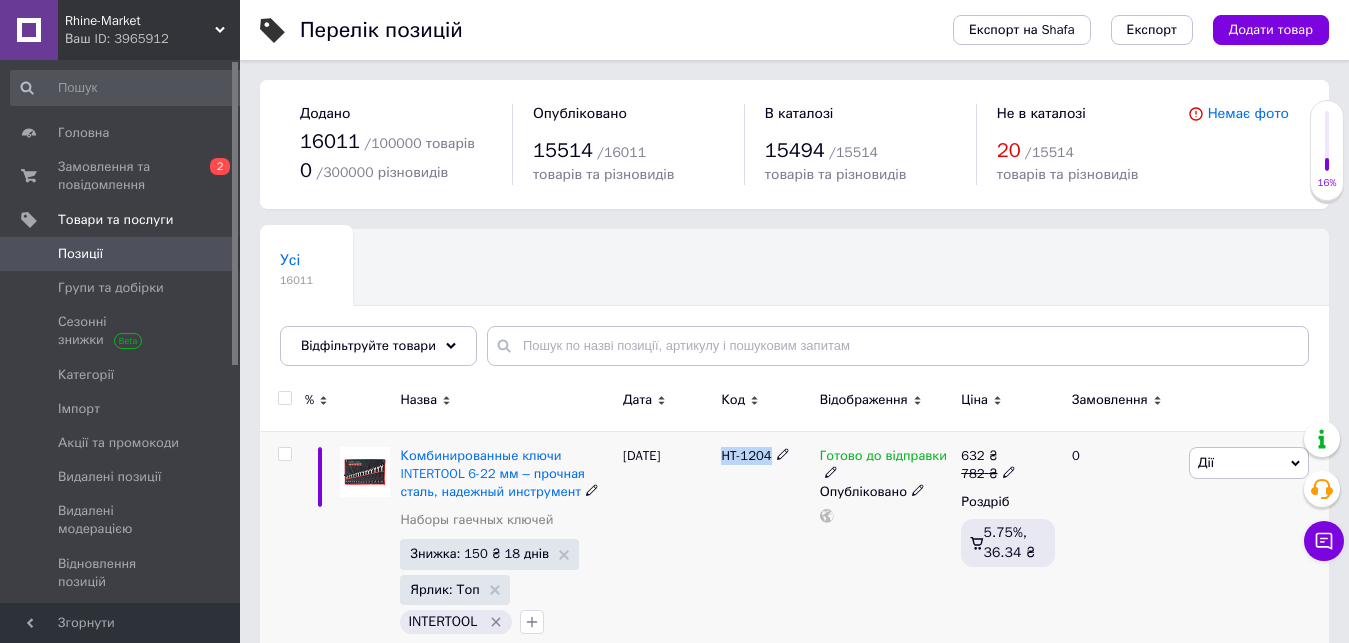 click on "HT-1204" at bounding box center (746, 455) 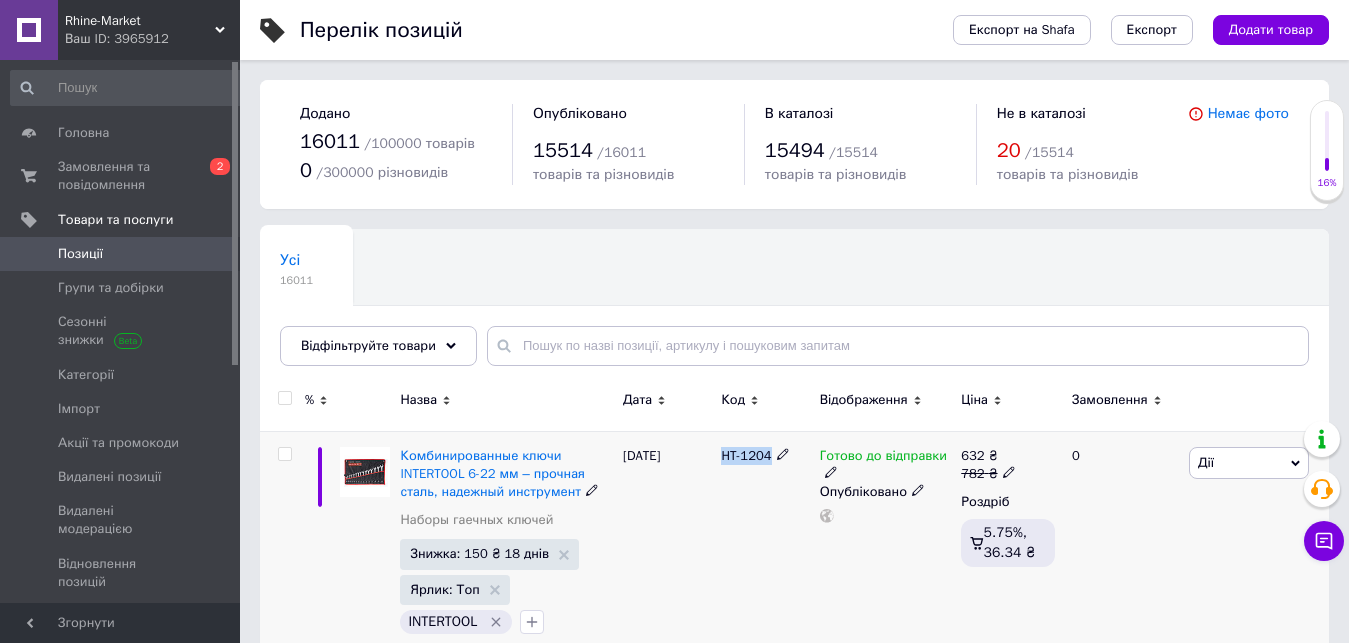 copy on "HT-1204" 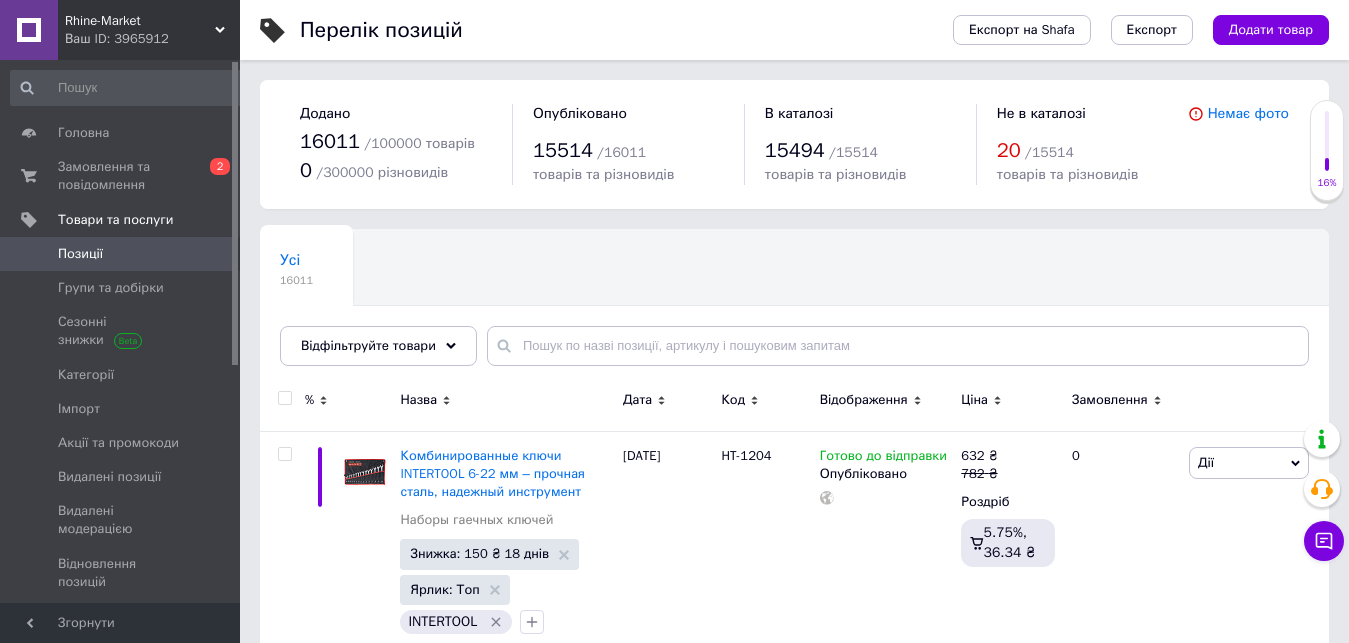 click on "Додати товар" at bounding box center (1271, 30) 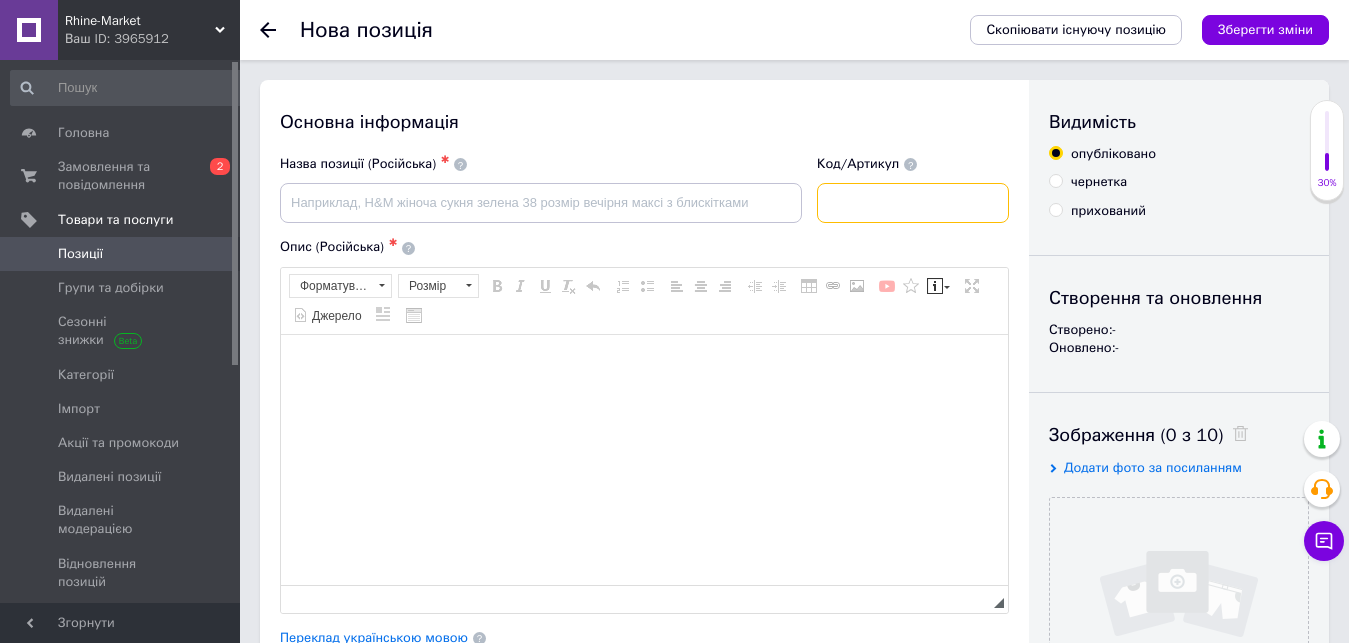 click at bounding box center (913, 203) 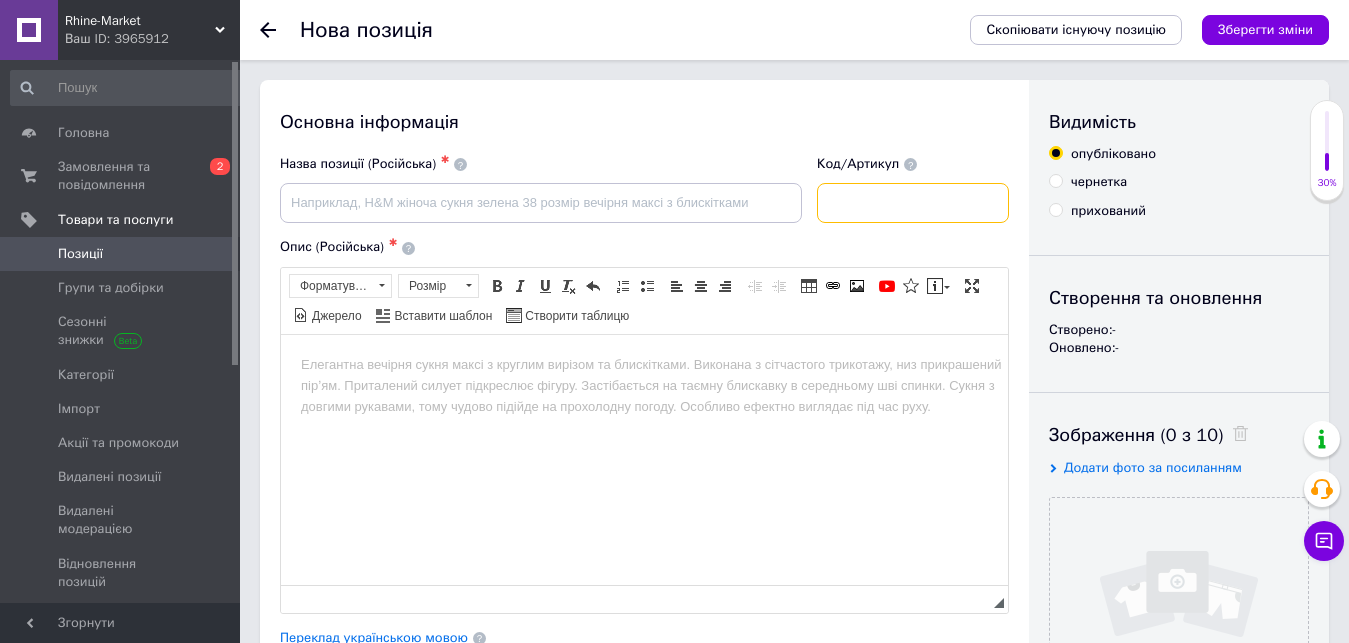 paste on "HT-1102" 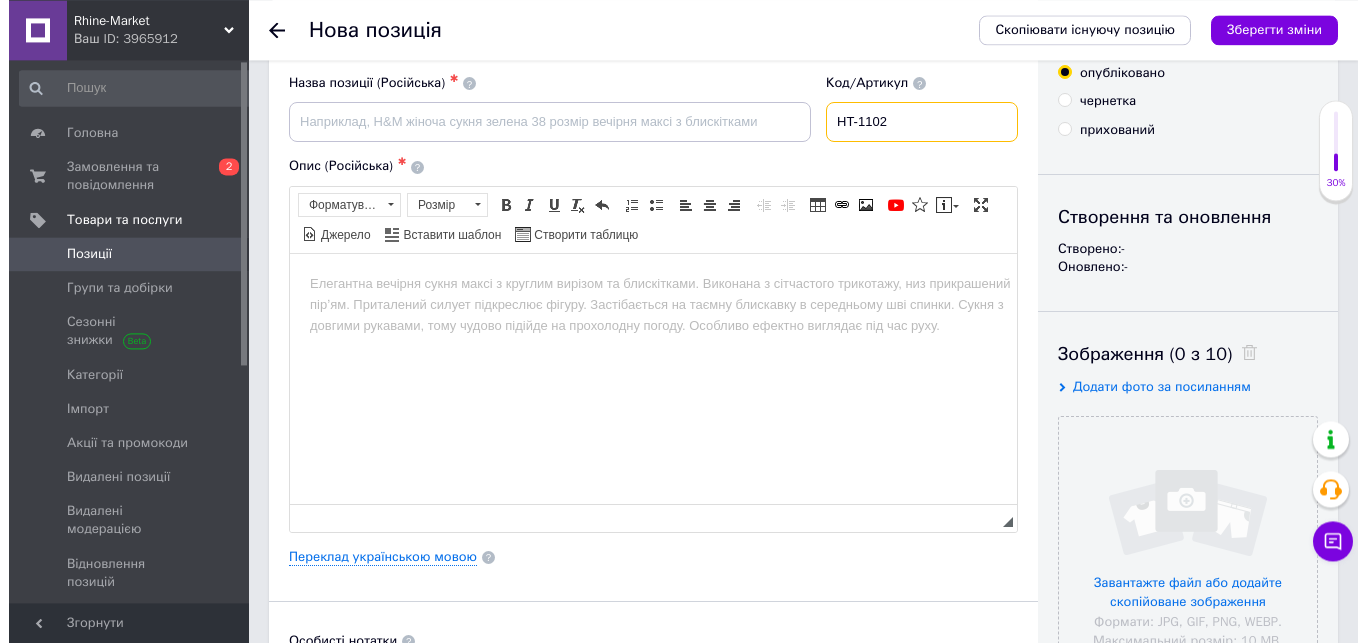 scroll, scrollTop: 204, scrollLeft: 0, axis: vertical 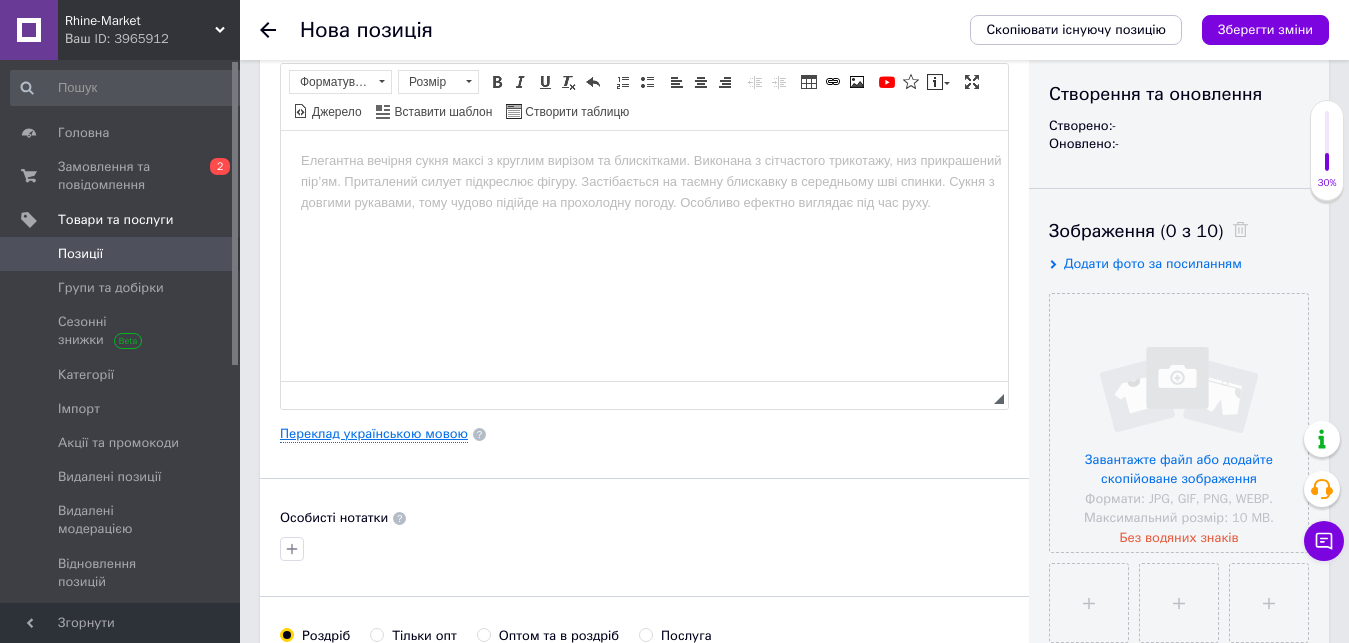 type on "HT-1102" 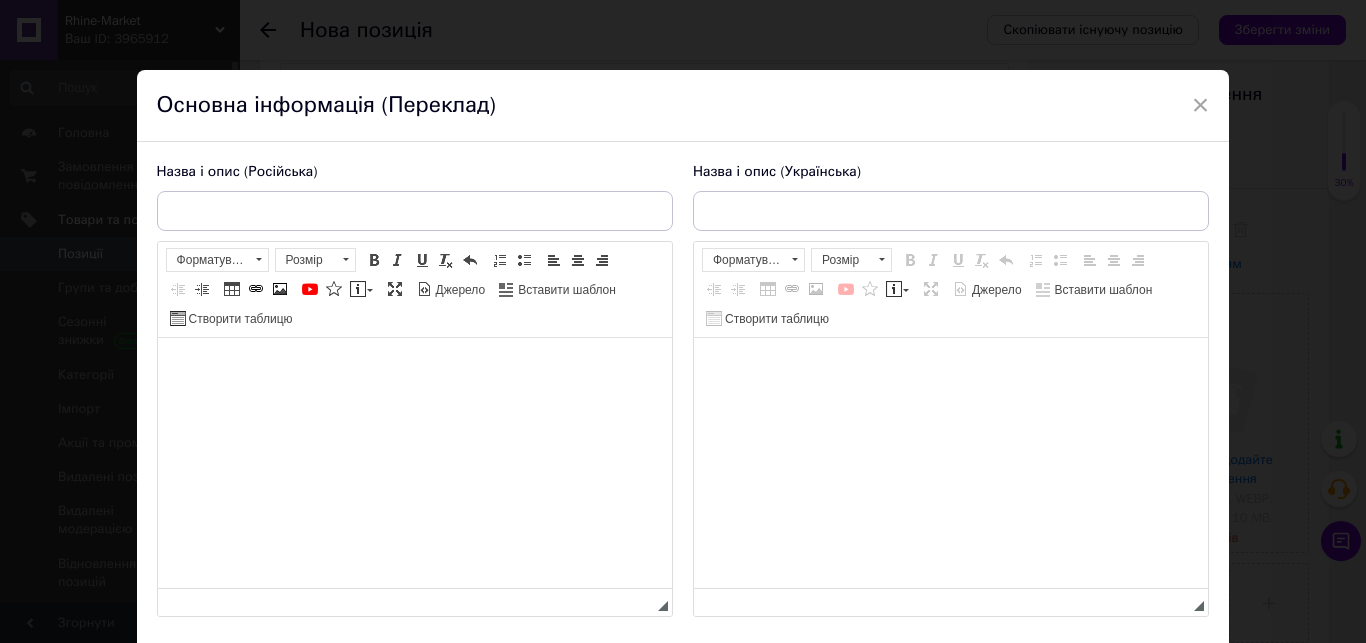 scroll, scrollTop: 0, scrollLeft: 0, axis: both 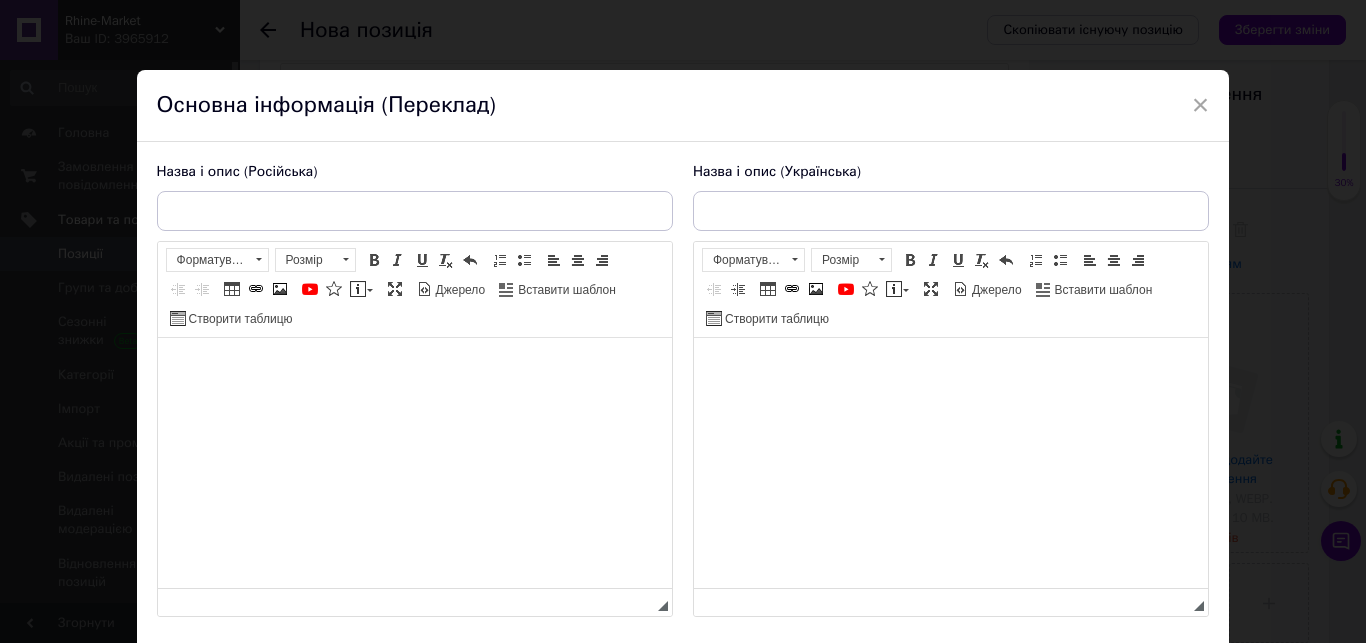click at bounding box center [414, 463] 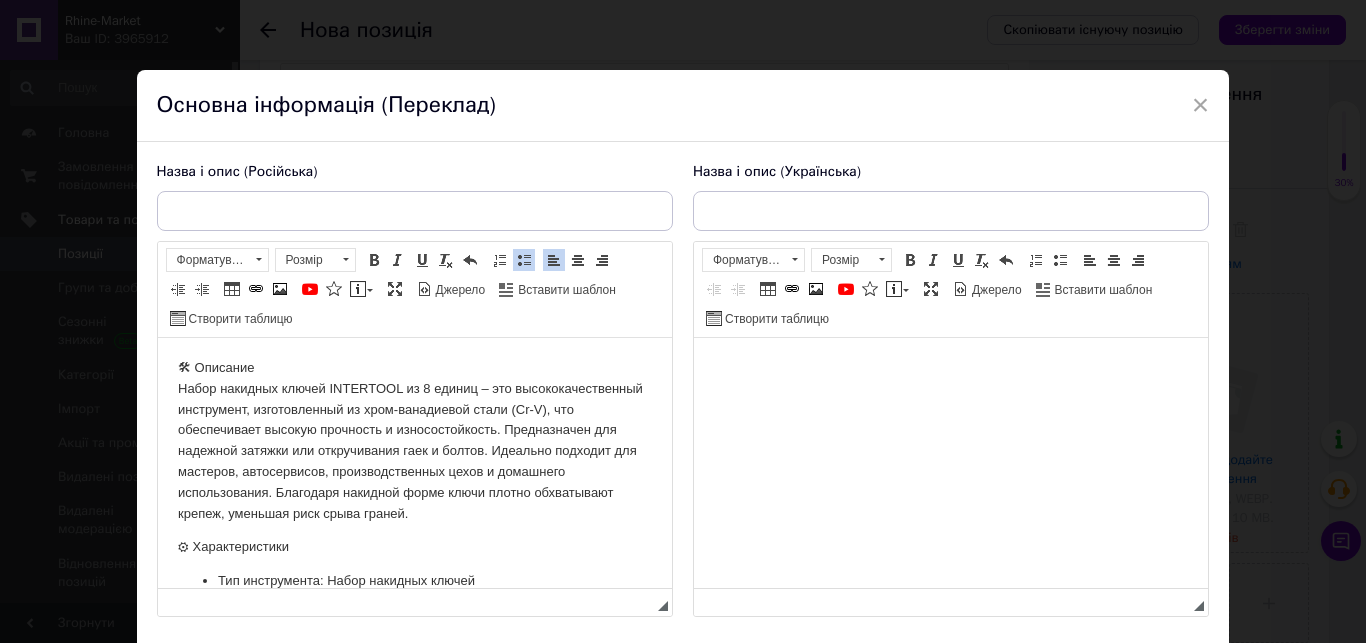 scroll, scrollTop: 593, scrollLeft: 0, axis: vertical 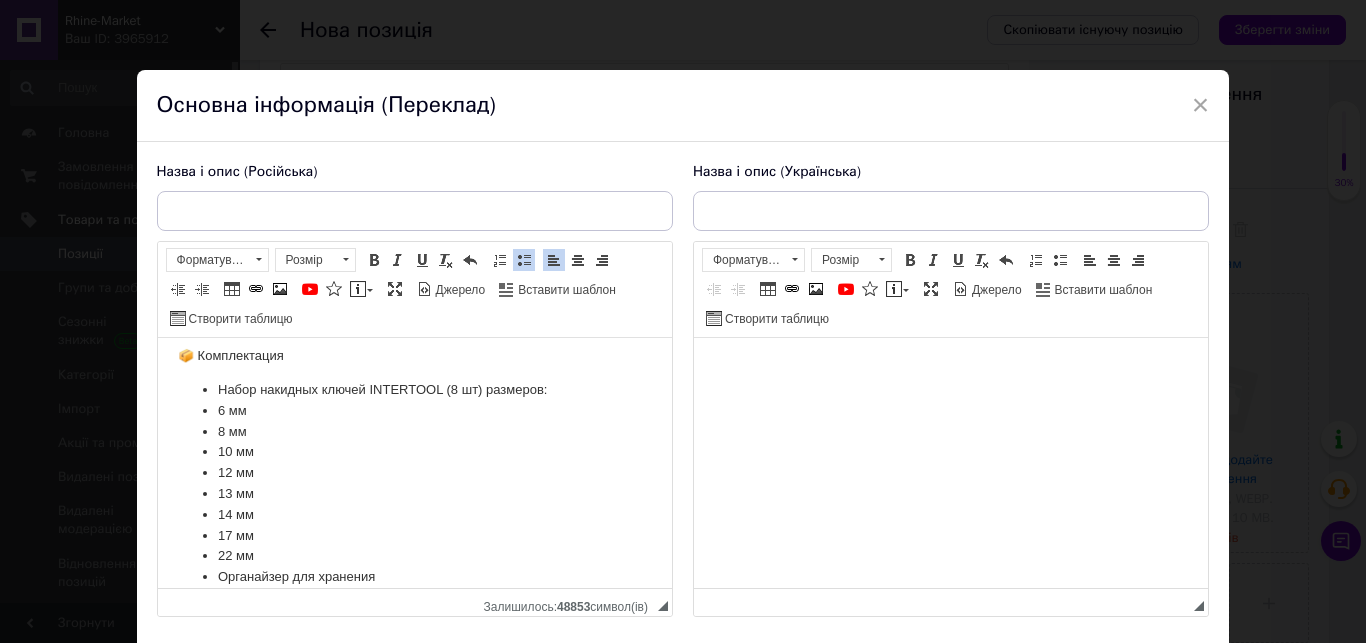 click at bounding box center (950, 463) 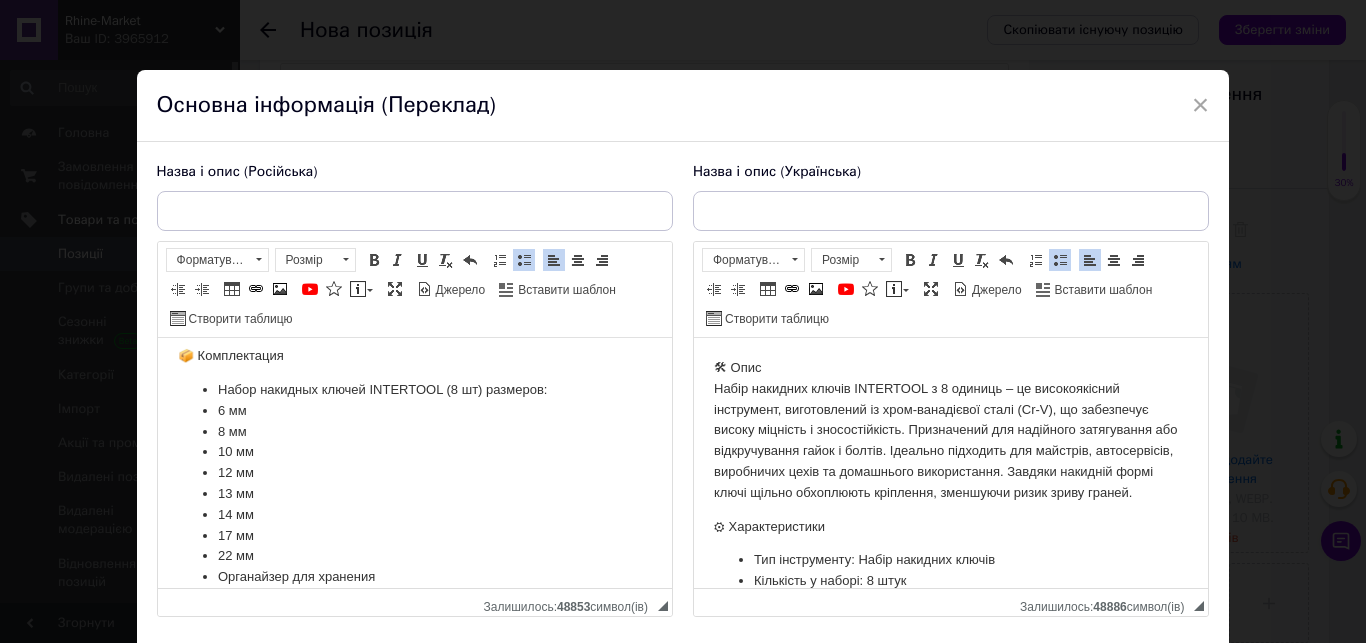 scroll, scrollTop: 552, scrollLeft: 0, axis: vertical 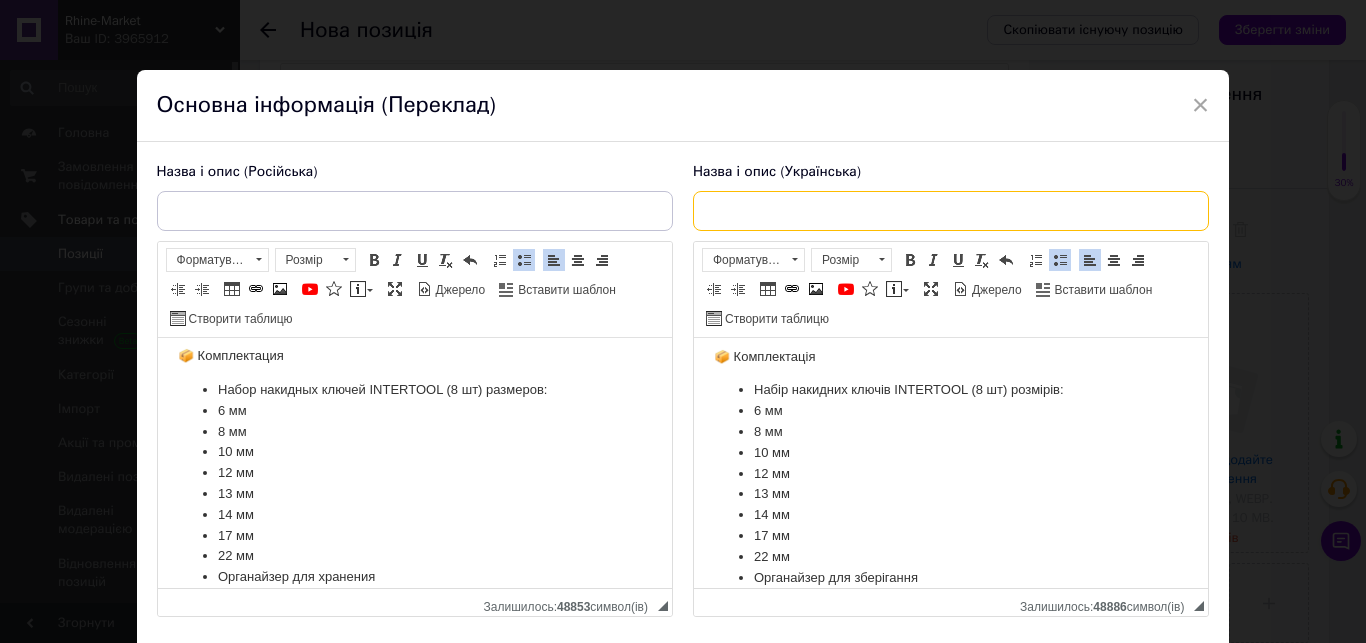 click at bounding box center (951, 211) 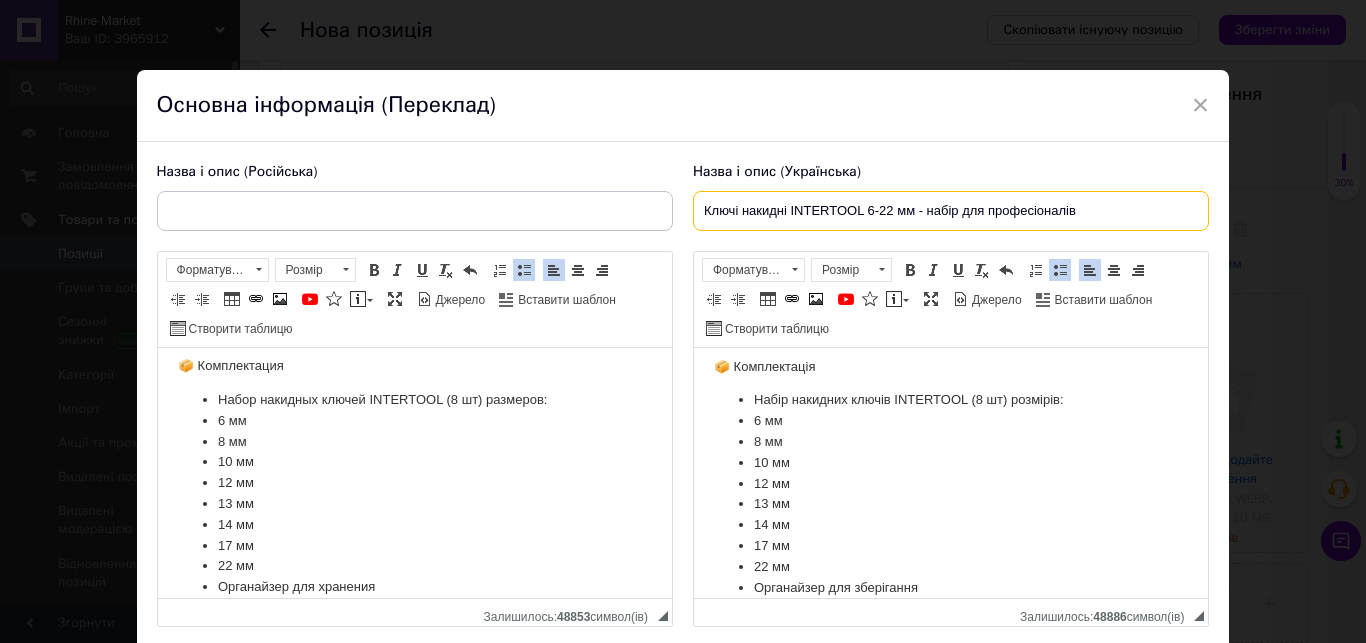type on "Ключі накидні INTERTOOL 6-22 мм - набір для професіоналів" 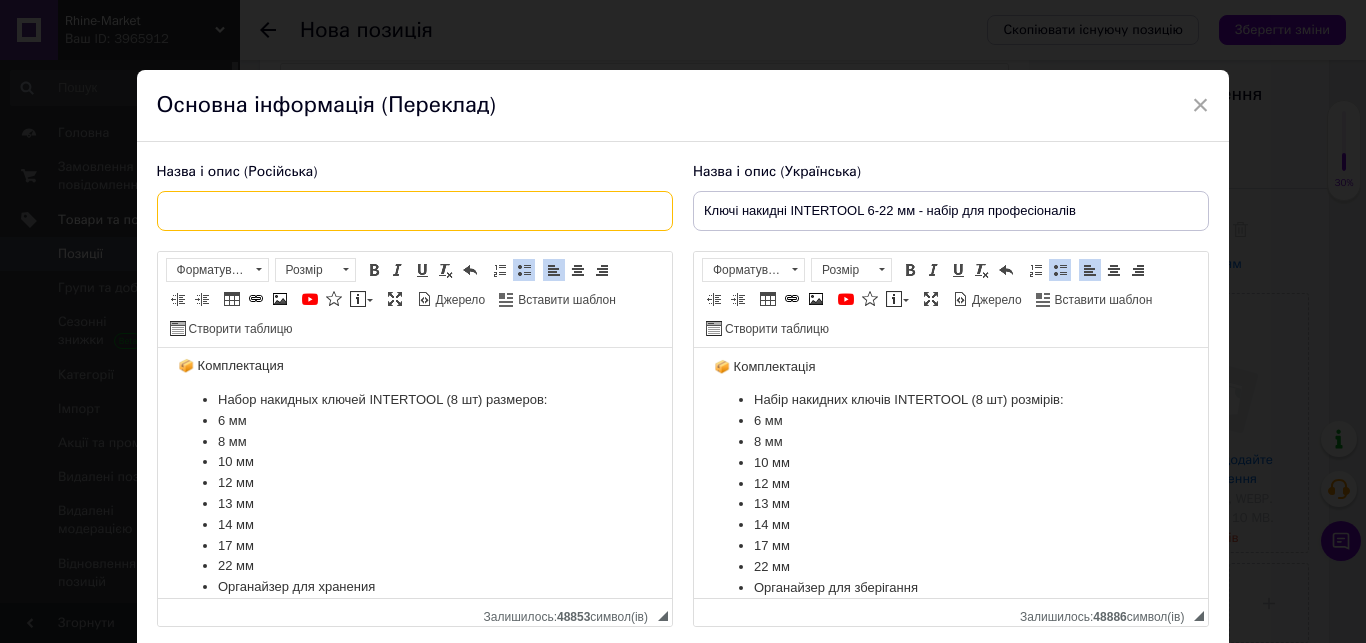 click at bounding box center (415, 211) 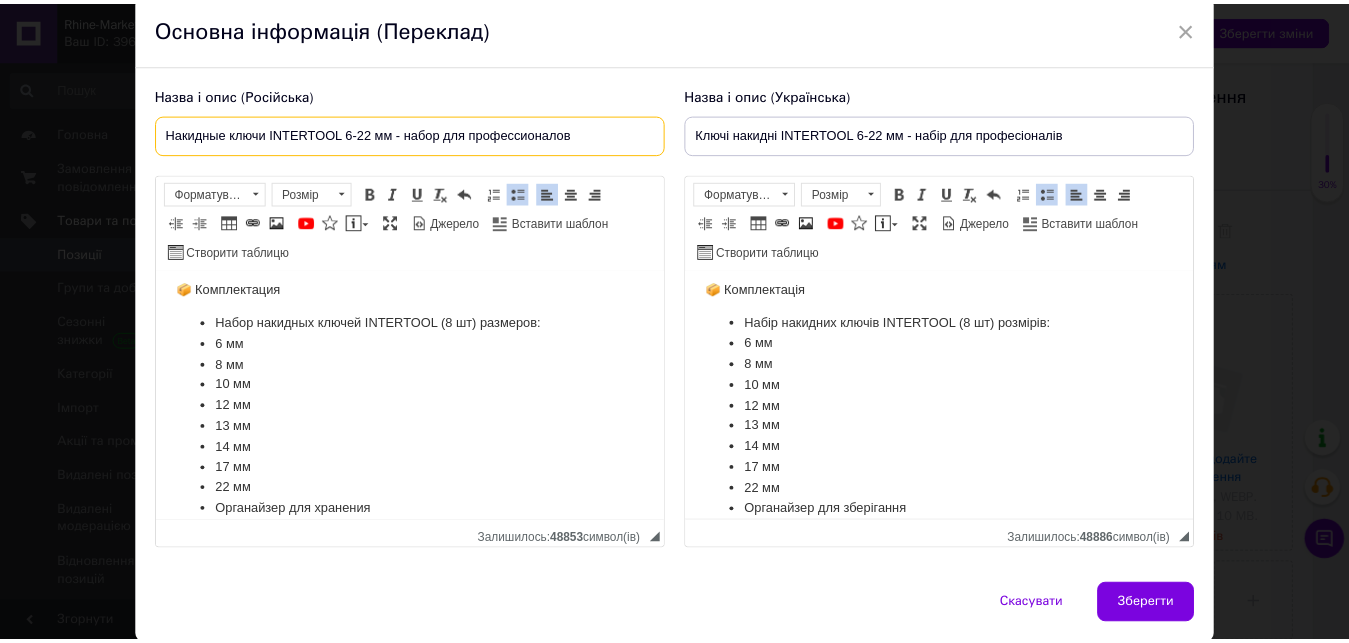 scroll, scrollTop: 150, scrollLeft: 0, axis: vertical 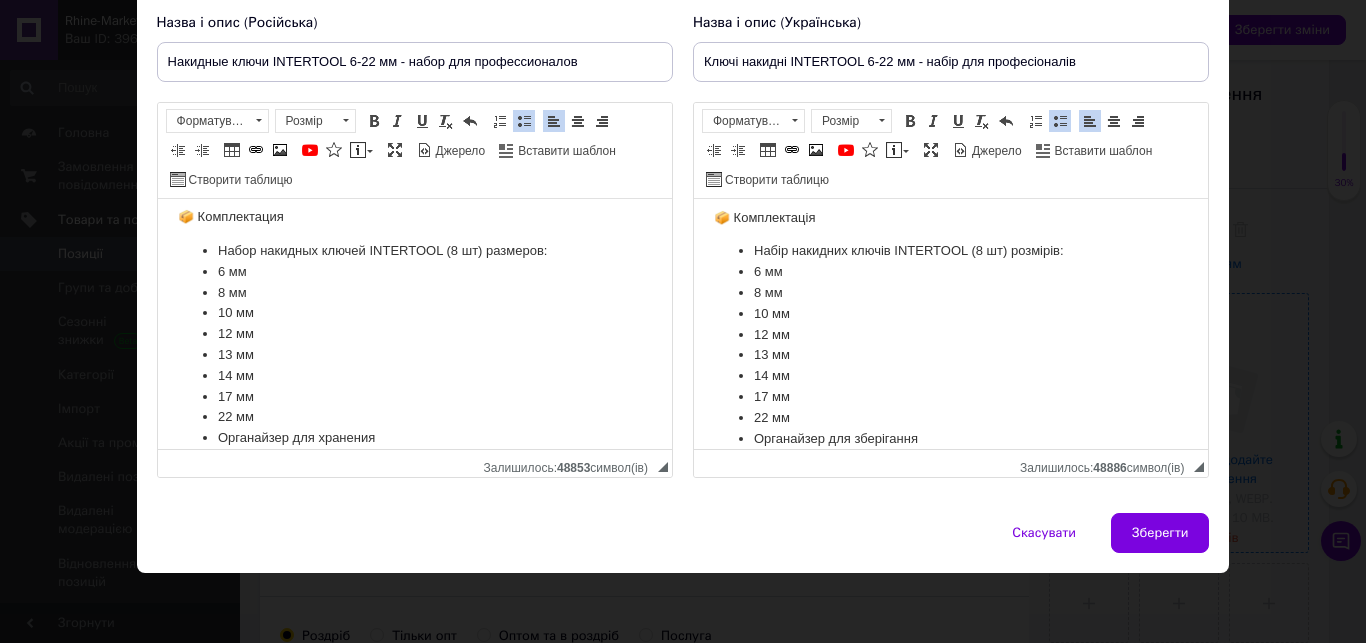 click on "Зберегти" at bounding box center (1160, 533) 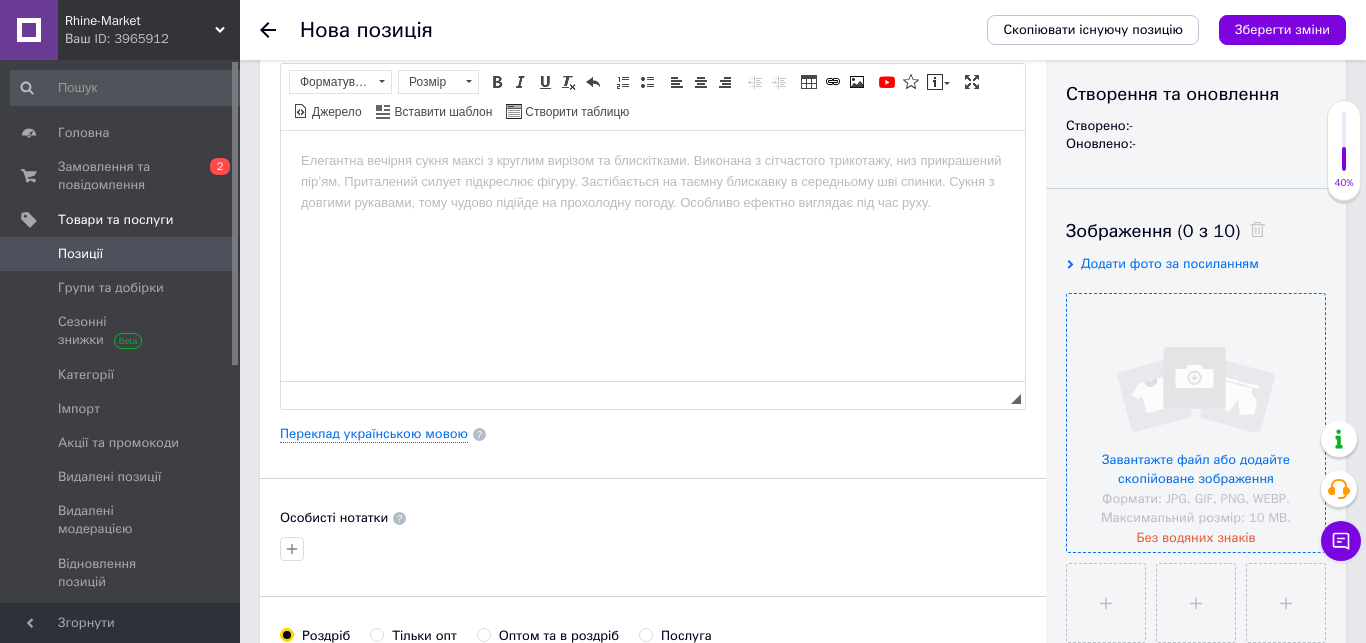 type on "Накидные ключи INTERTOOL 6-22 мм - набор для профессионалов" 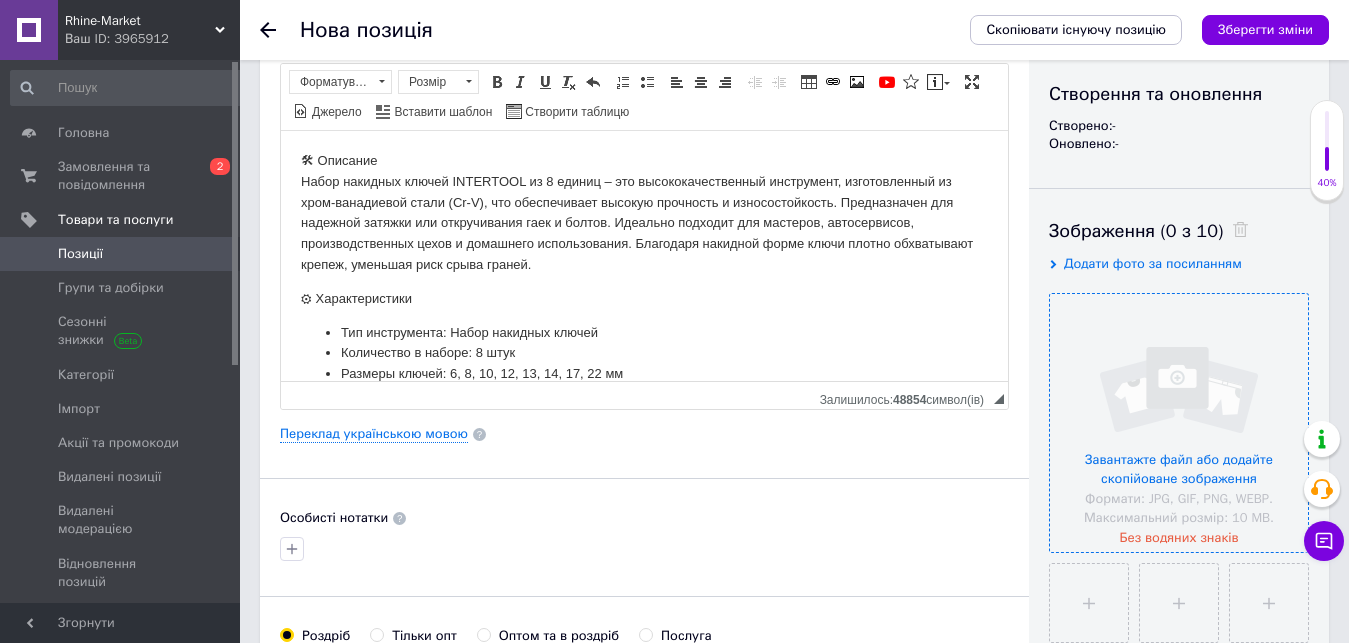 click at bounding box center (1179, 423) 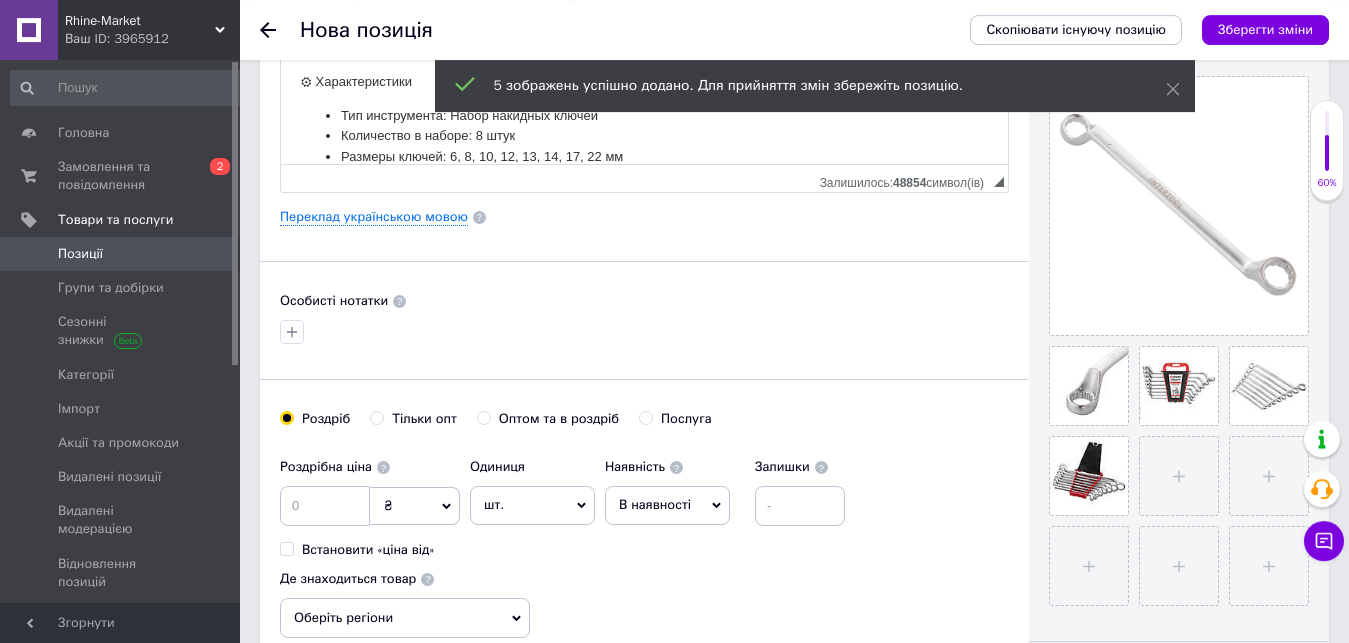 scroll, scrollTop: 408, scrollLeft: 0, axis: vertical 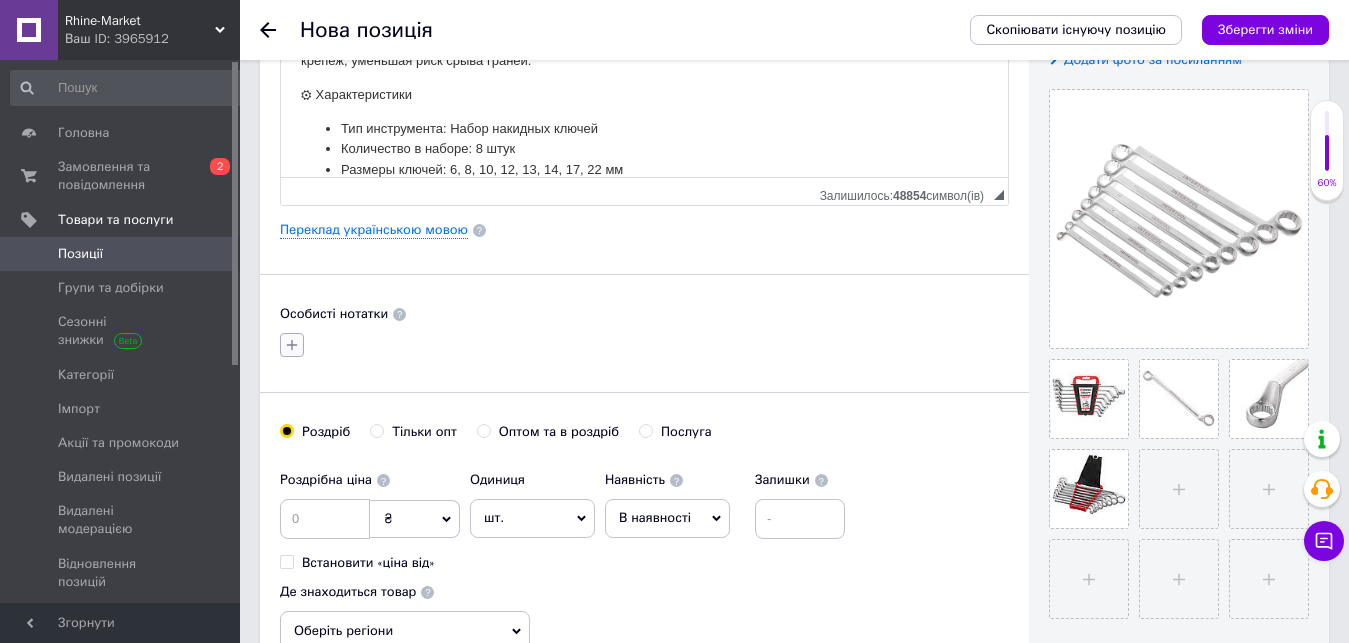 click at bounding box center (292, 345) 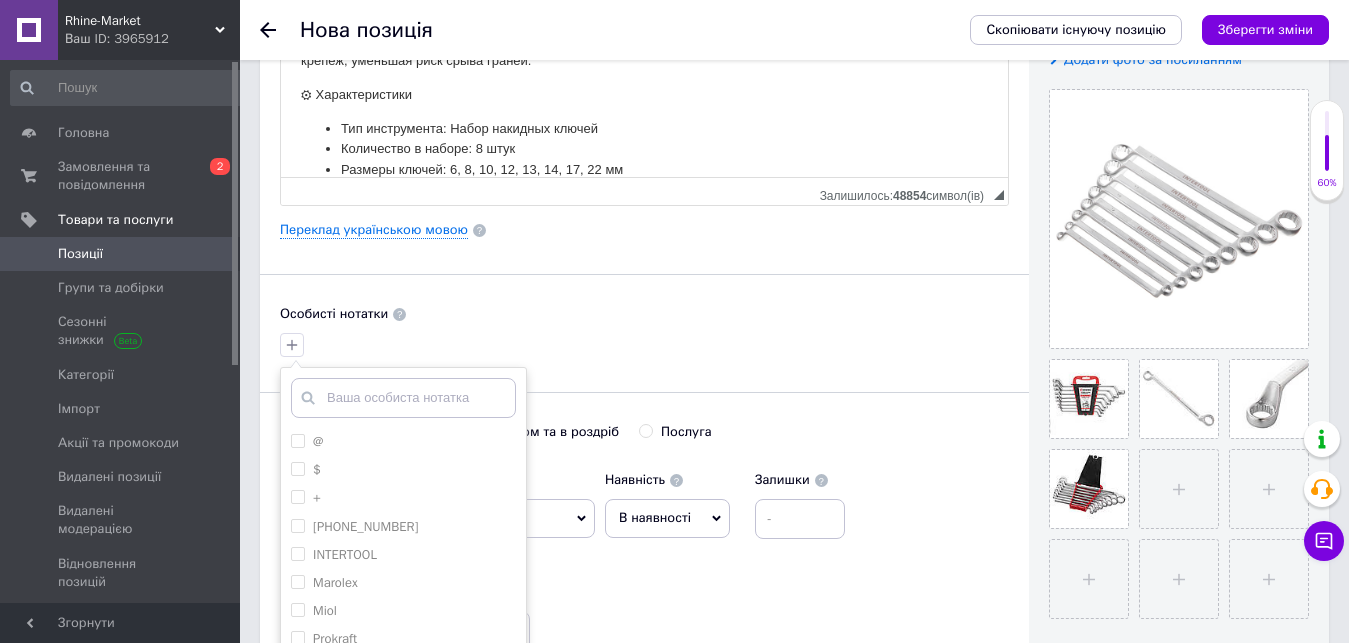 scroll, scrollTop: 510, scrollLeft: 0, axis: vertical 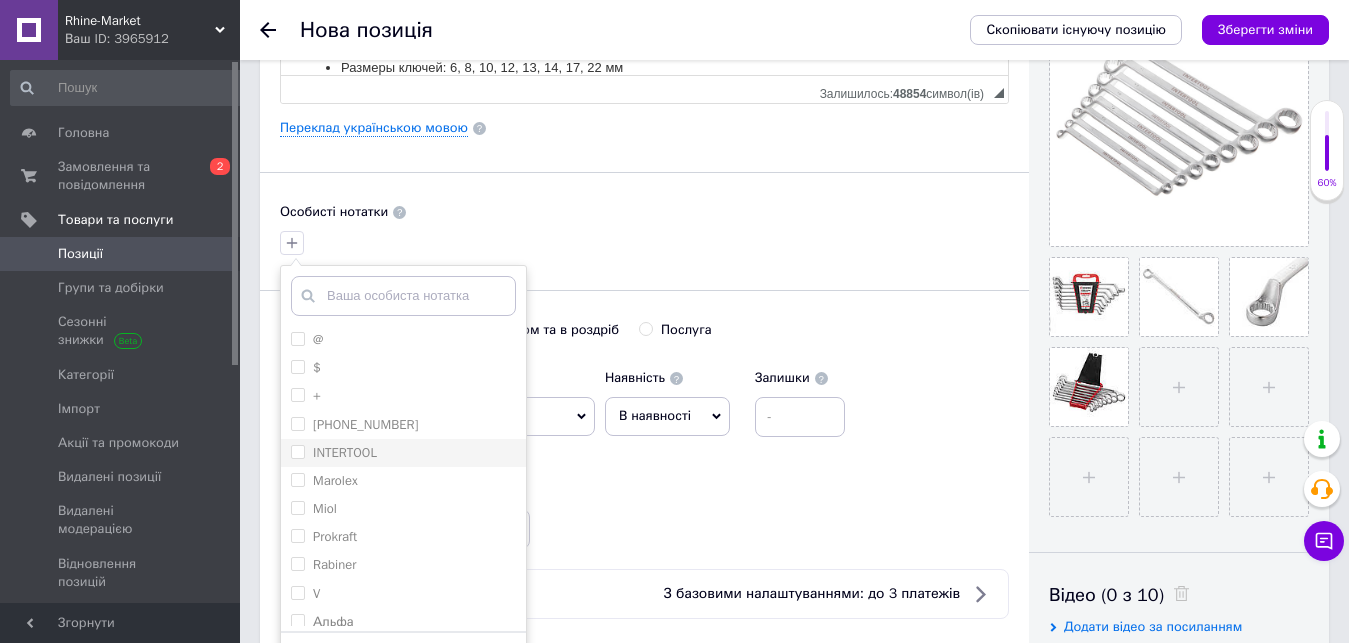click on "INTERTOOL" at bounding box center (403, 453) 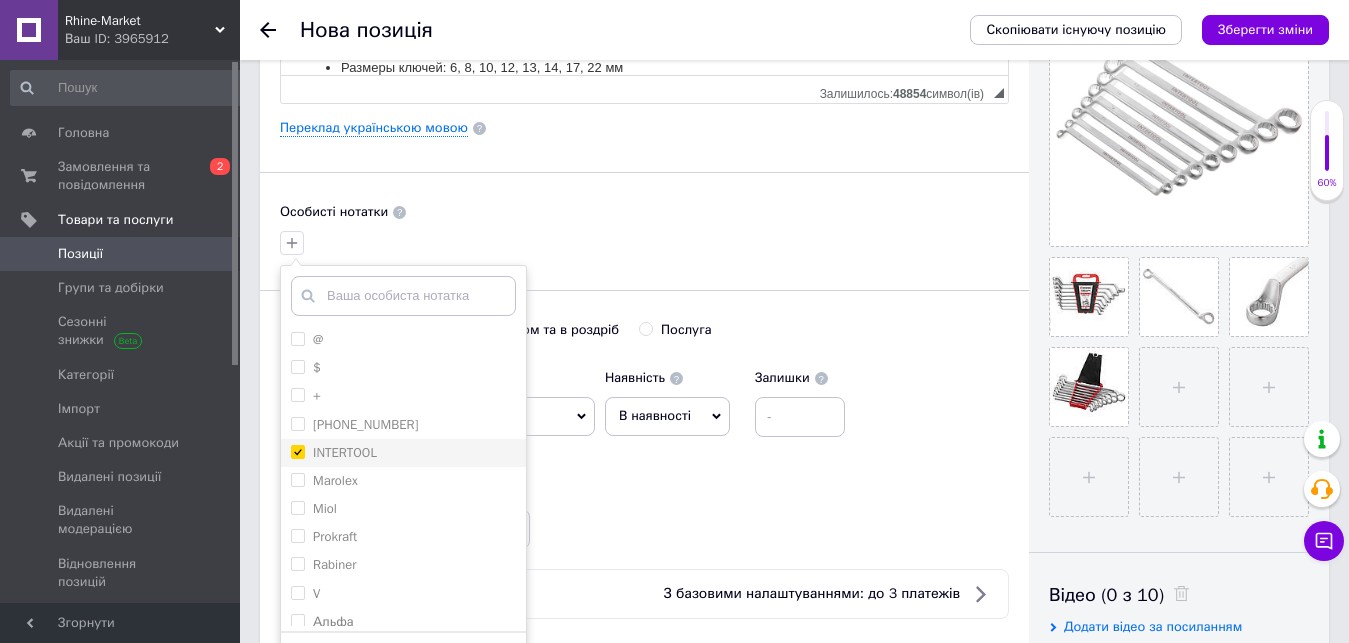 checkbox on "true" 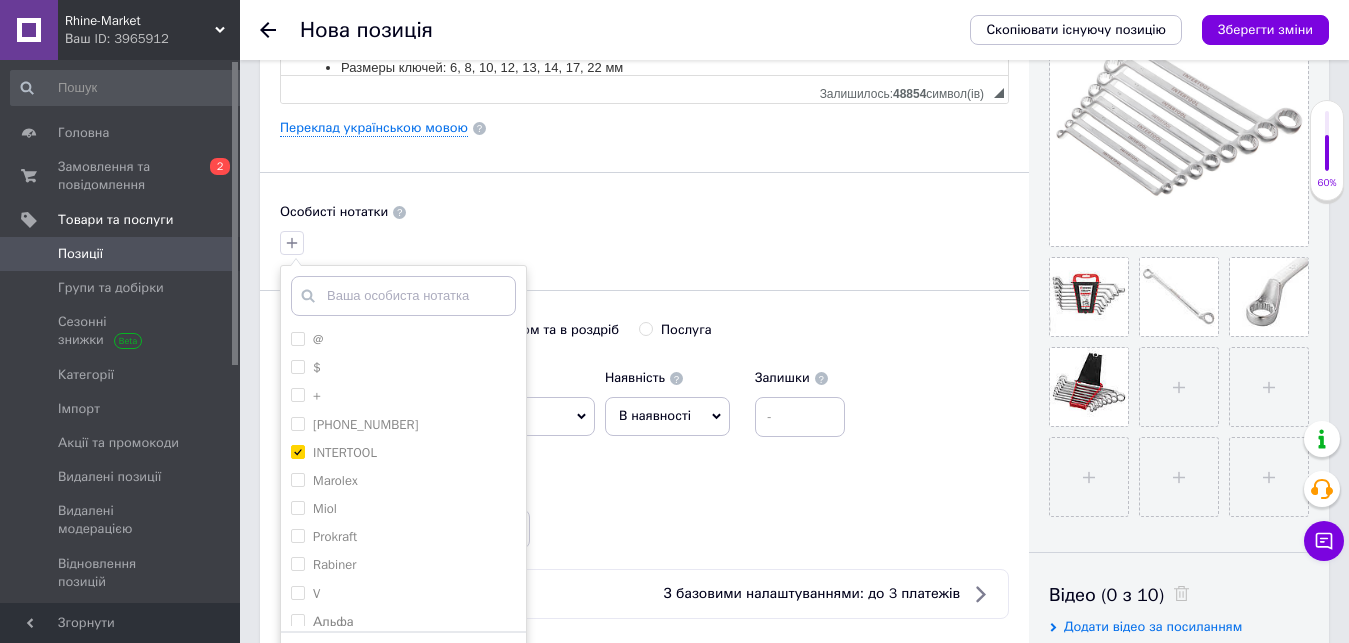 scroll, scrollTop: 714, scrollLeft: 0, axis: vertical 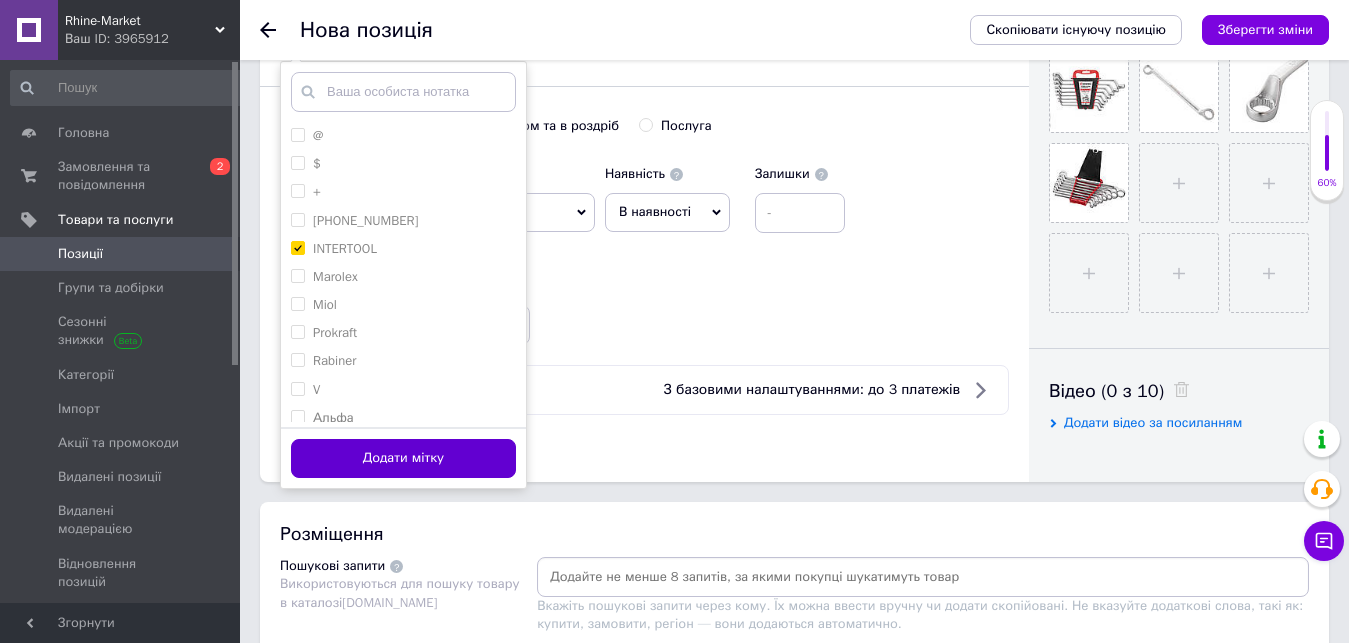 click on "Додати мітку" at bounding box center [403, 458] 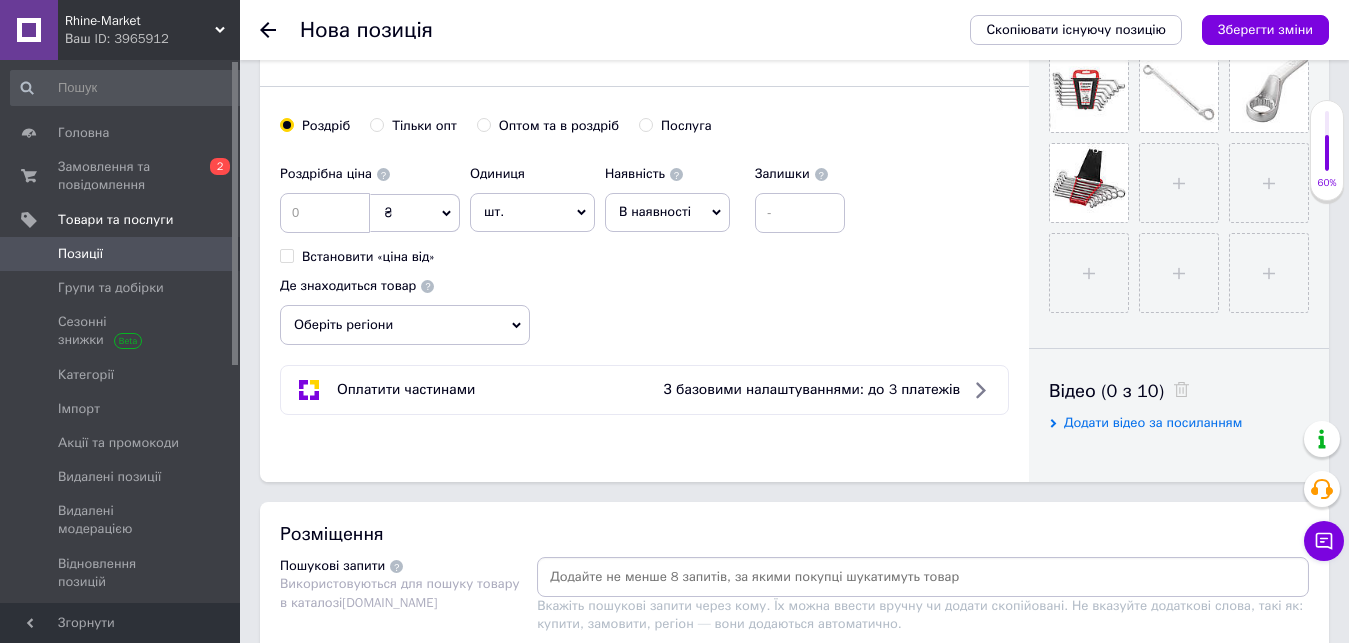 click on "В наявності" at bounding box center [655, 211] 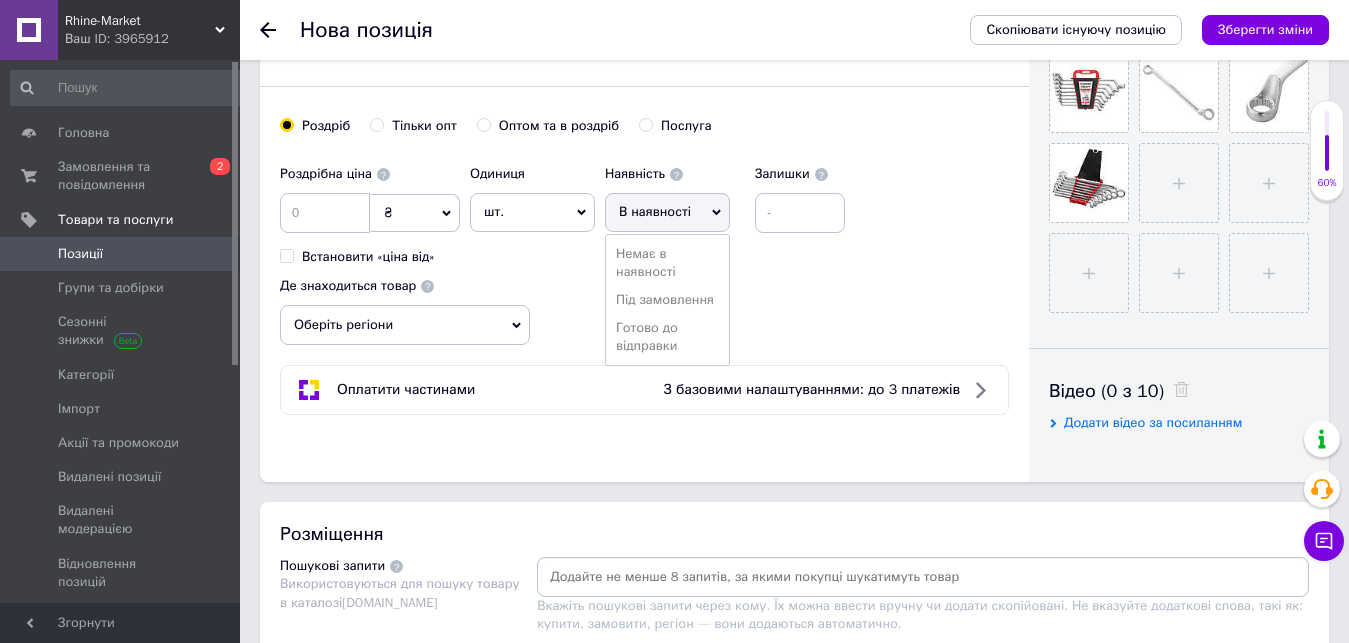 click on "Готово до відправки" at bounding box center (667, 337) 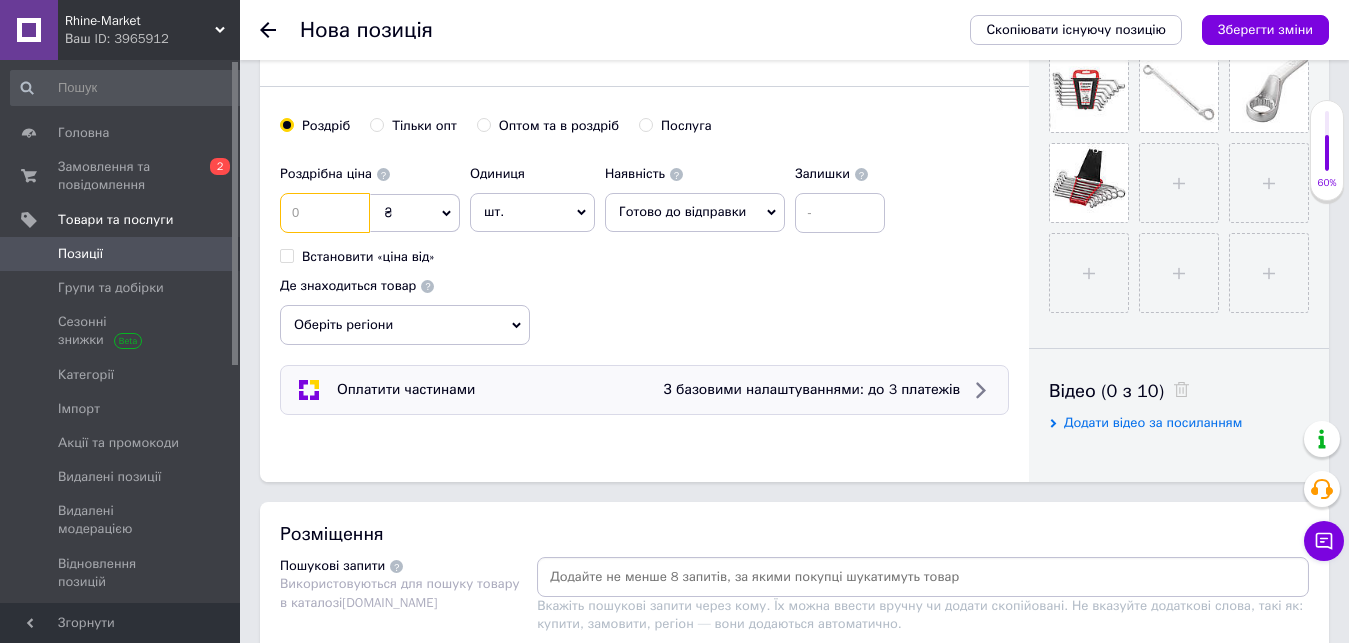 click at bounding box center (325, 213) 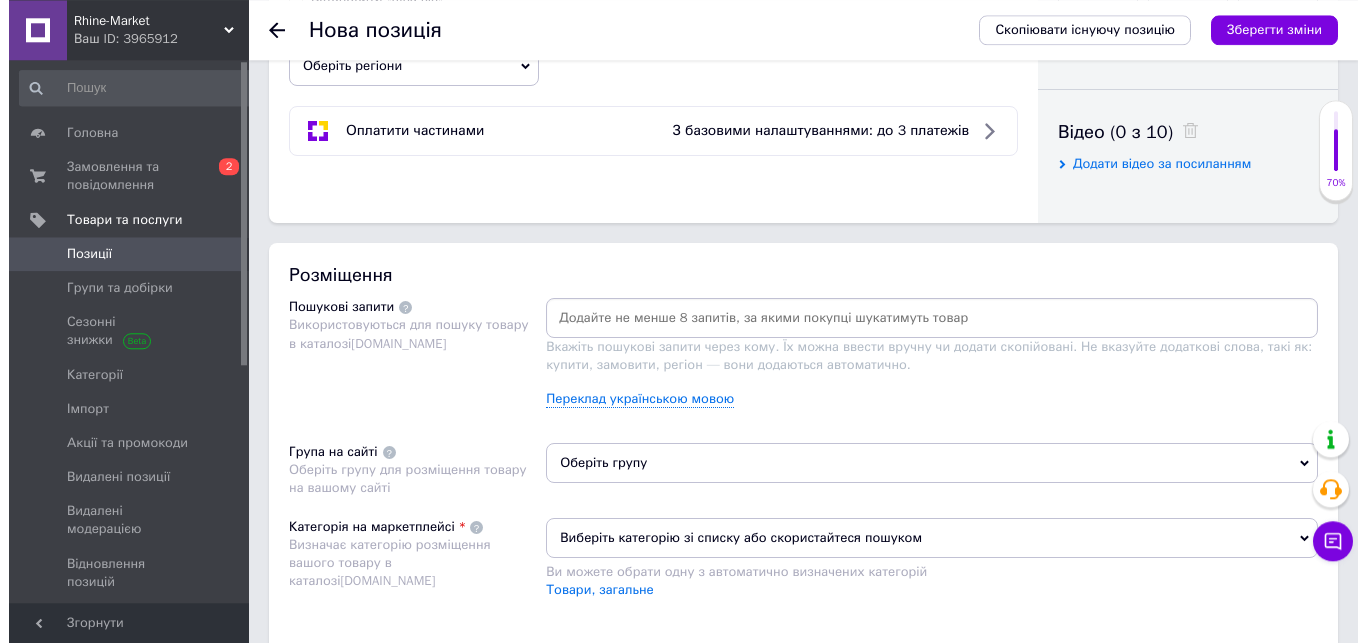 scroll, scrollTop: 1020, scrollLeft: 0, axis: vertical 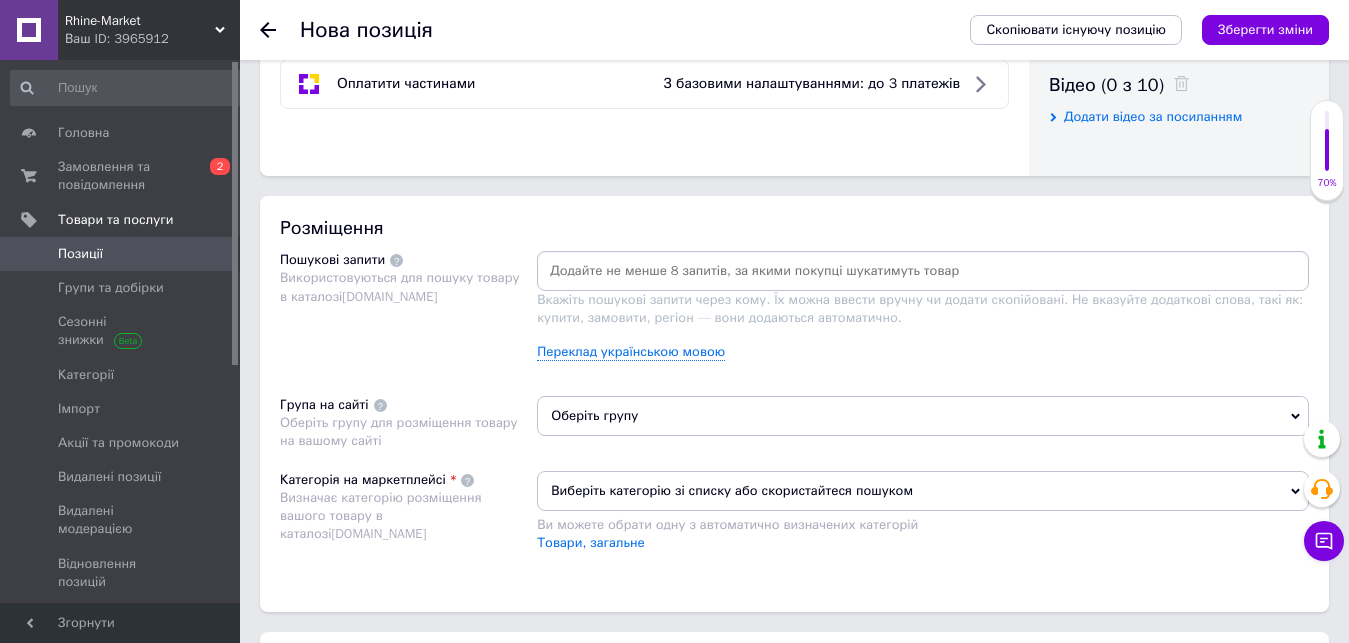 type on "782" 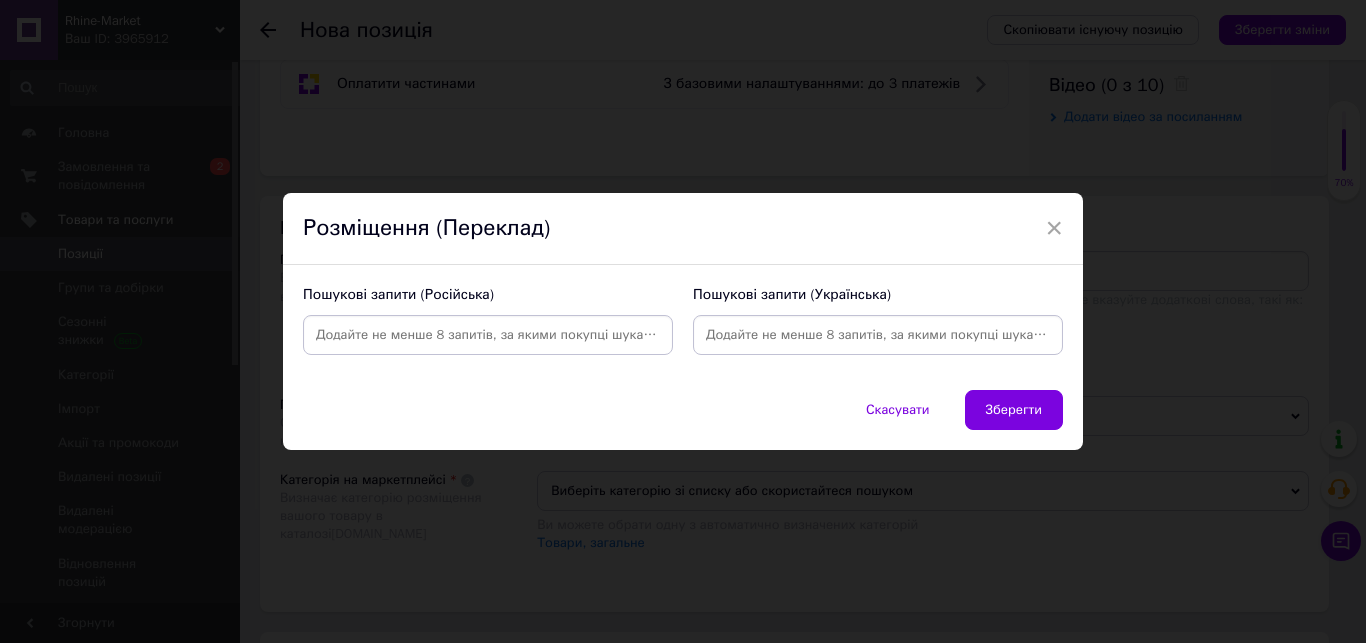 click at bounding box center [488, 335] 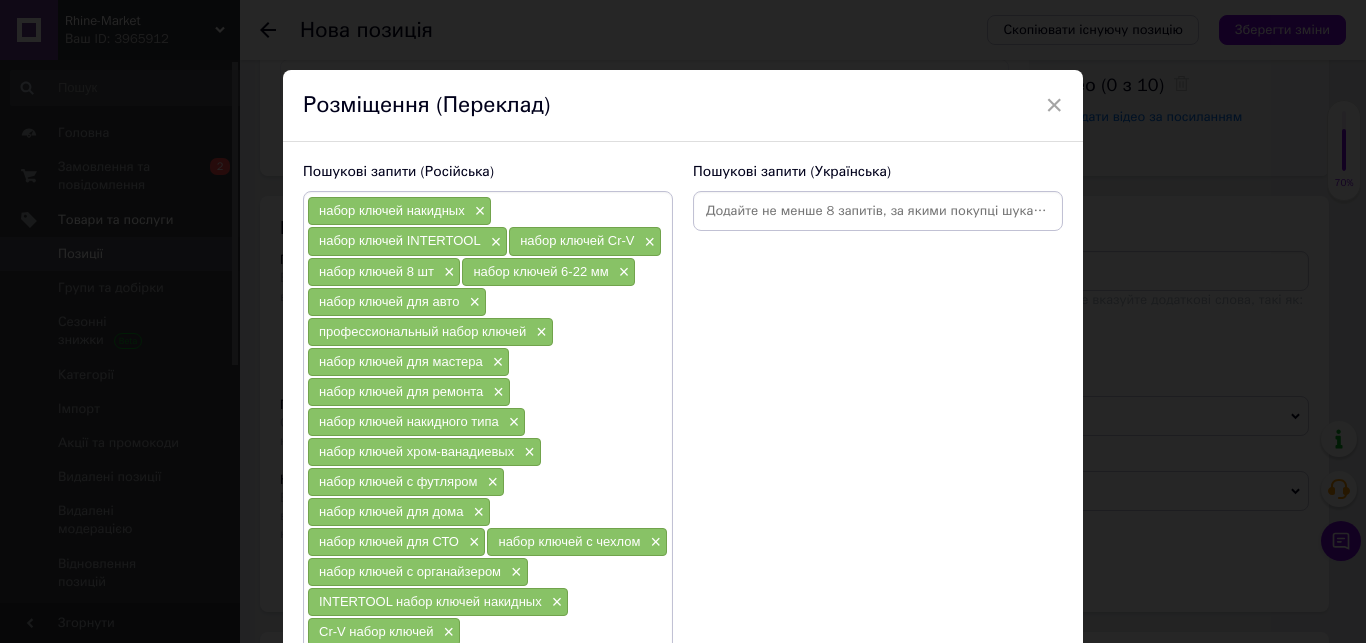 click at bounding box center [878, 211] 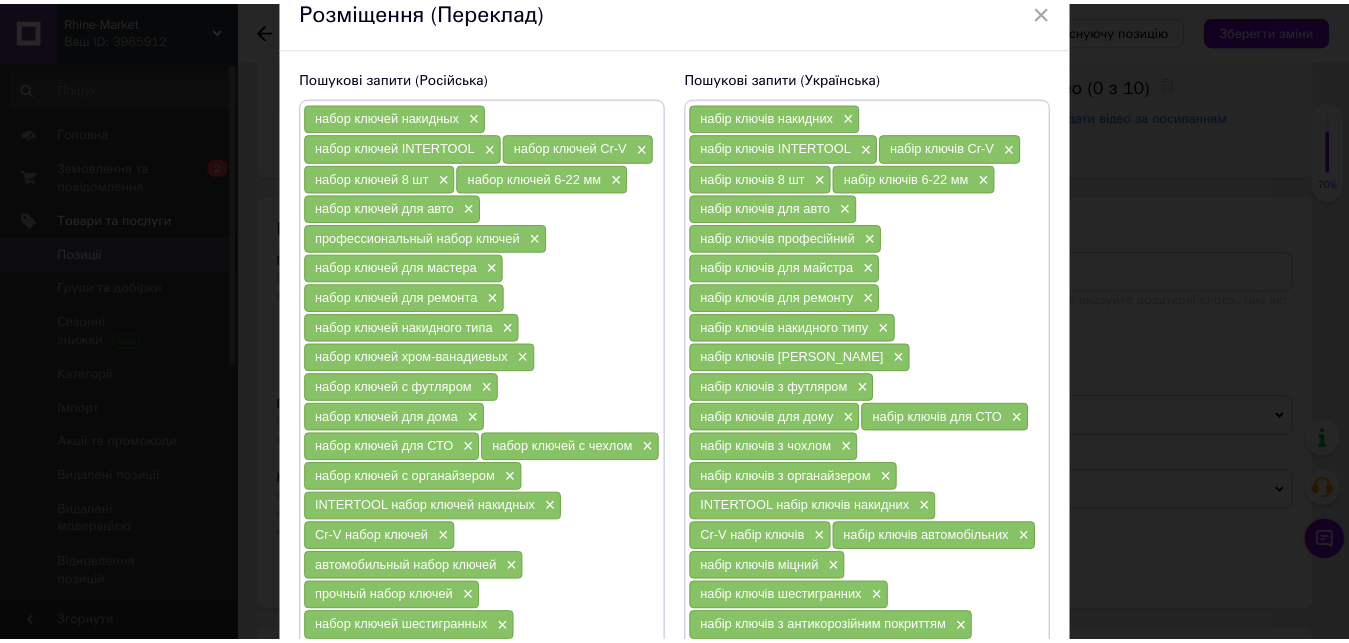 scroll, scrollTop: 342, scrollLeft: 0, axis: vertical 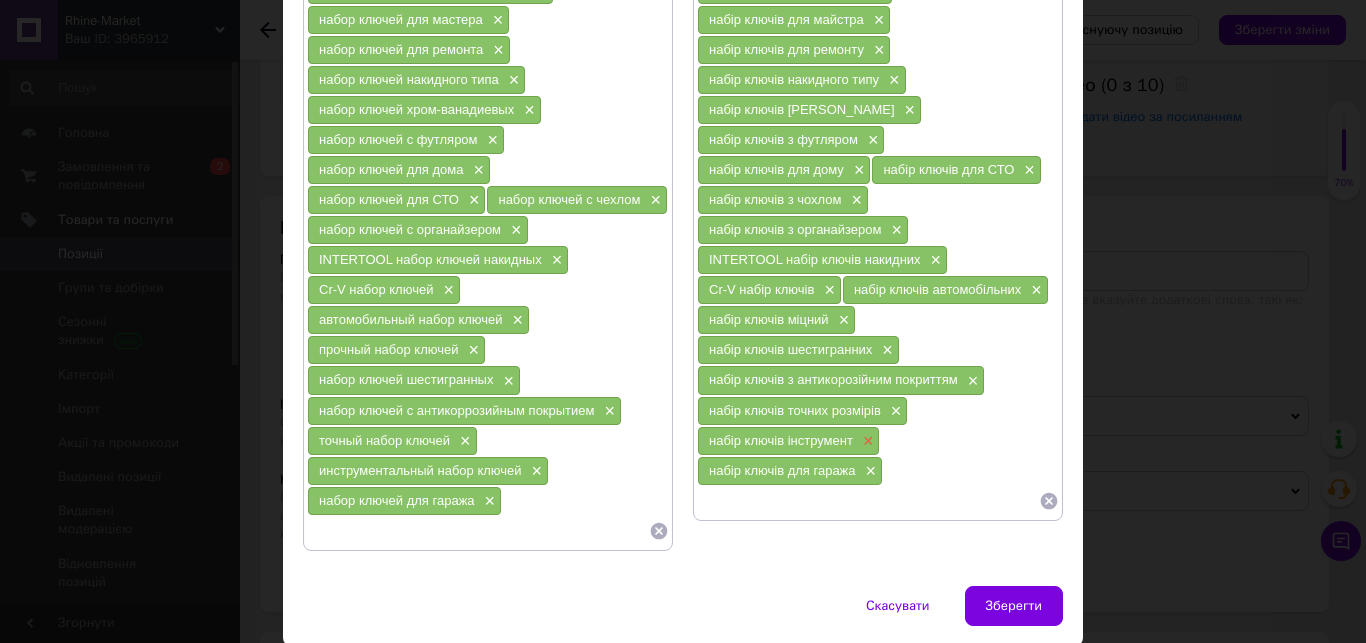 click on "×" at bounding box center (866, 441) 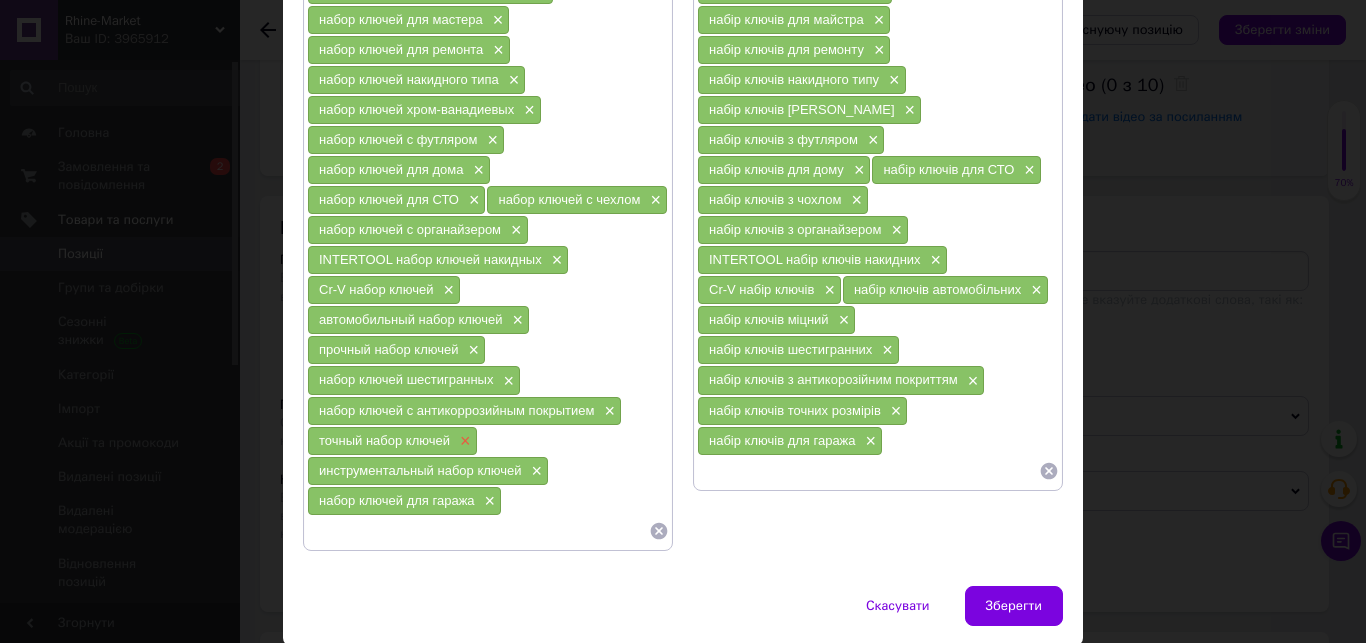 click on "×" at bounding box center [463, 441] 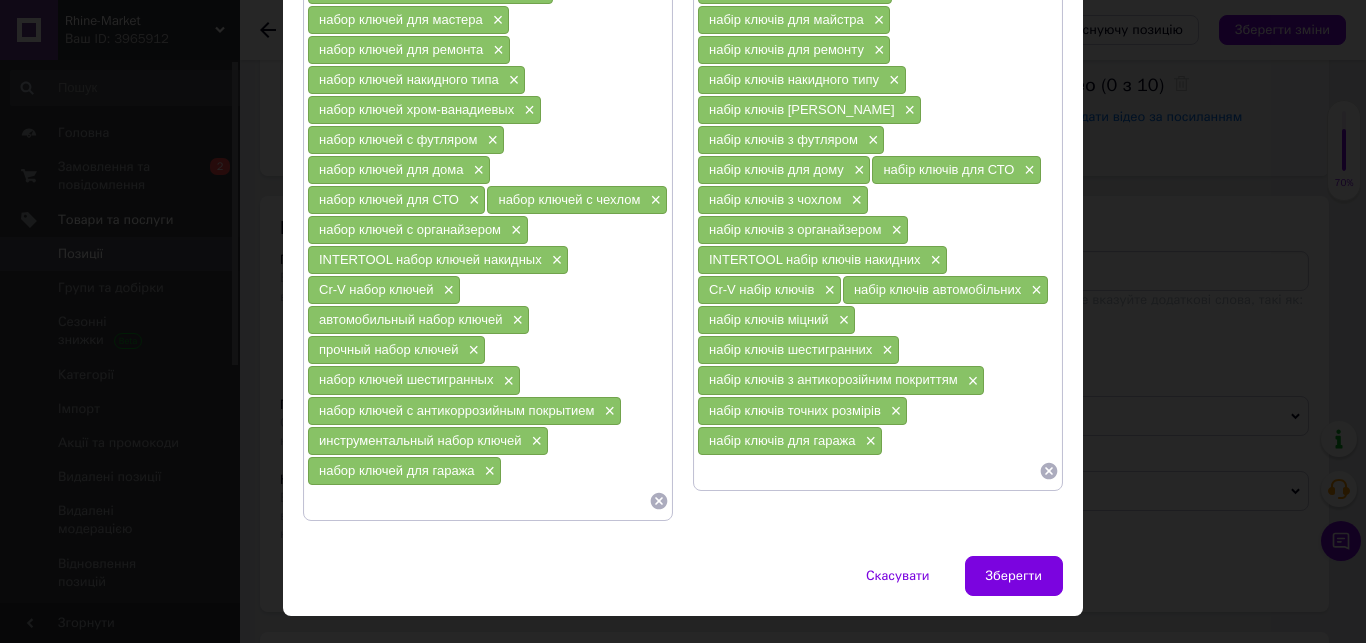 click on "Зберегти" at bounding box center [1014, 576] 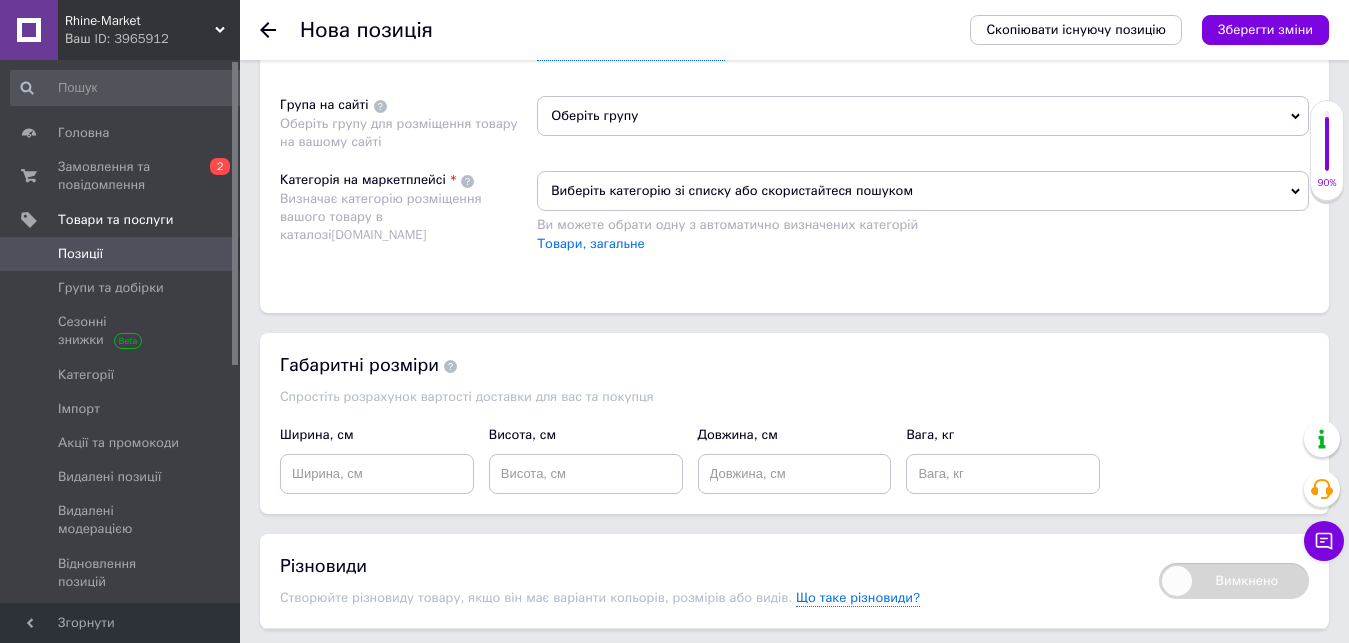 scroll, scrollTop: 1326, scrollLeft: 0, axis: vertical 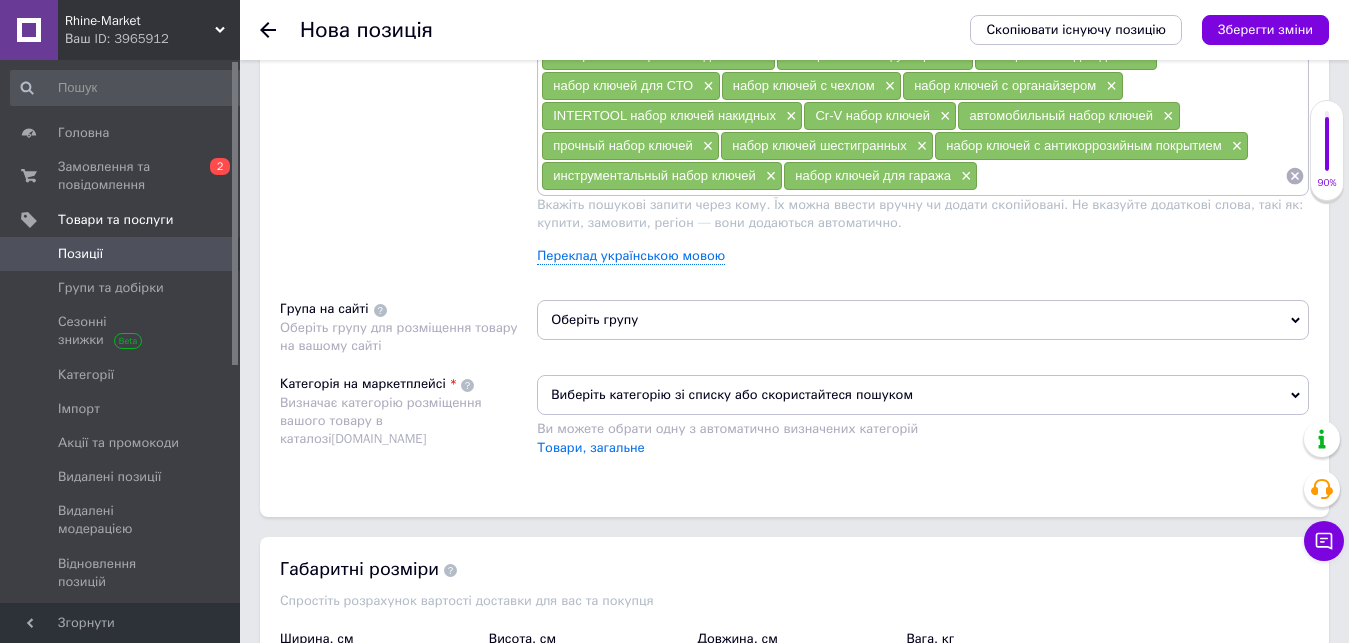 click on "Оберіть групу" at bounding box center (923, 320) 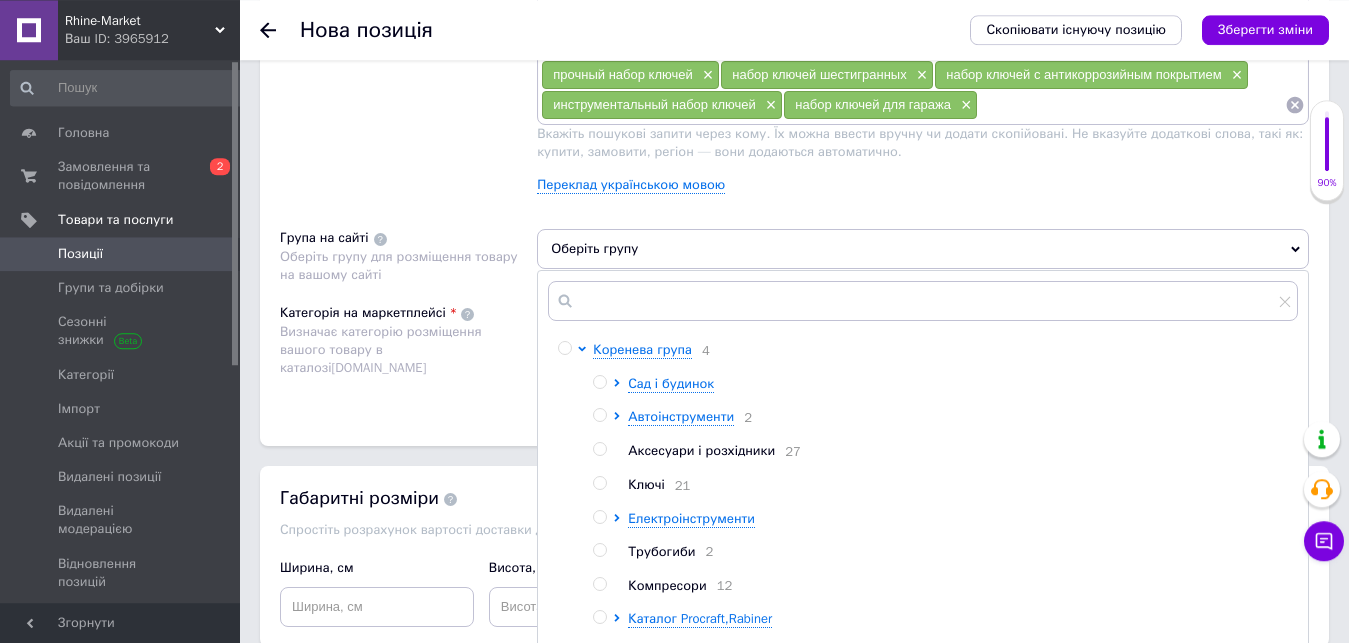 scroll, scrollTop: 1428, scrollLeft: 0, axis: vertical 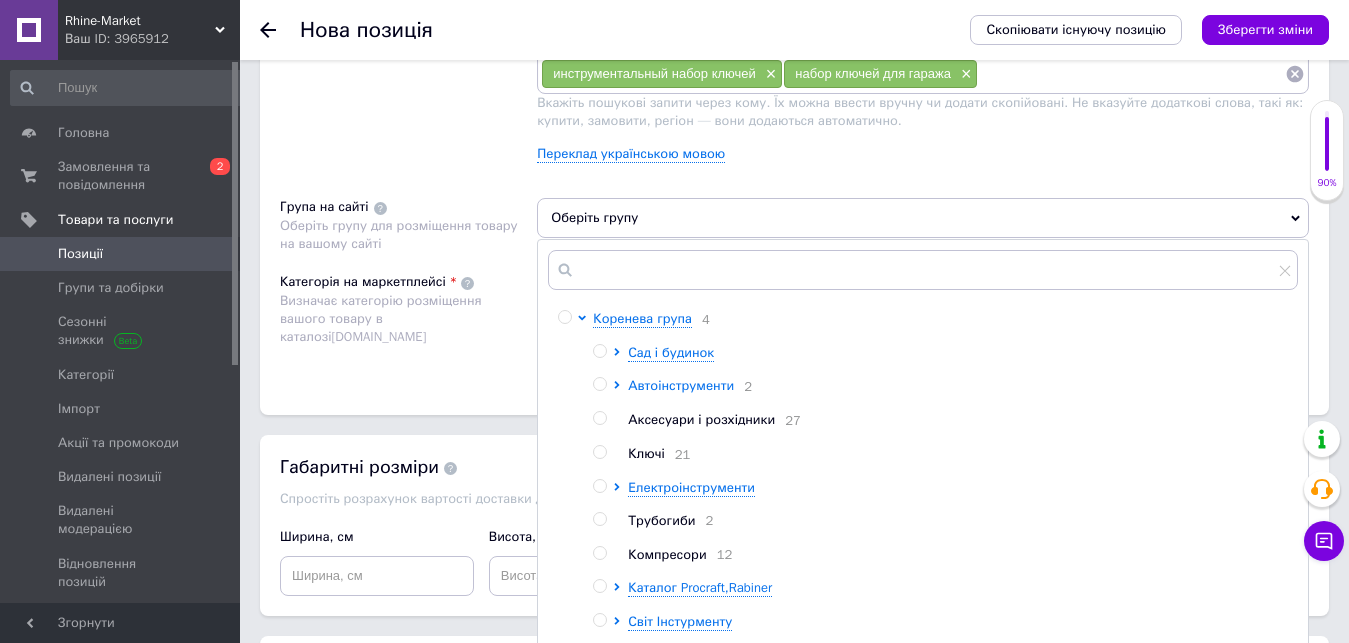 click on "Автоінструменти" at bounding box center [681, 385] 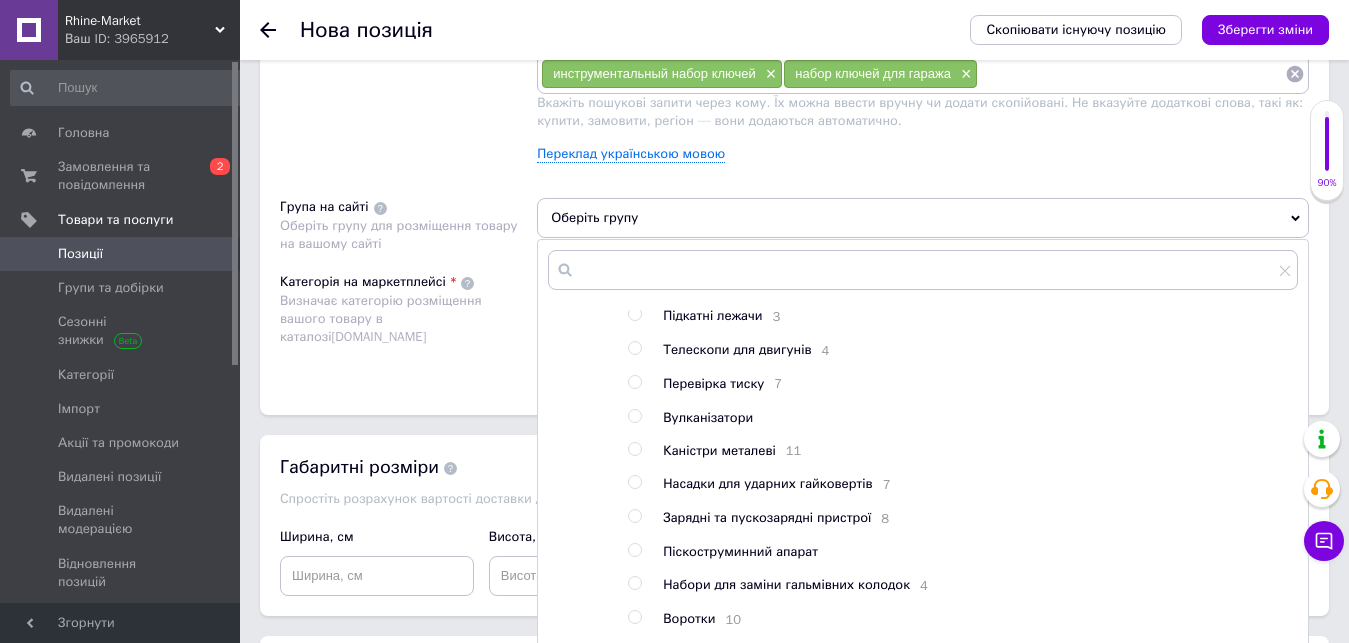 scroll, scrollTop: 714, scrollLeft: 0, axis: vertical 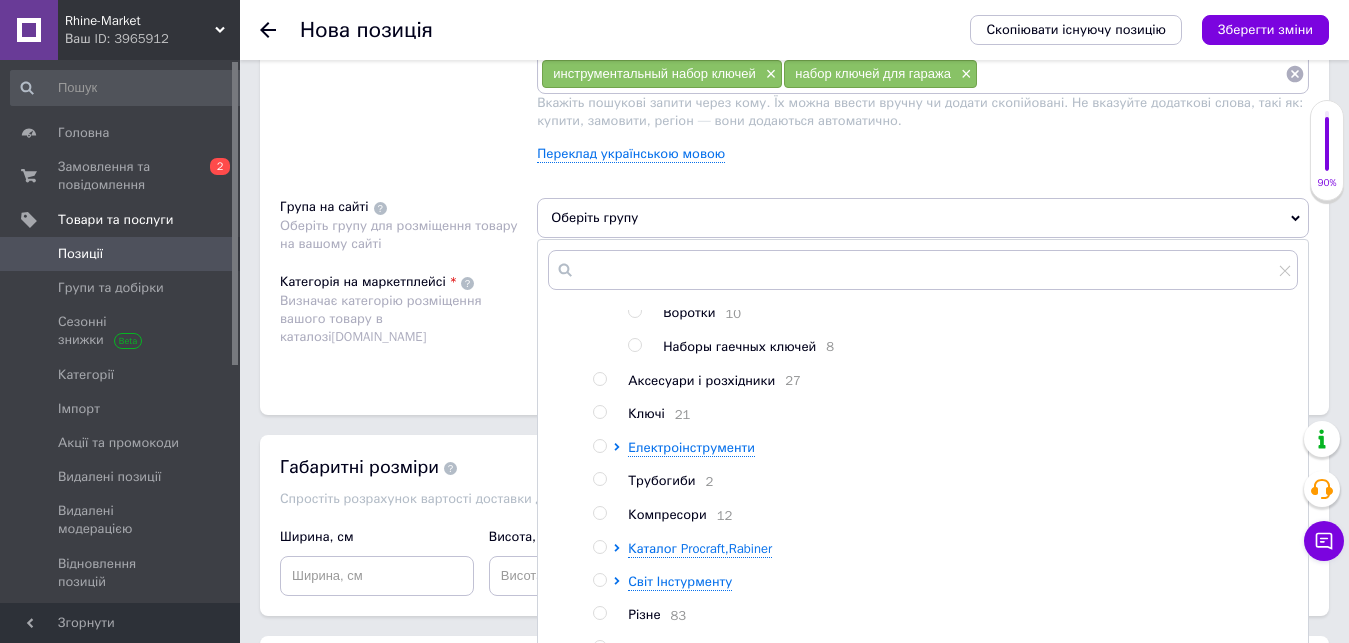 click at bounding box center (634, 345) 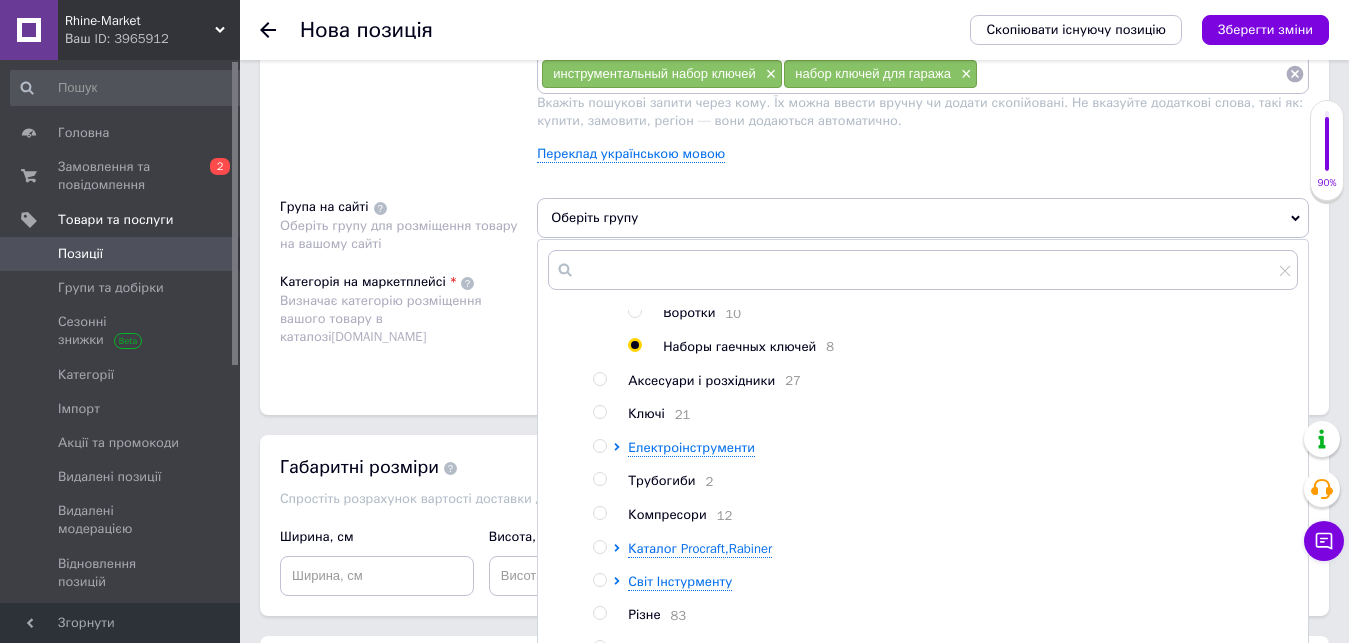 radio on "true" 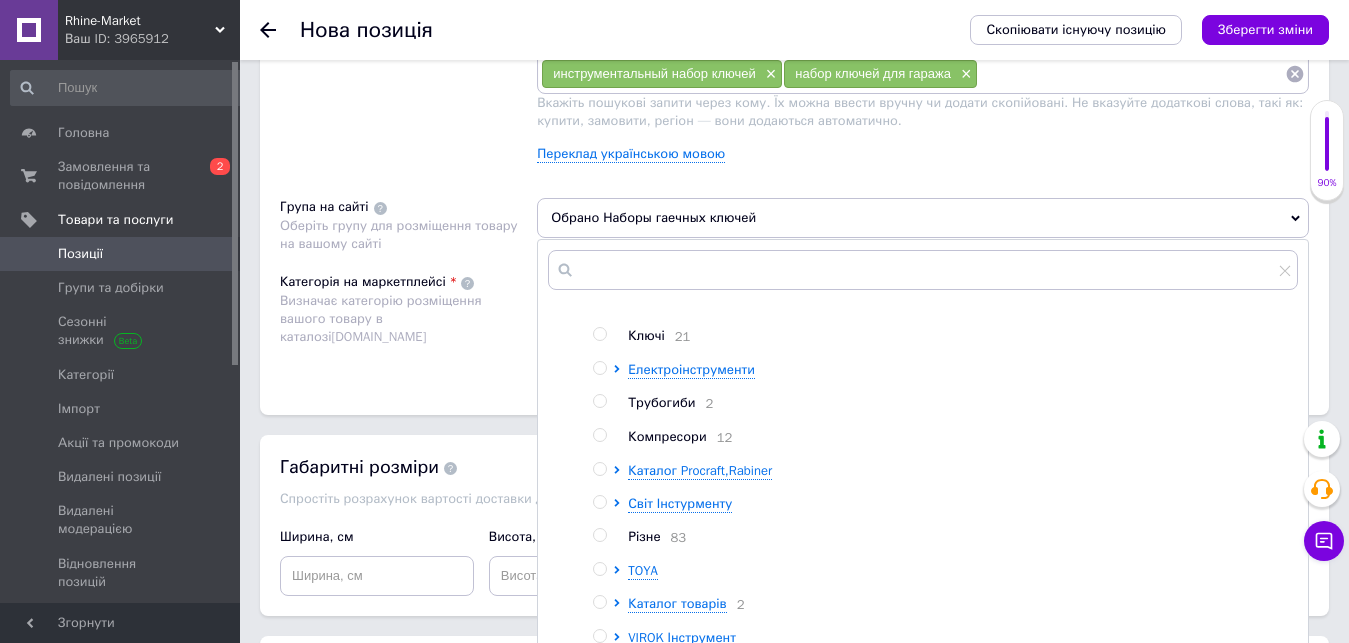 scroll, scrollTop: 816, scrollLeft: 0, axis: vertical 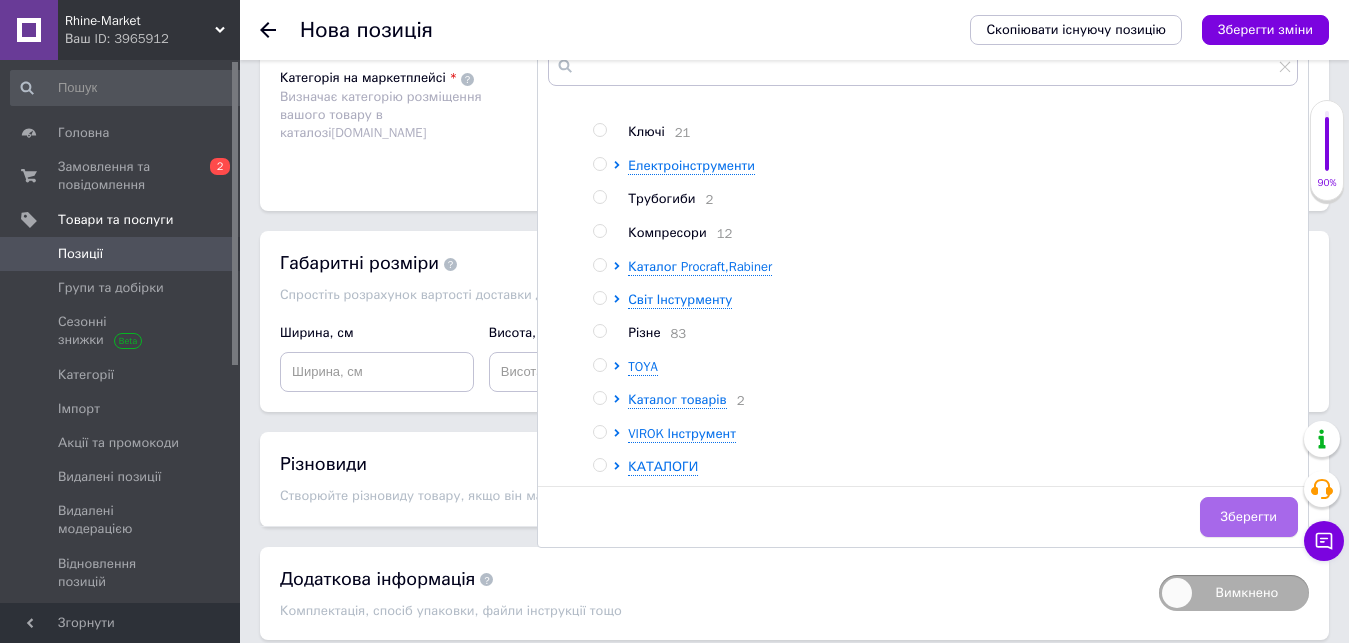 click on "Зберегти" at bounding box center (1249, 517) 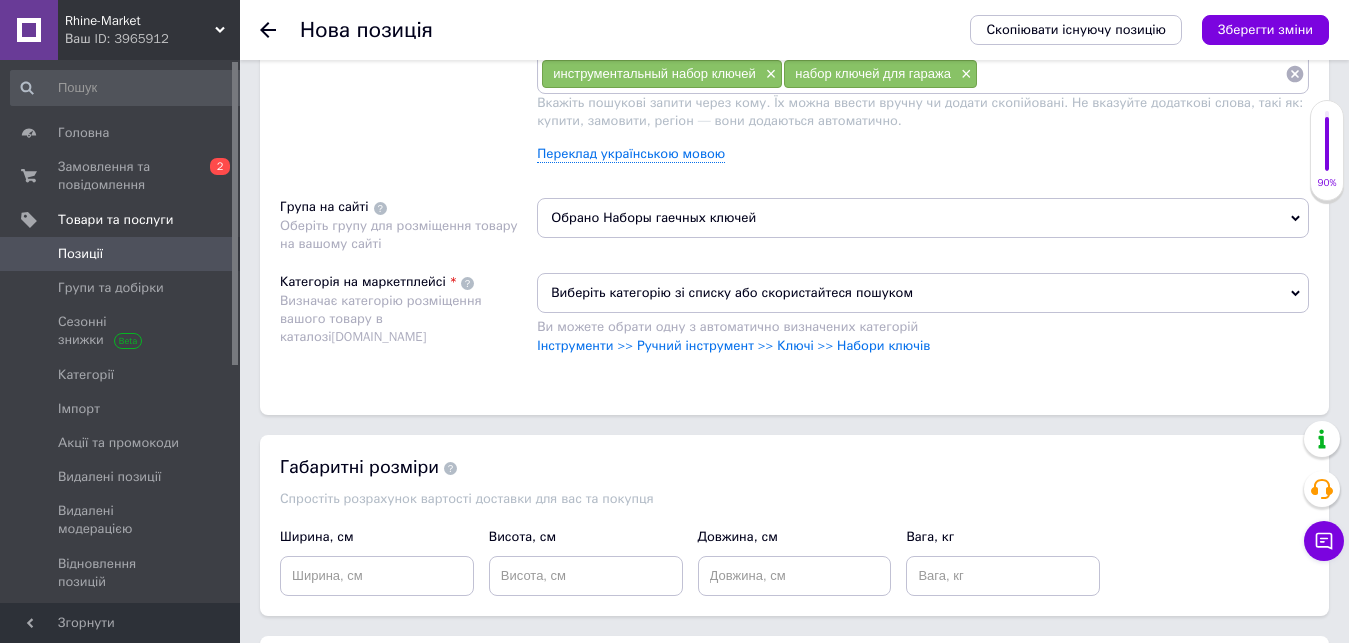 click on "Інструменти >> Ручний інструмент >> Ключі >> Набори ключів" at bounding box center (733, 345) 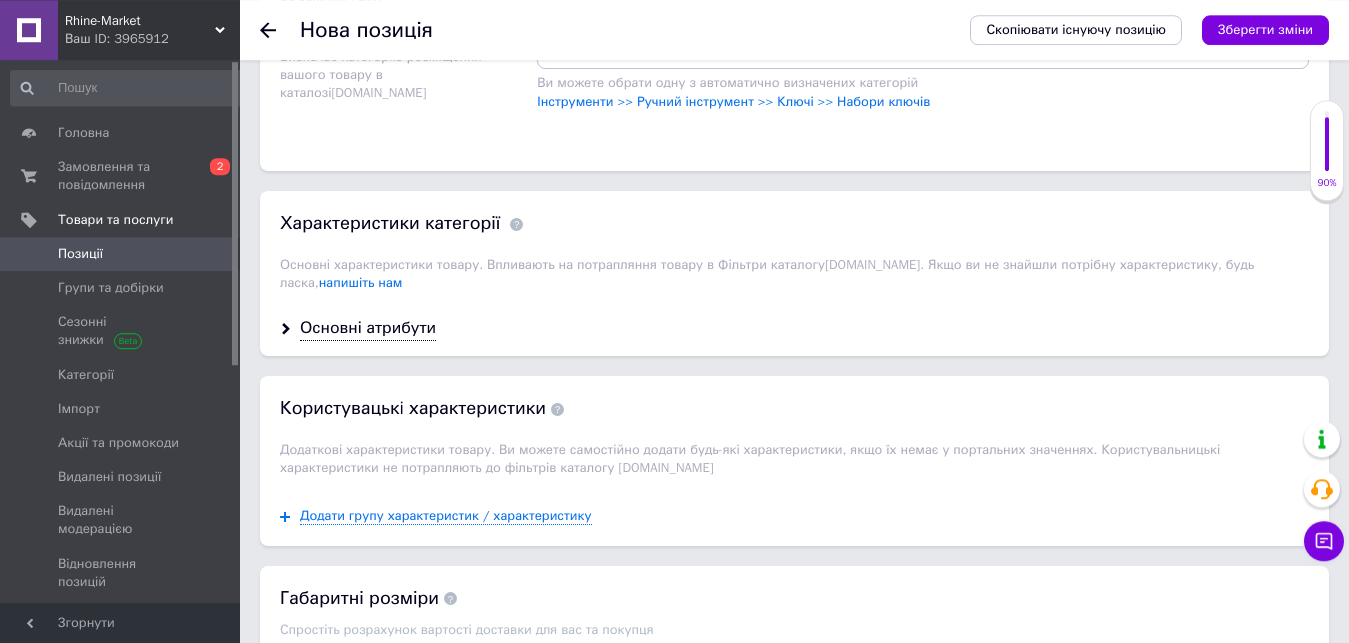 scroll, scrollTop: 1734, scrollLeft: 0, axis: vertical 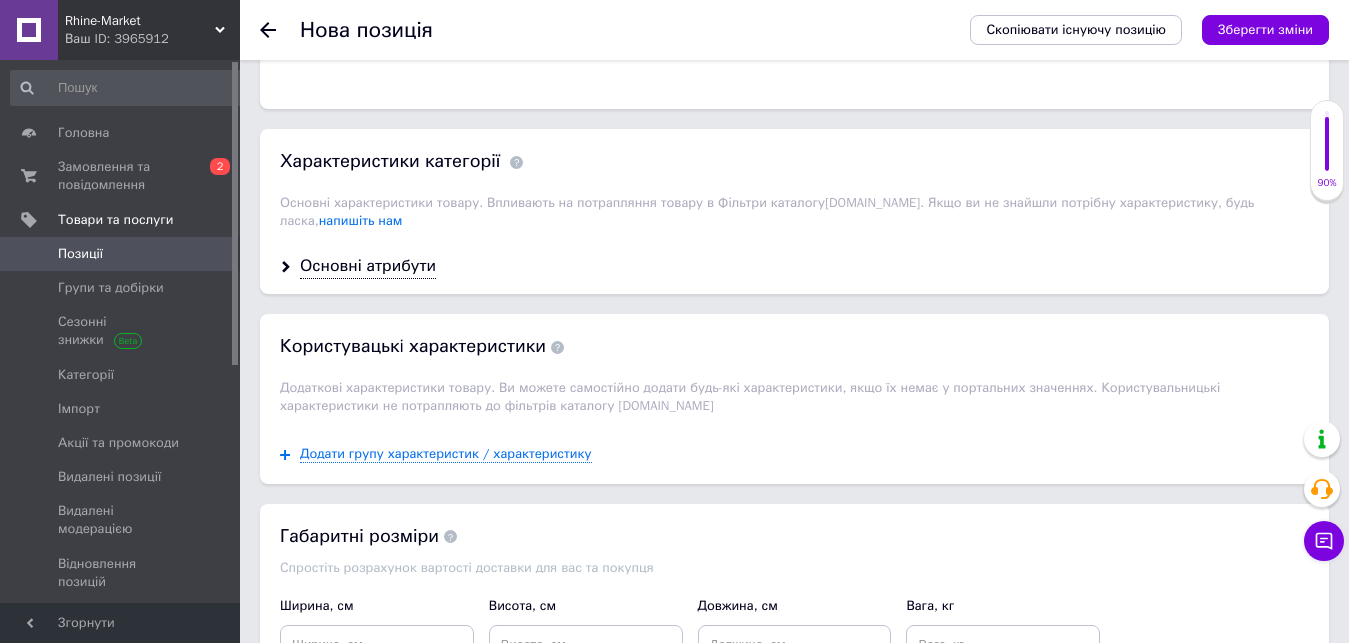 click on "Основні атрибути" at bounding box center [794, 266] 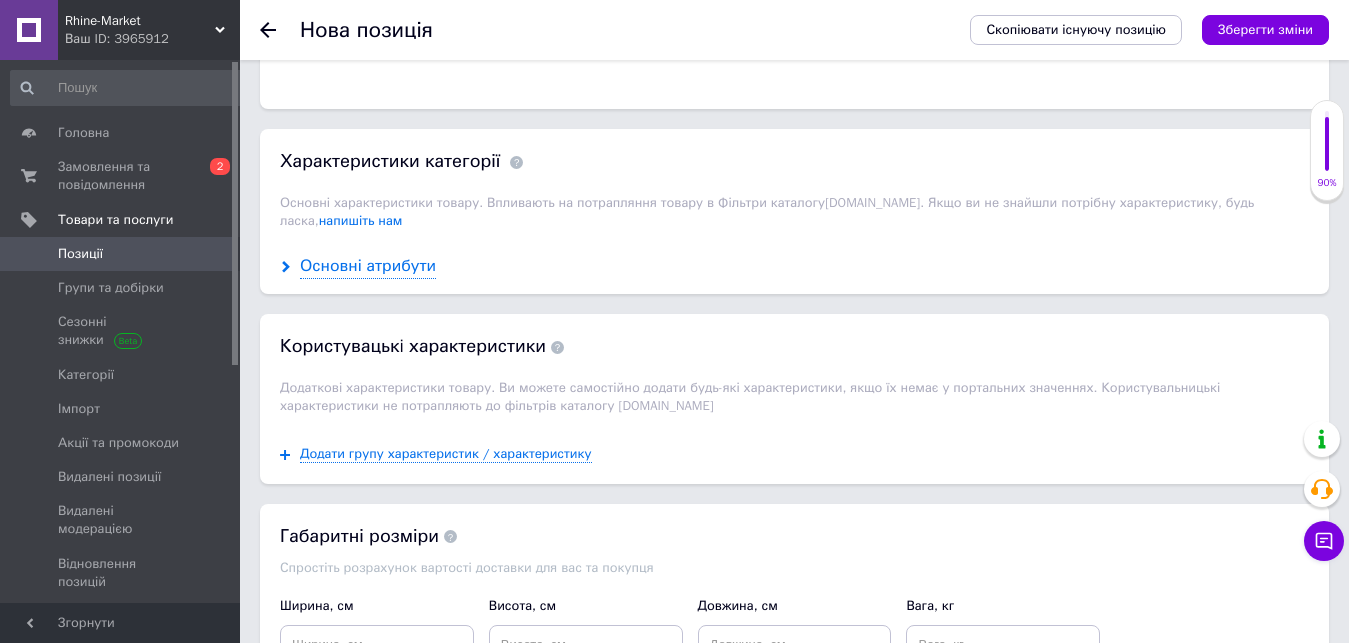 click on "Основні атрибути" at bounding box center (368, 266) 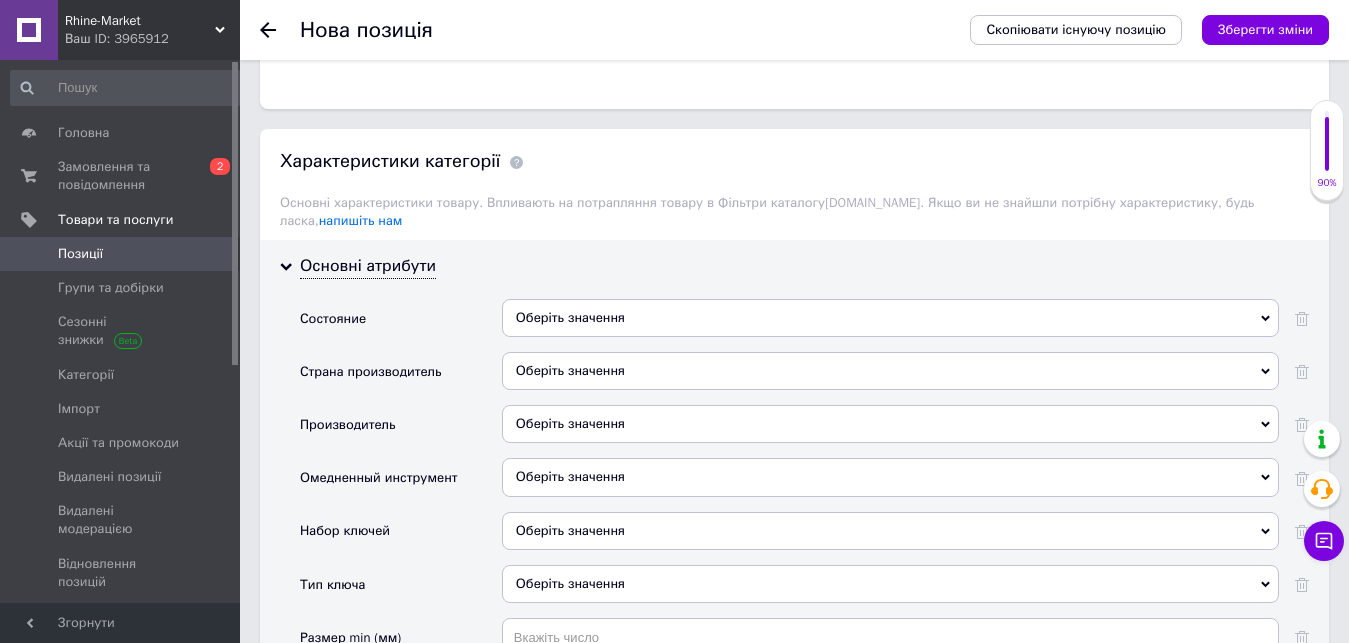 click on "Оберіть значення" at bounding box center [890, 318] 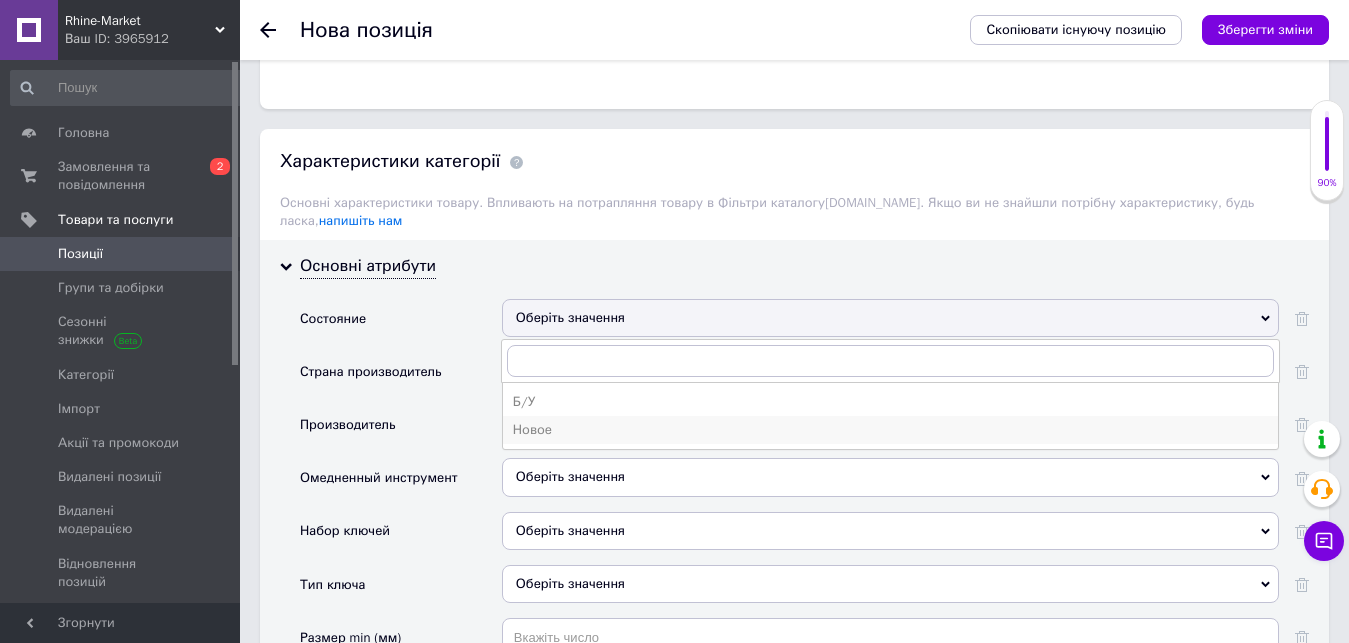 click on "Новое" at bounding box center (890, 430) 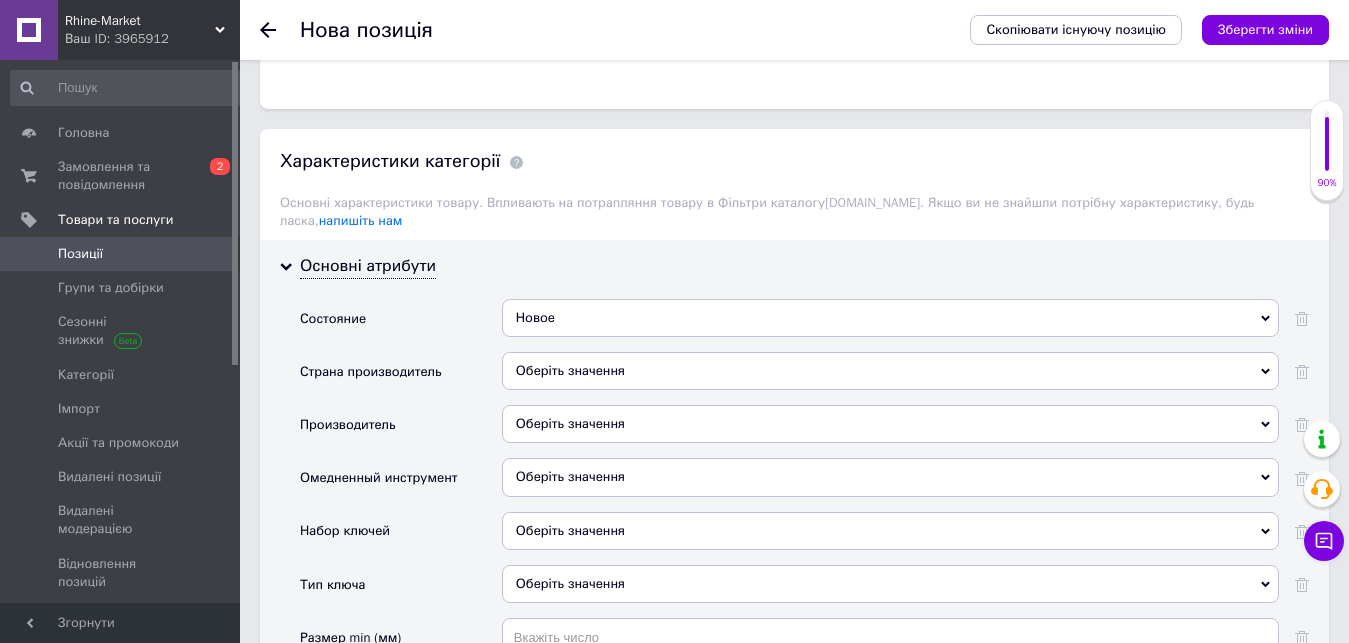 click on "Оберіть значення" at bounding box center (890, 371) 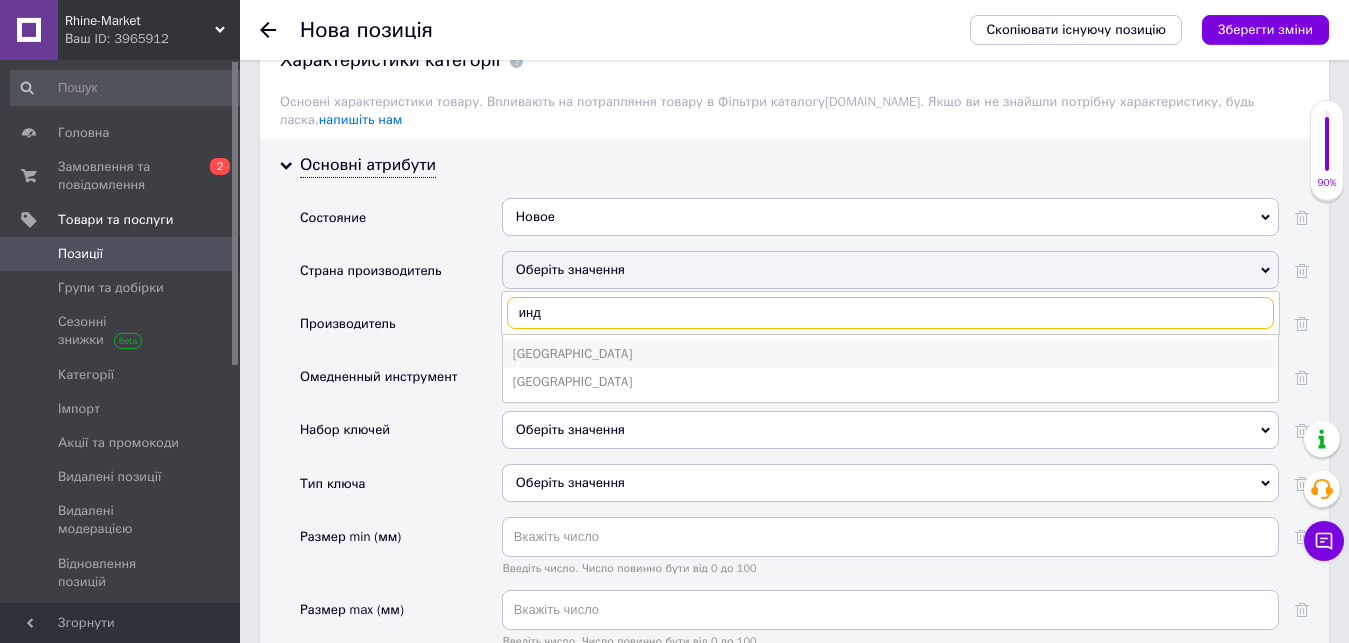 scroll, scrollTop: 1836, scrollLeft: 0, axis: vertical 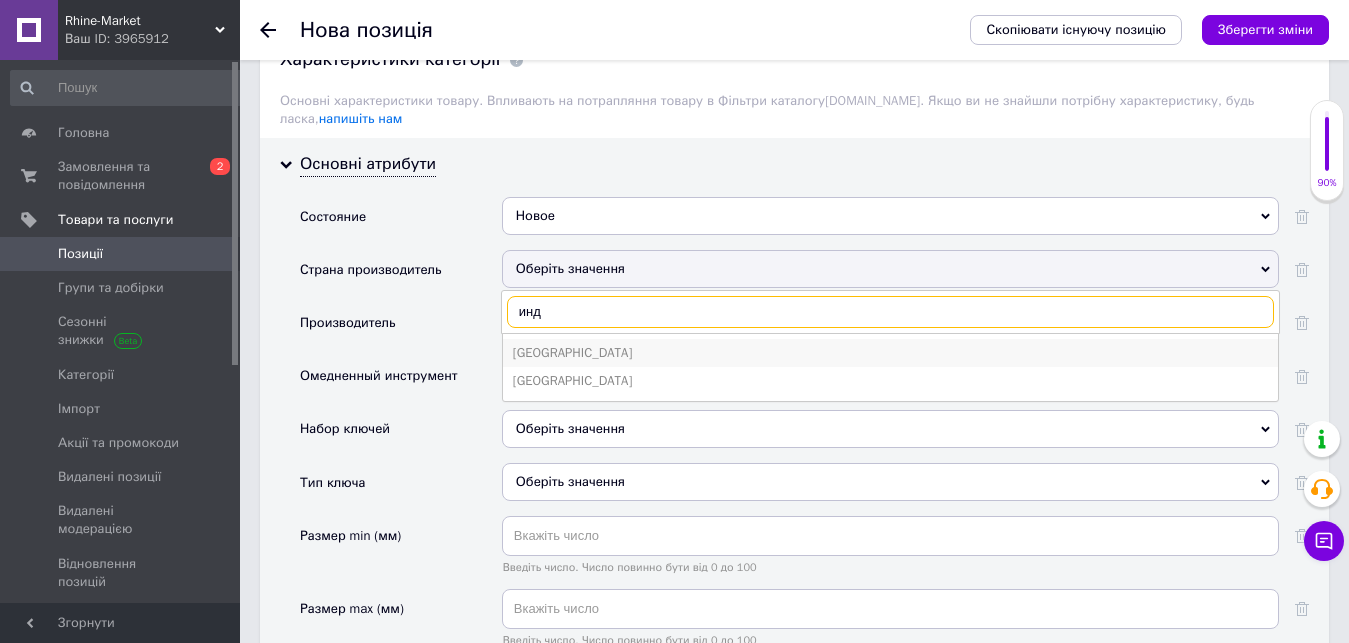 type on "инд" 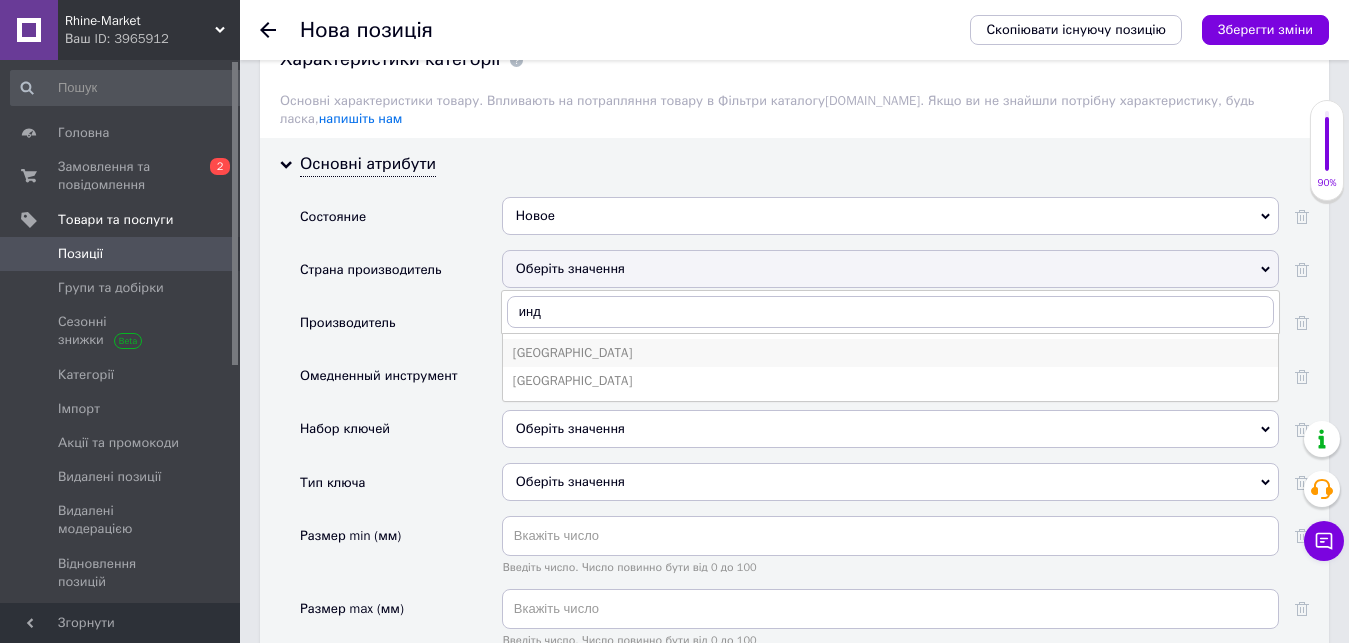 click on "[GEOGRAPHIC_DATA]" at bounding box center [890, 353] 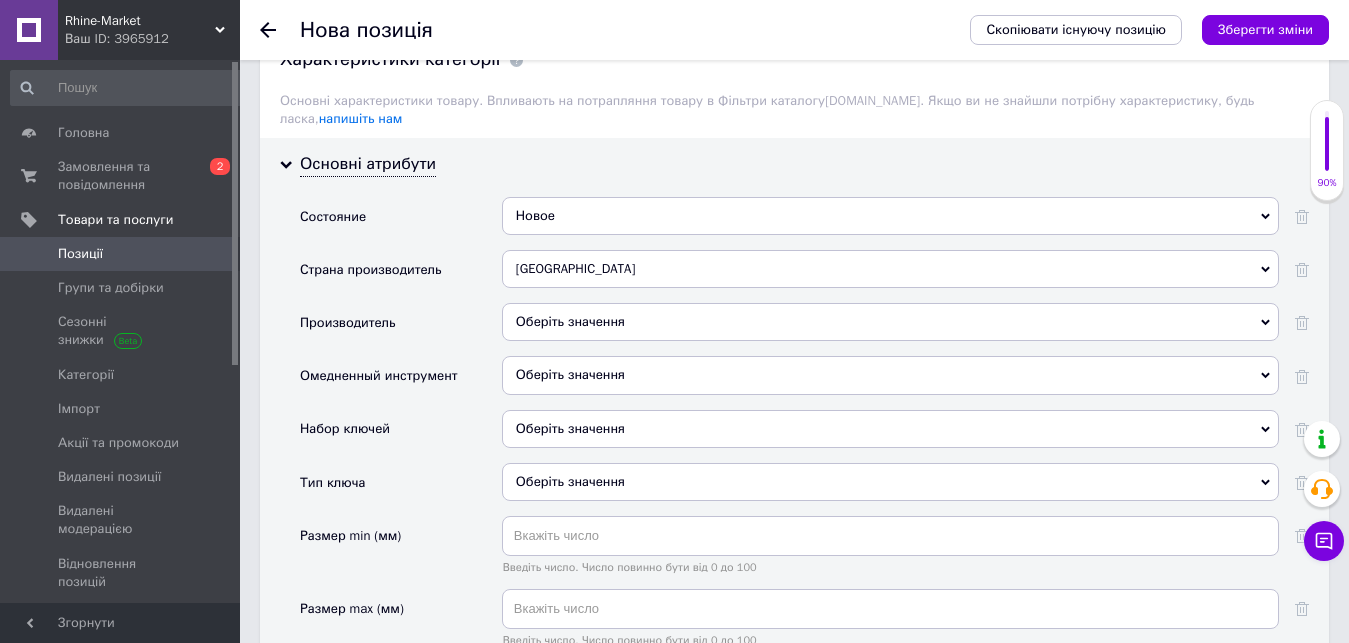 click on "Оберіть значення" at bounding box center [890, 322] 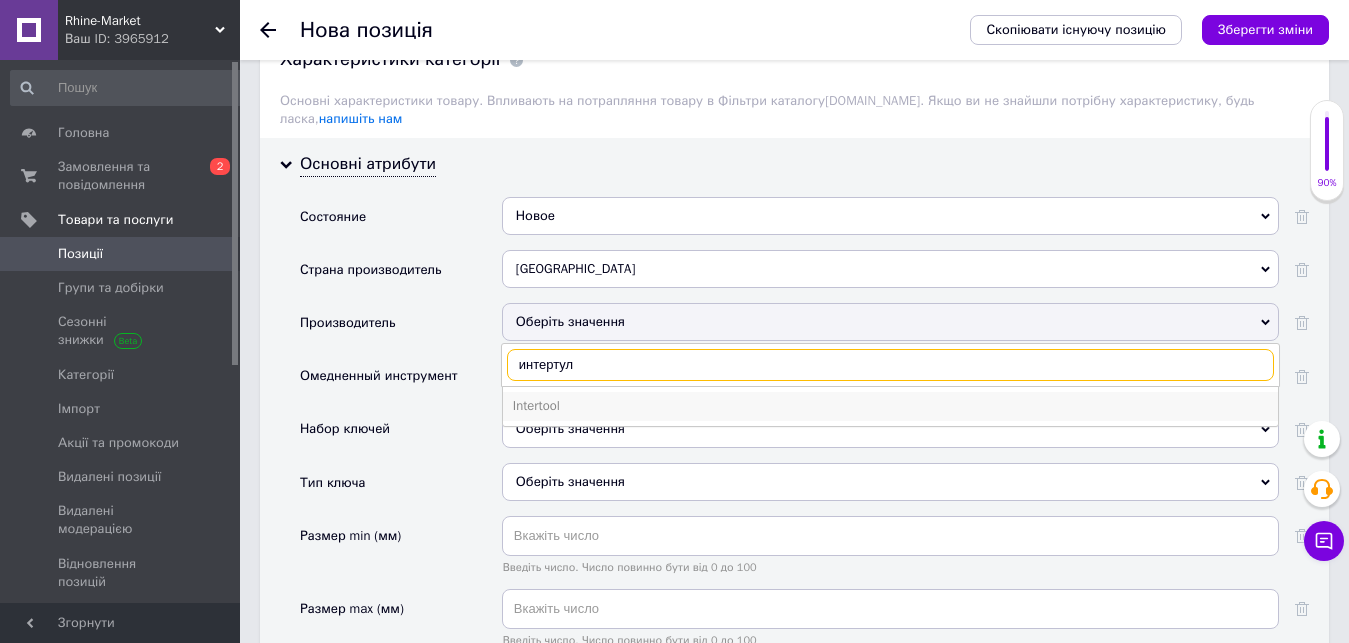 type on "интертул" 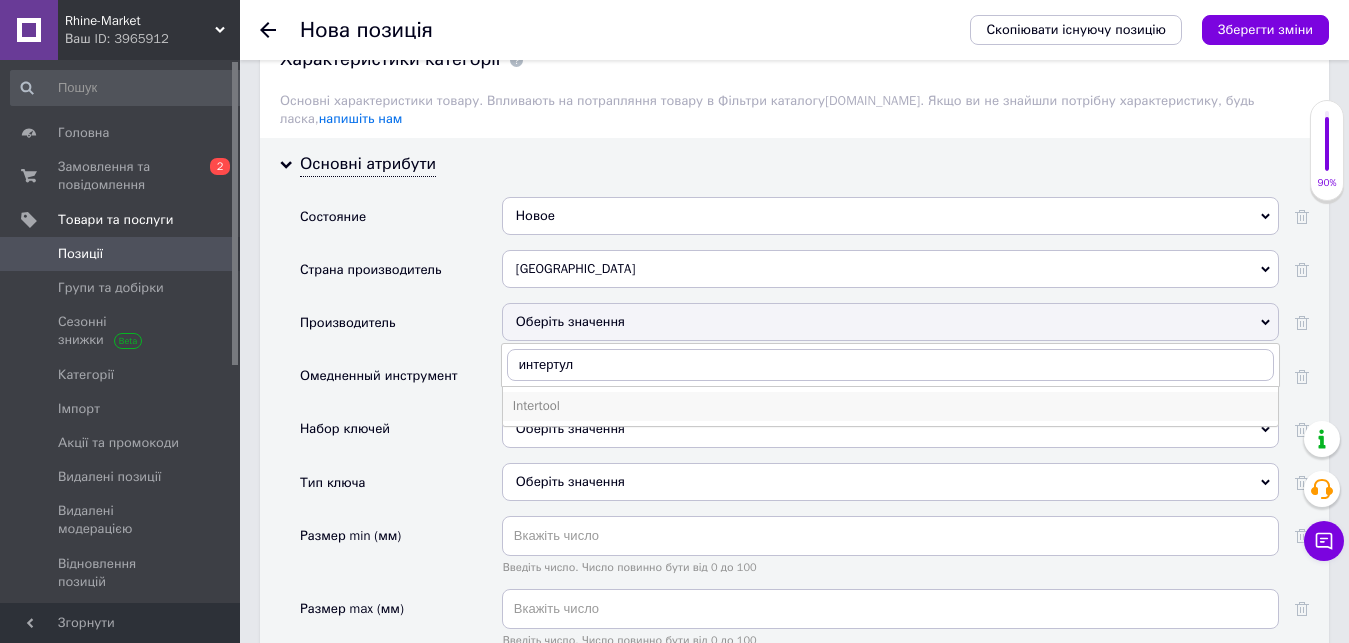 click on "Intertool" at bounding box center (890, 406) 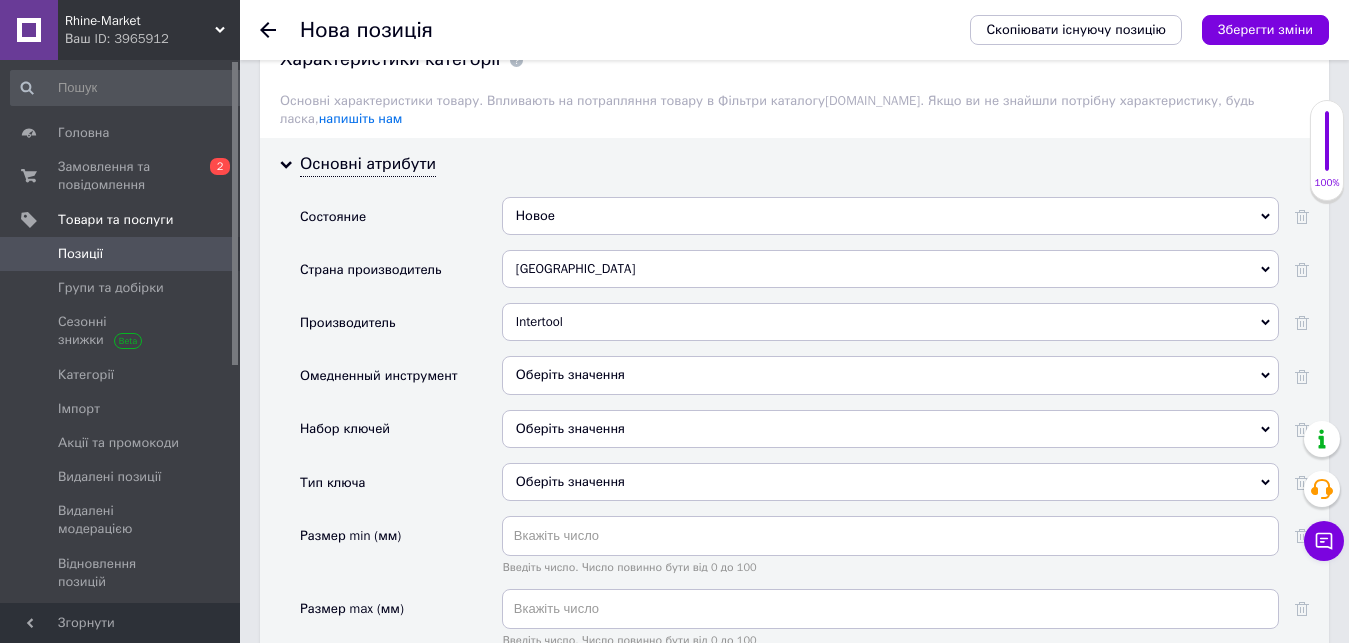 click on "Оберіть значення" at bounding box center [890, 429] 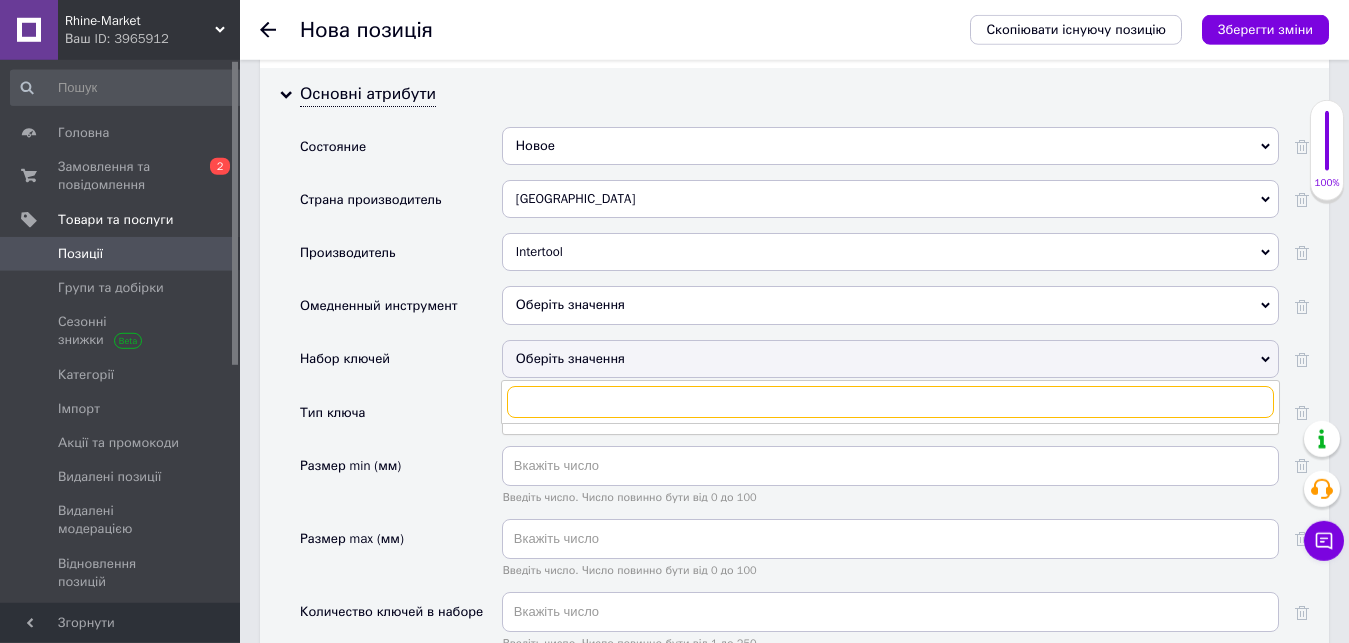 scroll, scrollTop: 1938, scrollLeft: 0, axis: vertical 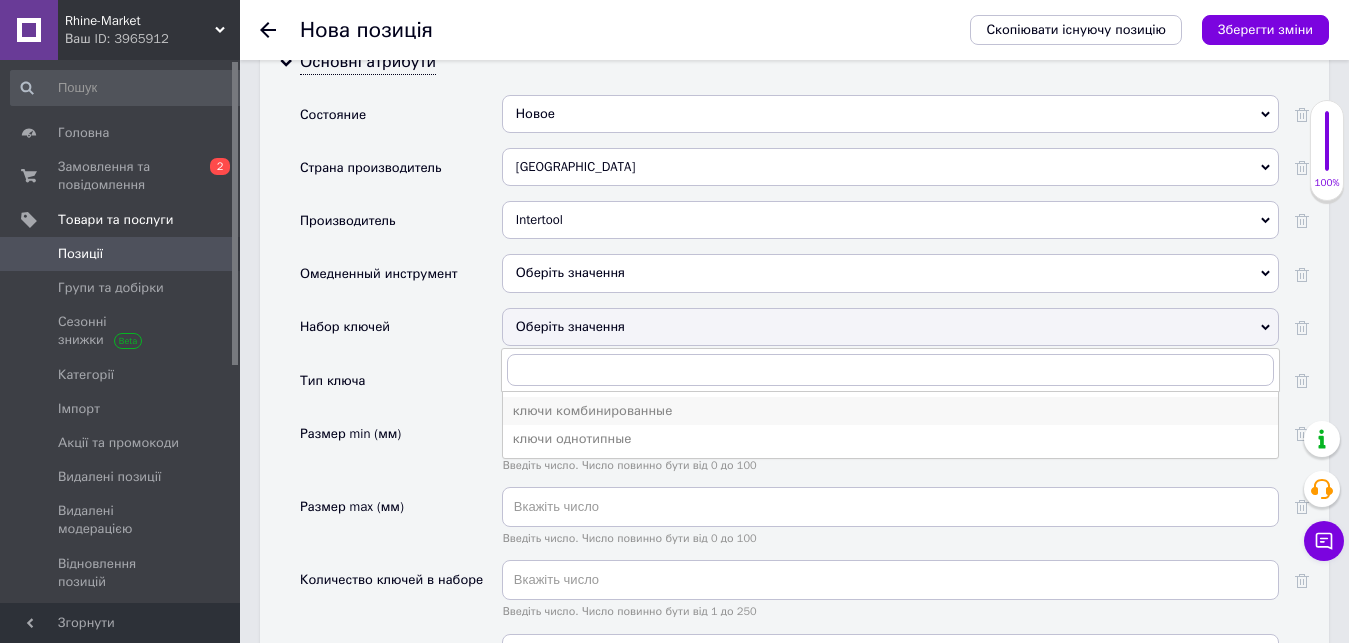 click on "ключи комбинированные" at bounding box center [890, 411] 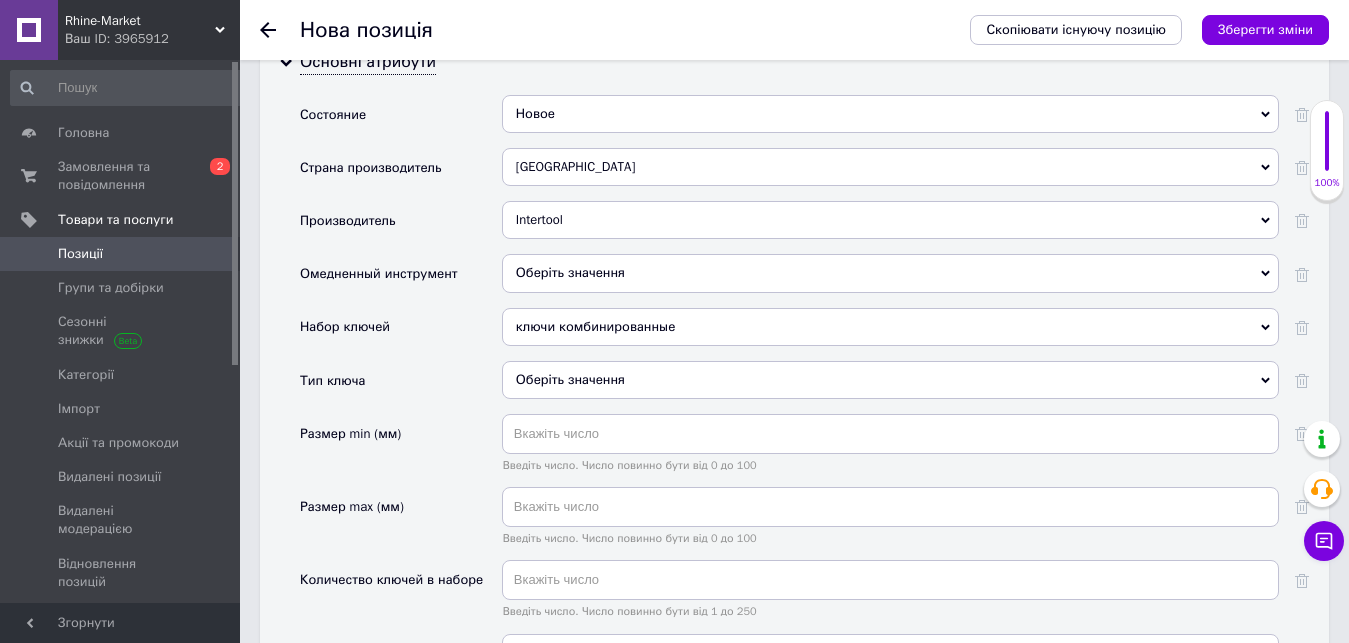 click on "Оберіть значення" at bounding box center [890, 380] 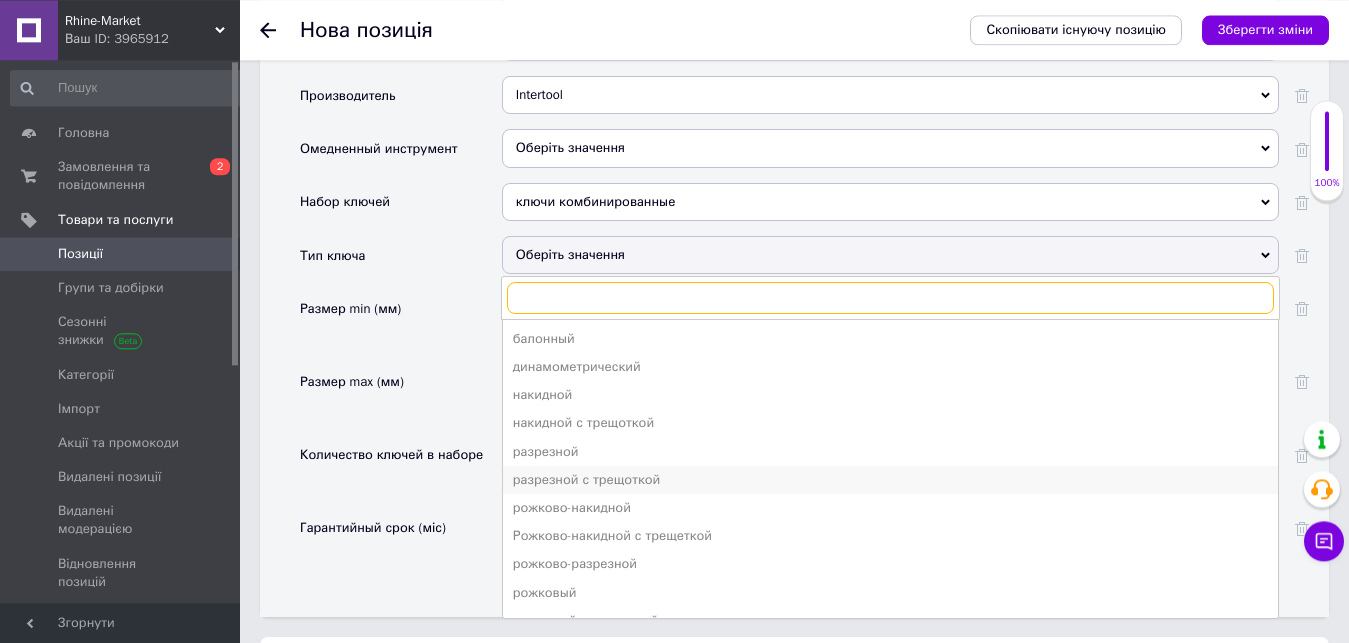 scroll, scrollTop: 2142, scrollLeft: 0, axis: vertical 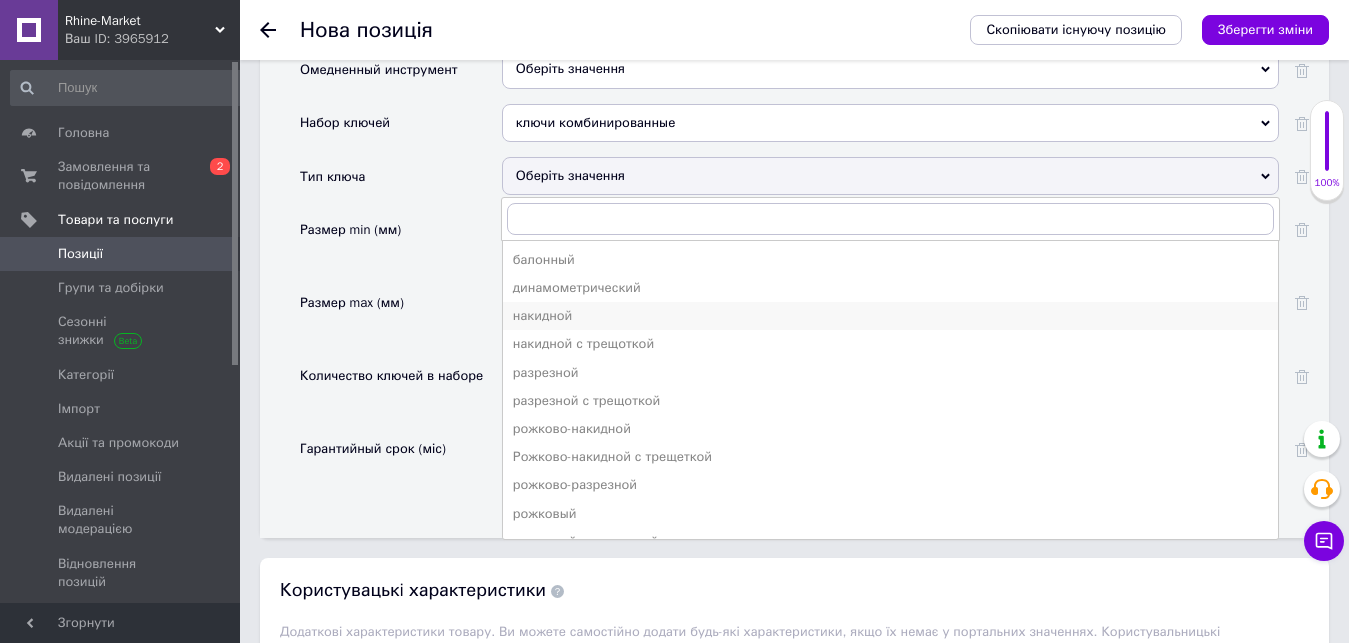 click on "накидной" at bounding box center (890, 316) 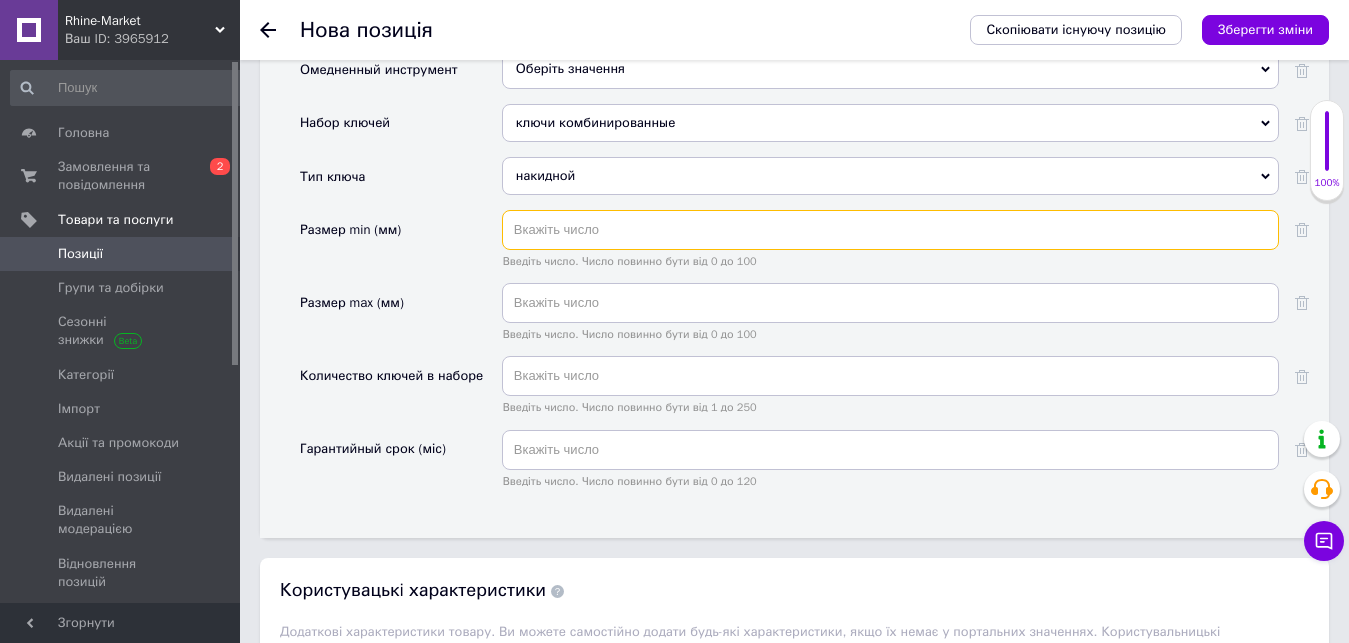 click at bounding box center [890, 230] 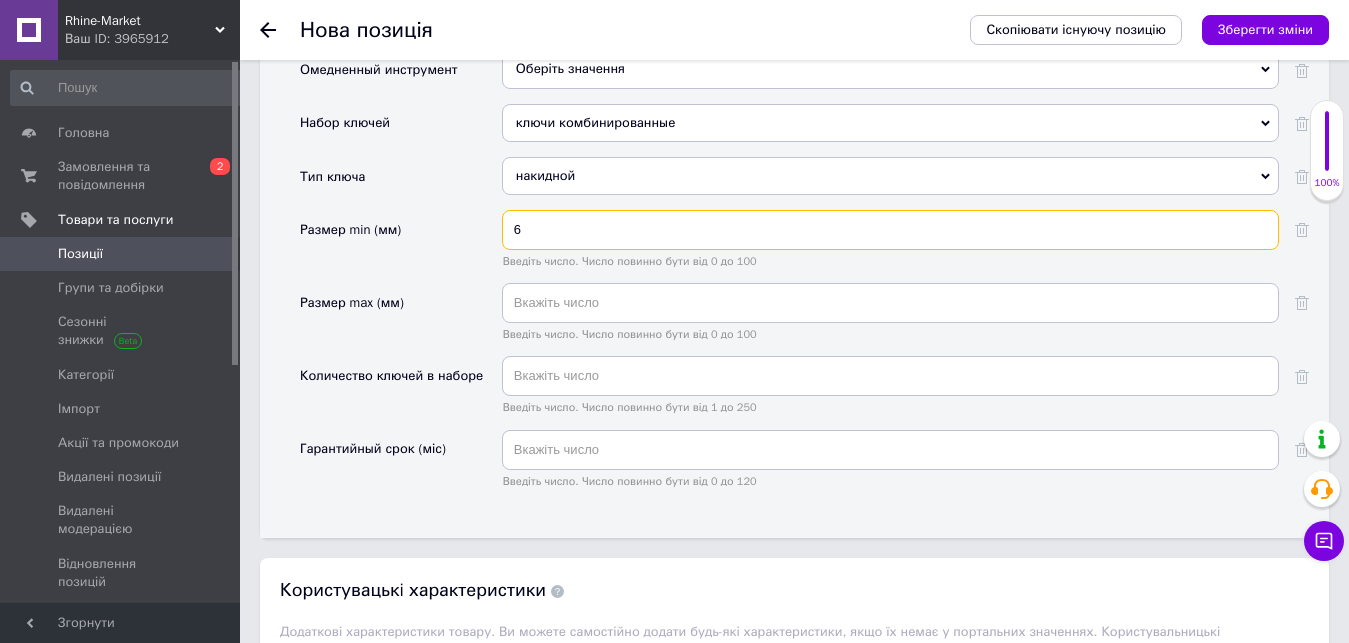 type on "6" 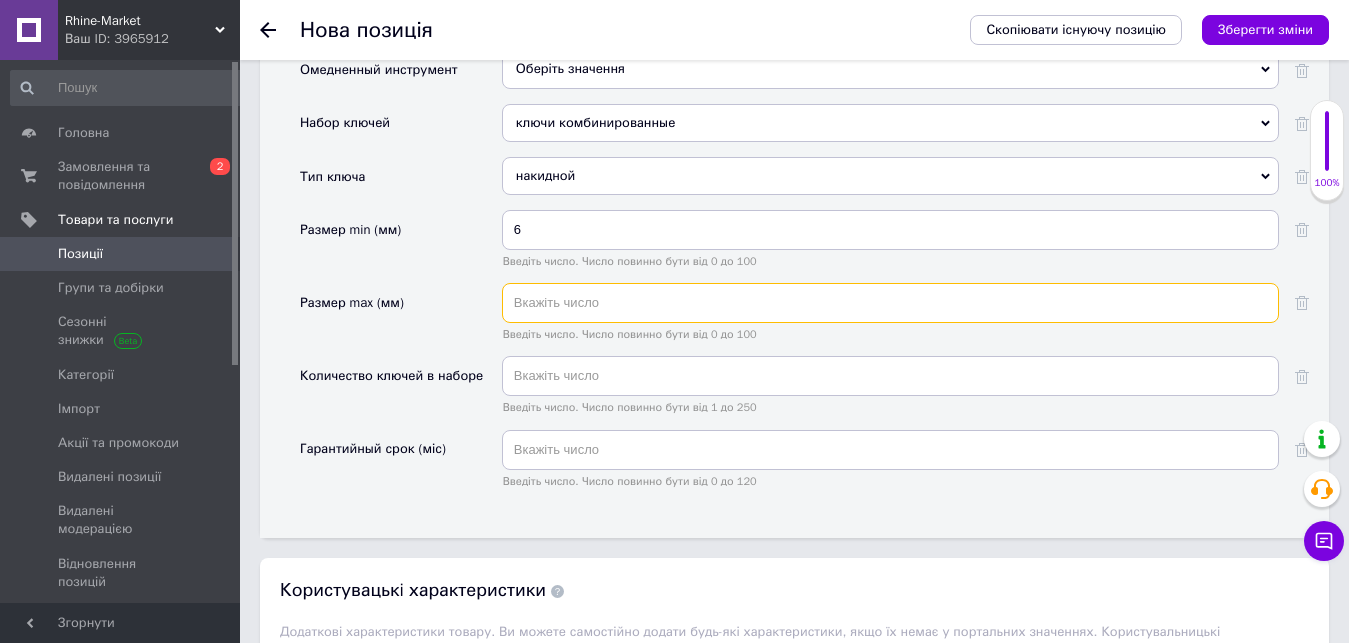 click at bounding box center (890, 303) 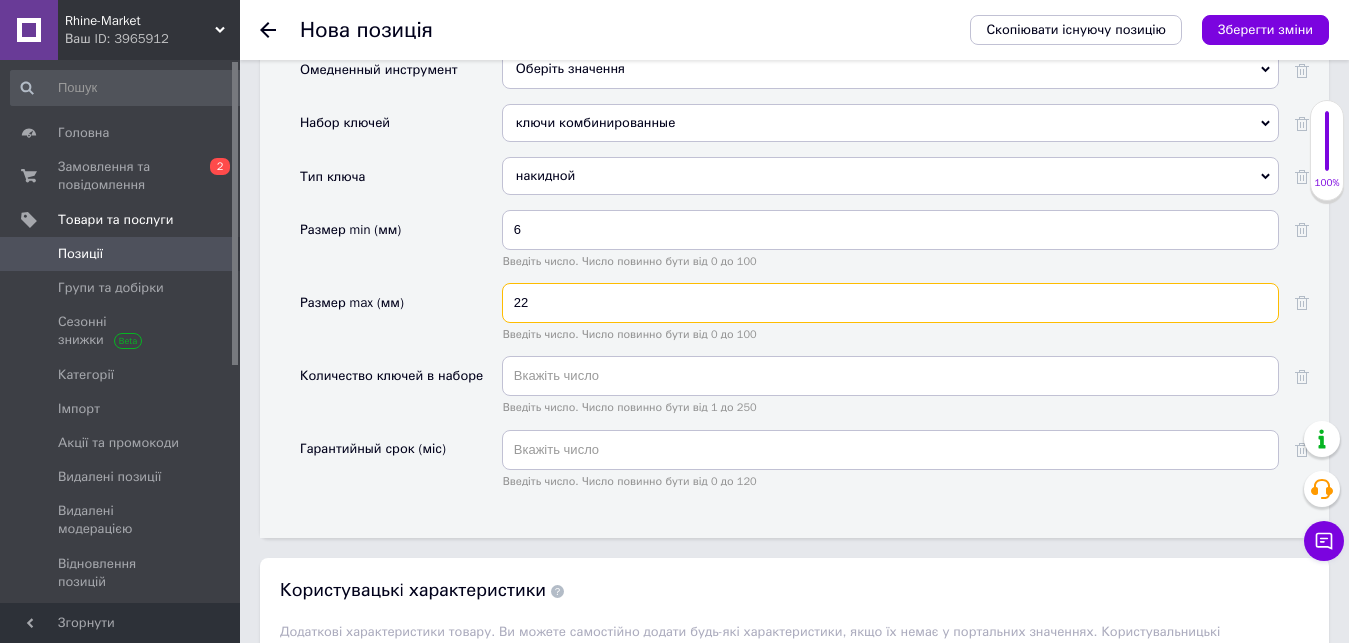 type on "22" 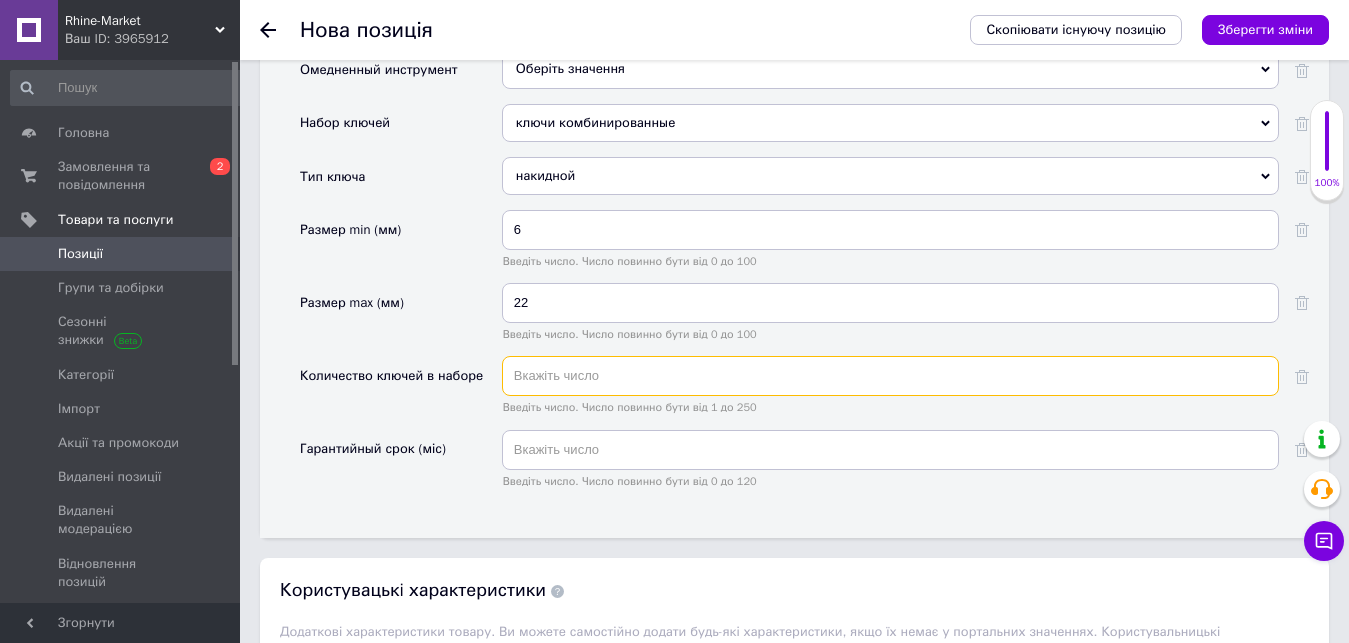 click at bounding box center (890, 376) 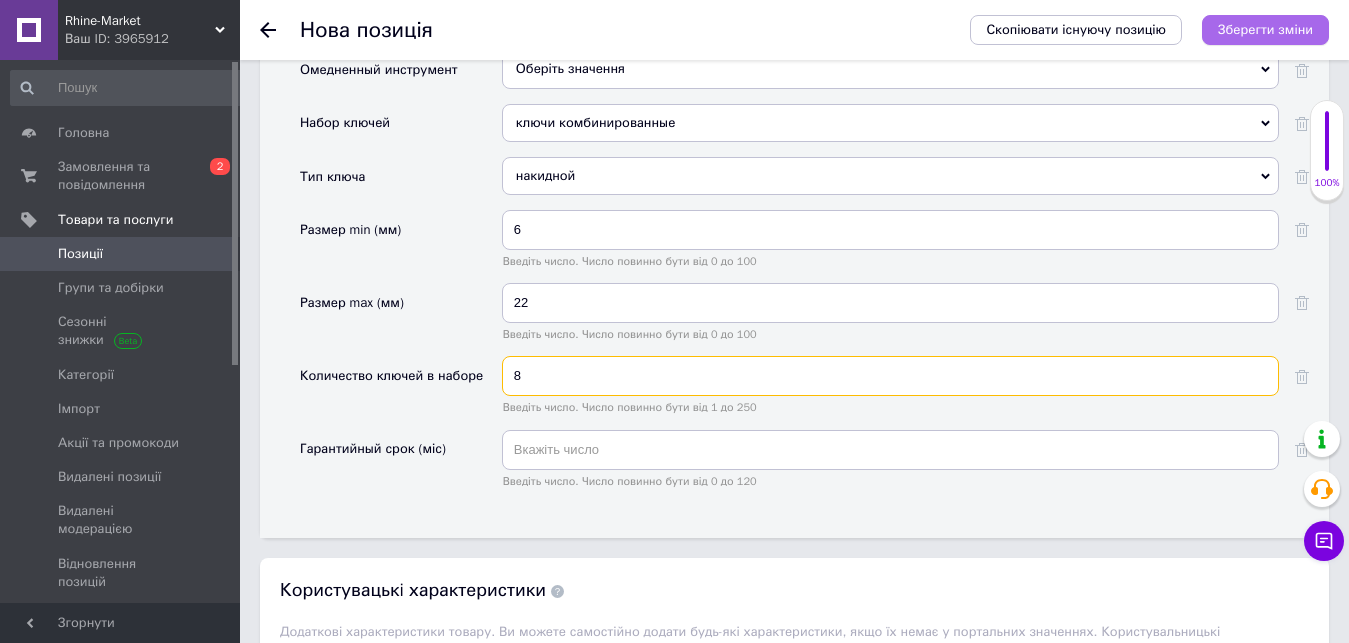 type on "8" 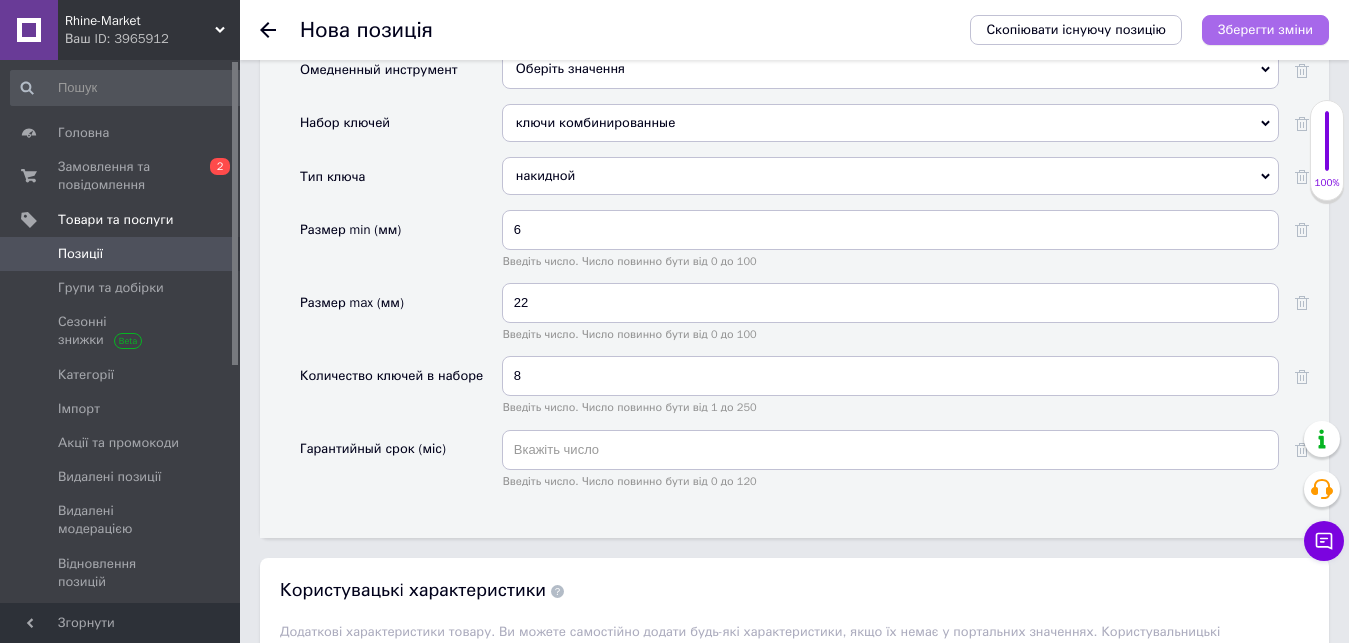 click on "Зберегти зміни" at bounding box center (1265, 29) 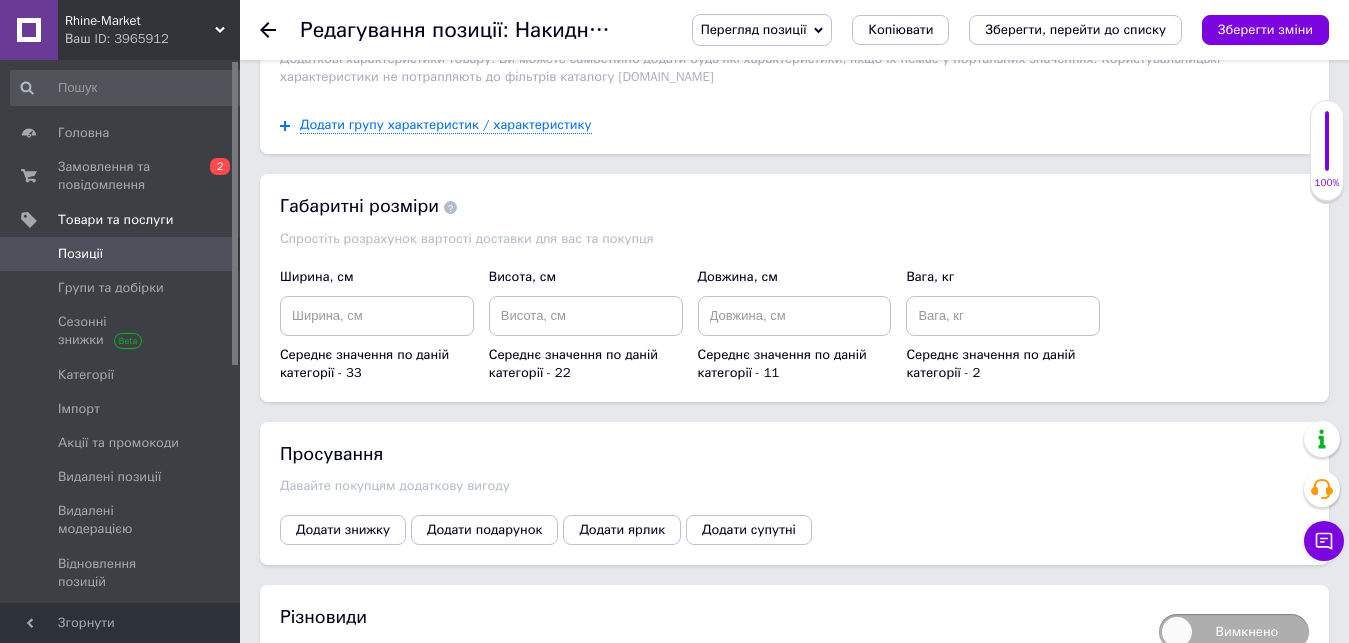 scroll, scrollTop: 2244, scrollLeft: 0, axis: vertical 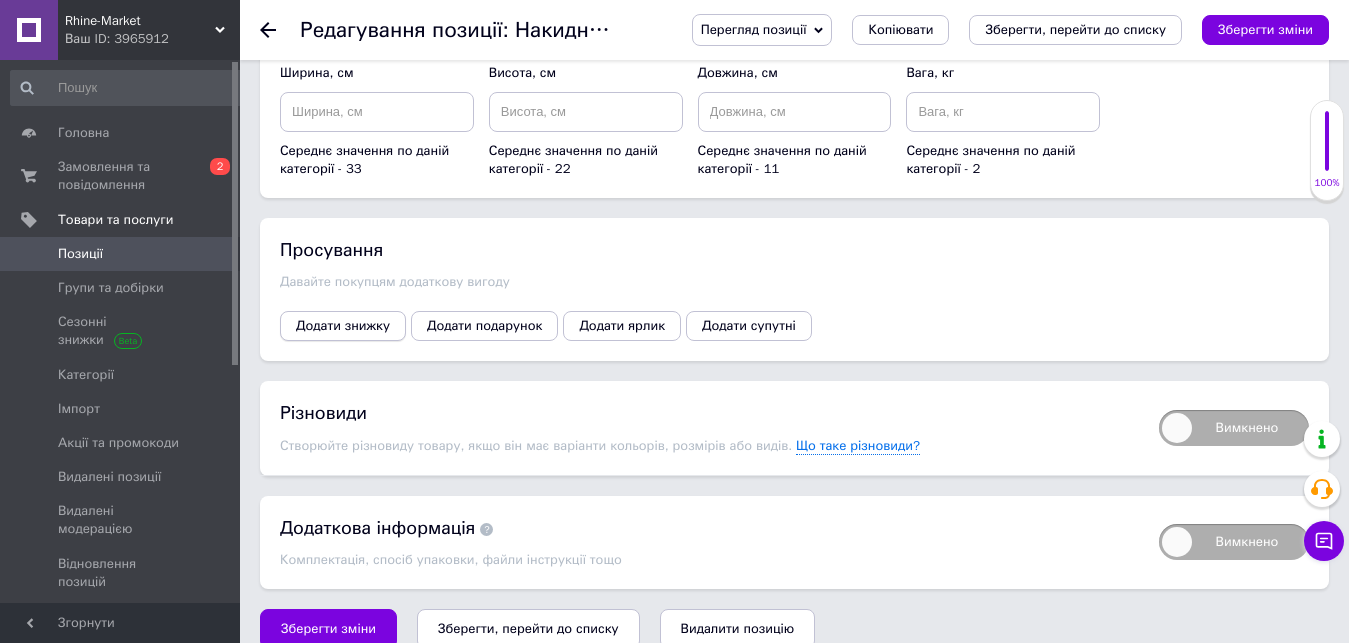 click on "Додати знижку" at bounding box center (343, 326) 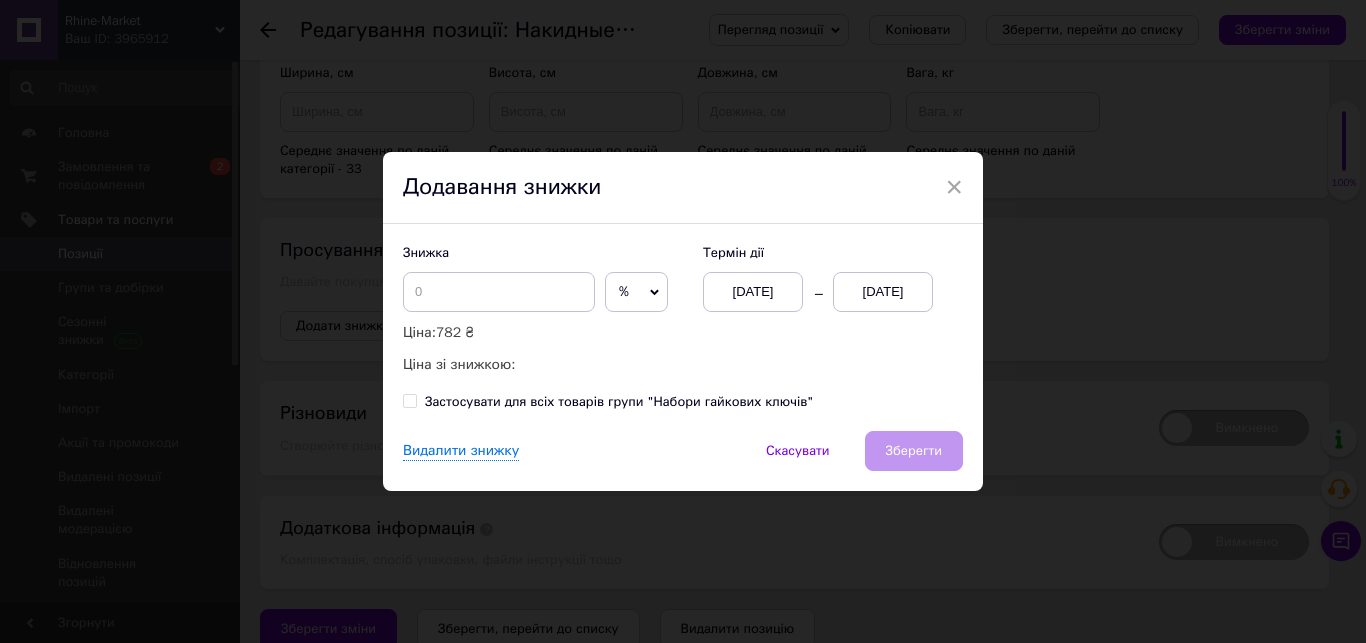 click on "%" at bounding box center (636, 292) 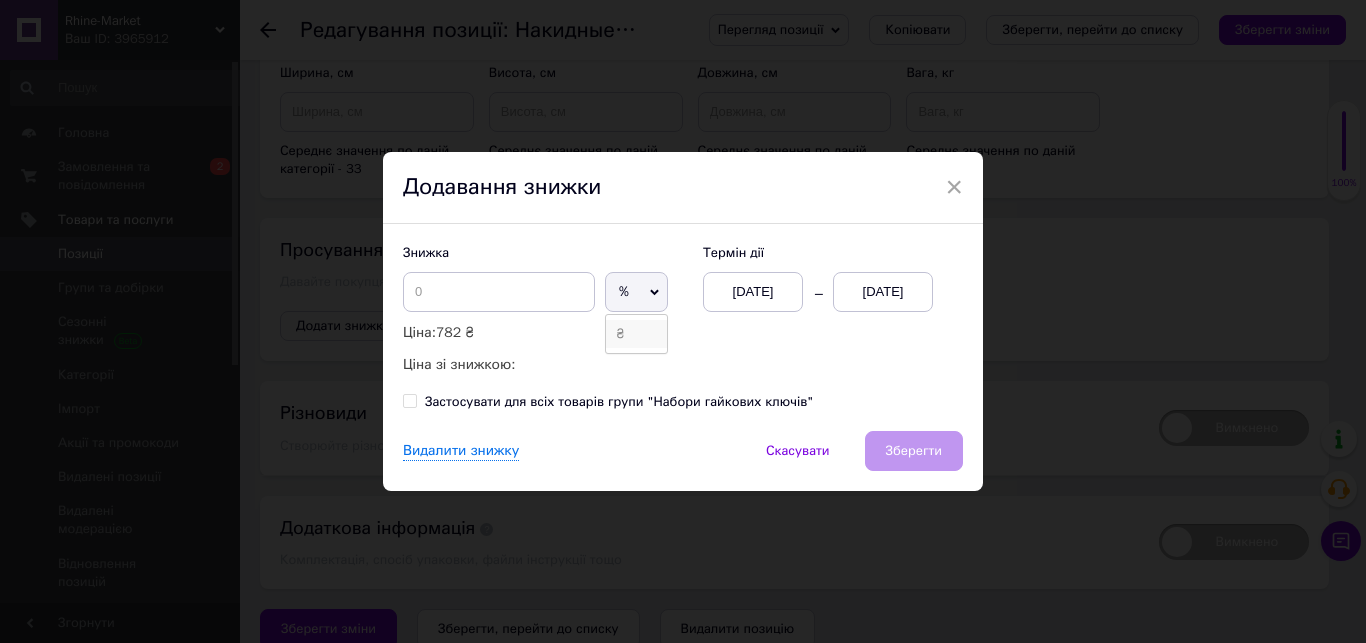click on "₴" at bounding box center (636, 334) 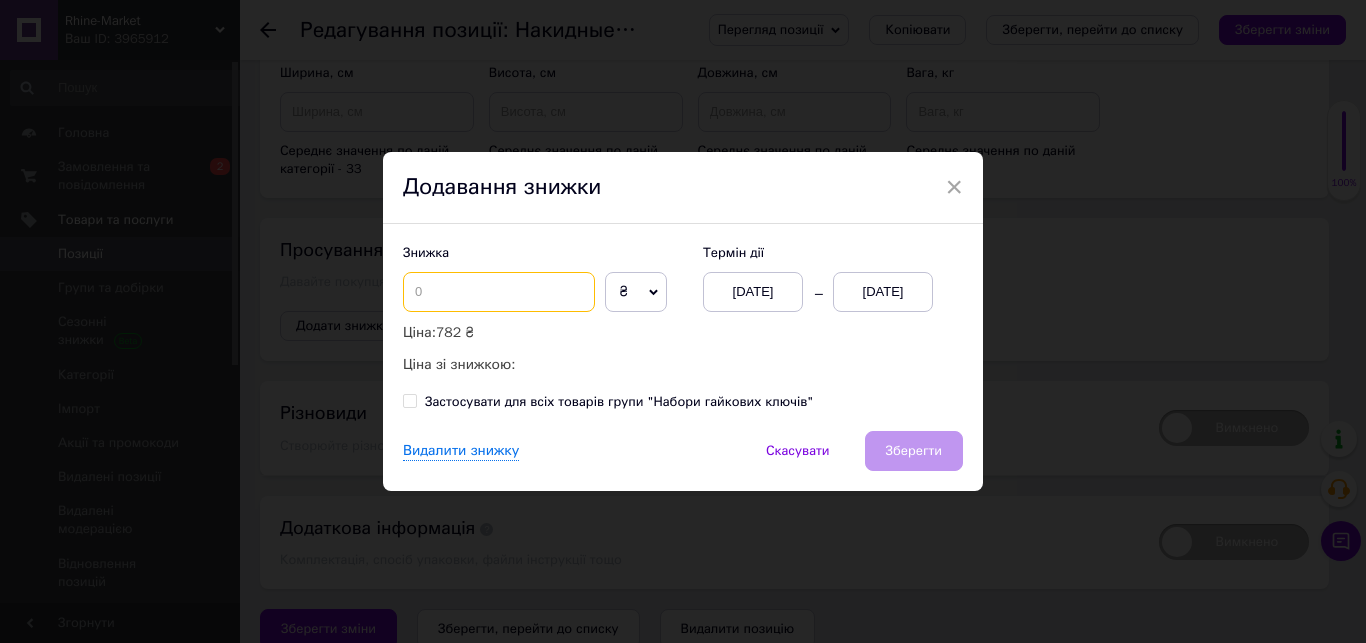click at bounding box center [499, 292] 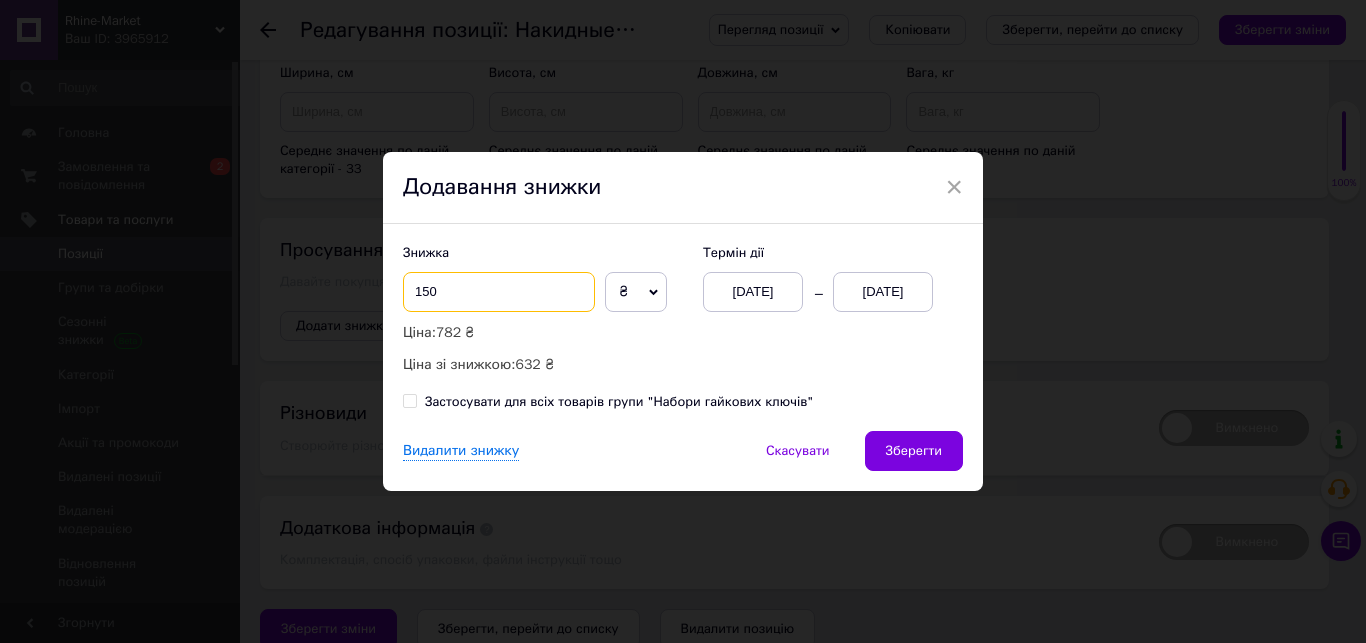 type on "150" 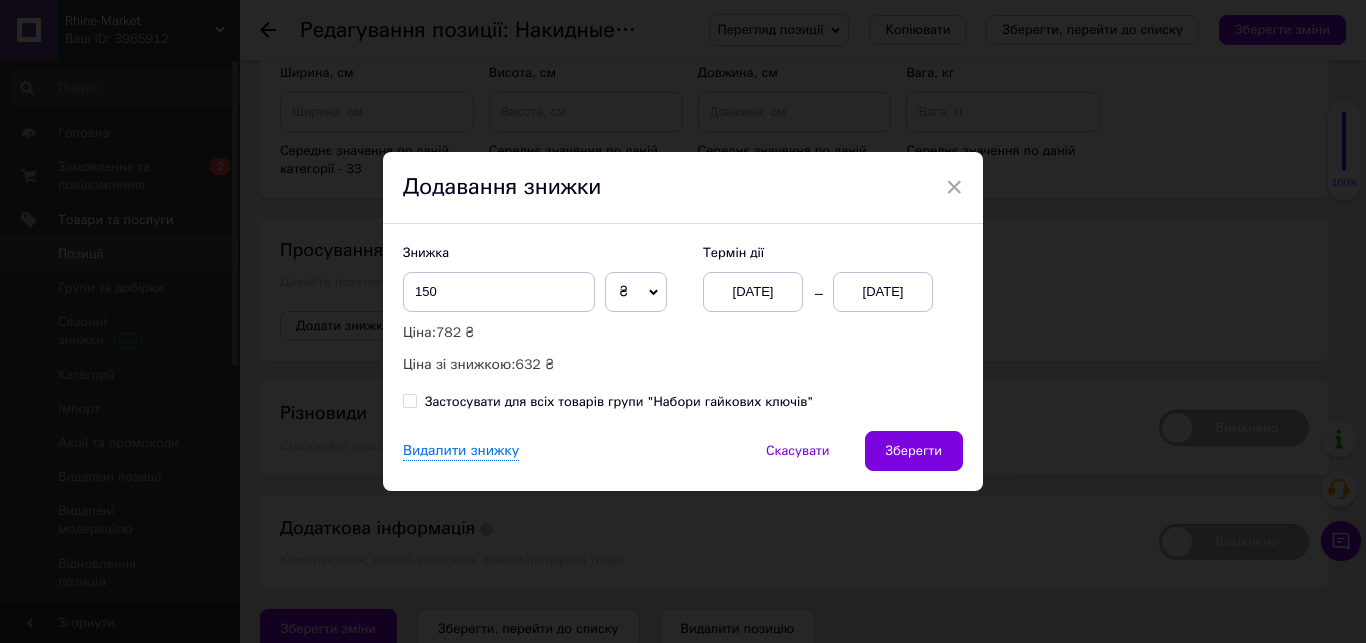 click on "[DATE]" at bounding box center (883, 292) 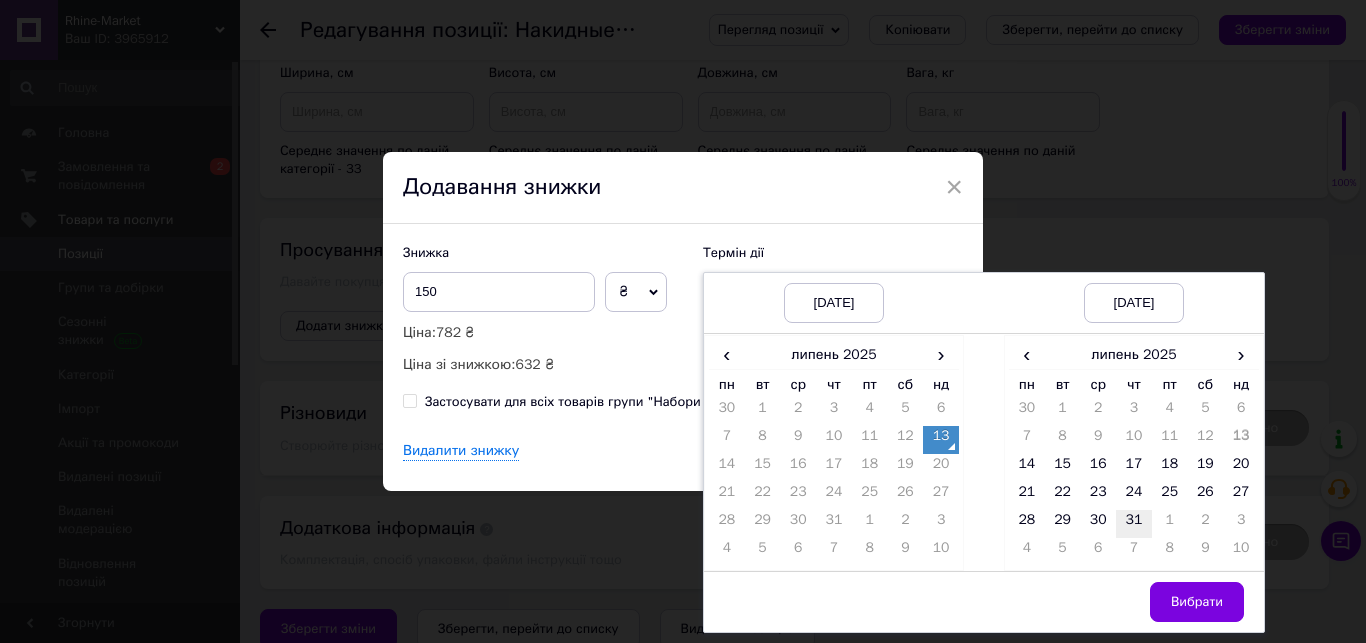 click on "31" at bounding box center (1134, 524) 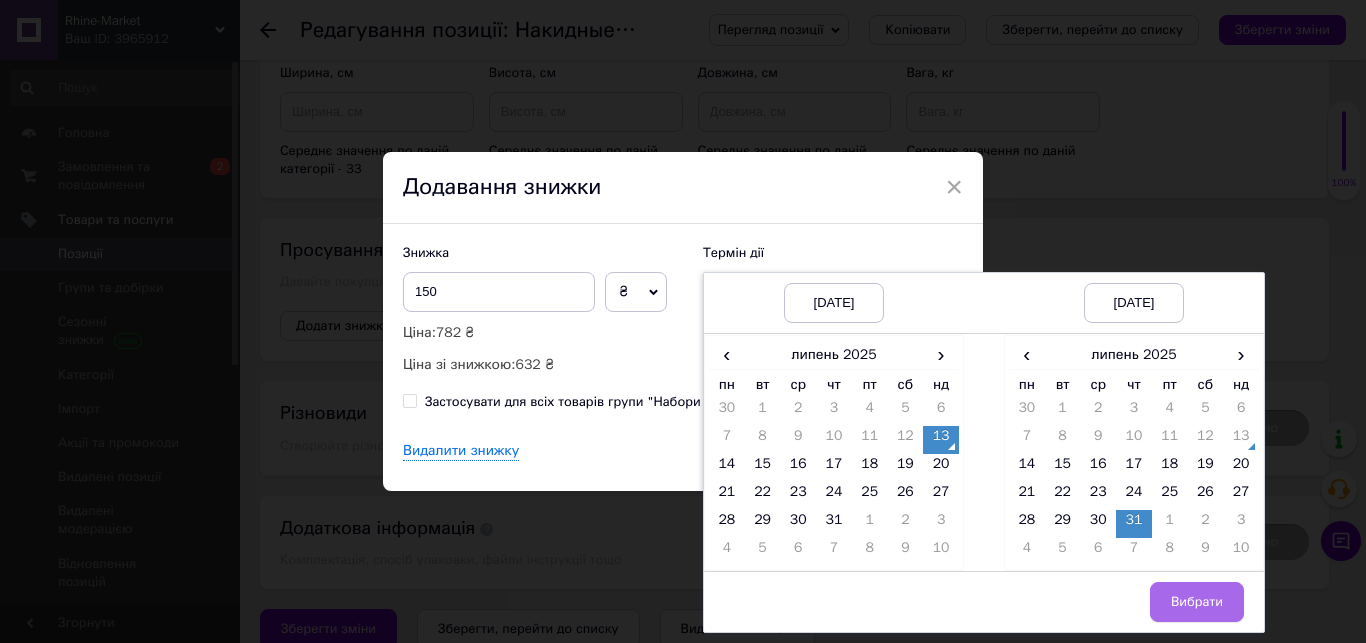 click on "Вибрати" at bounding box center (1197, 602) 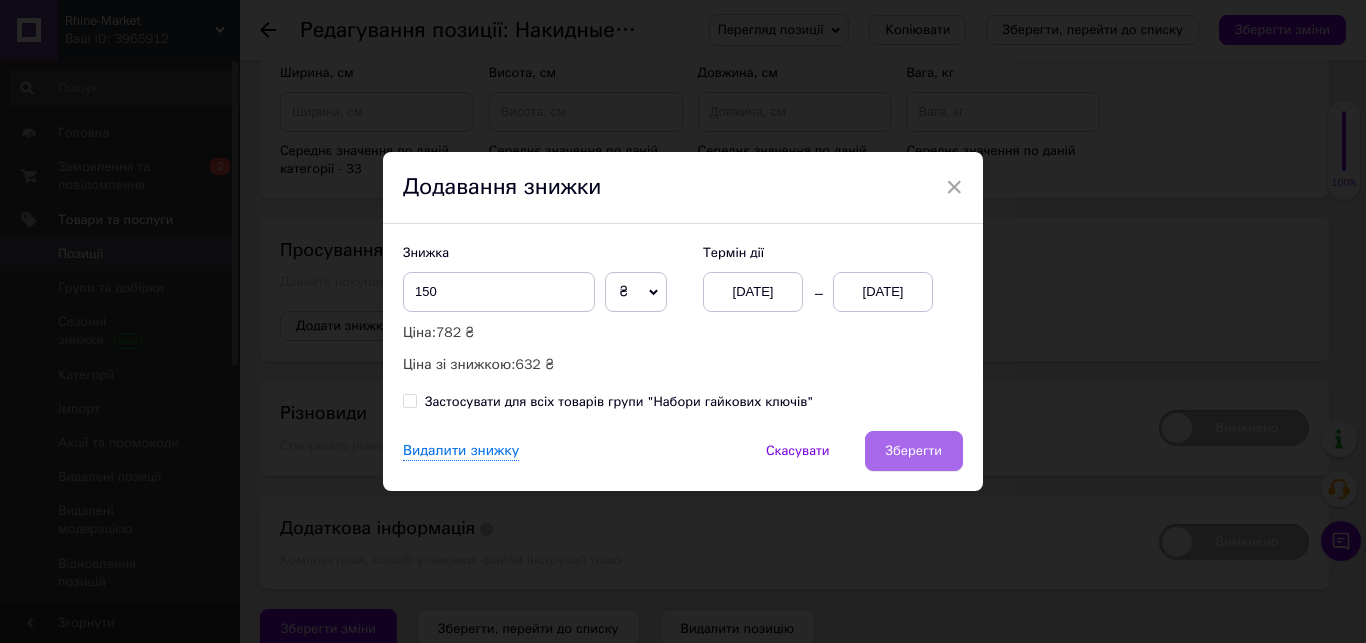 click on "Зберегти" at bounding box center [914, 451] 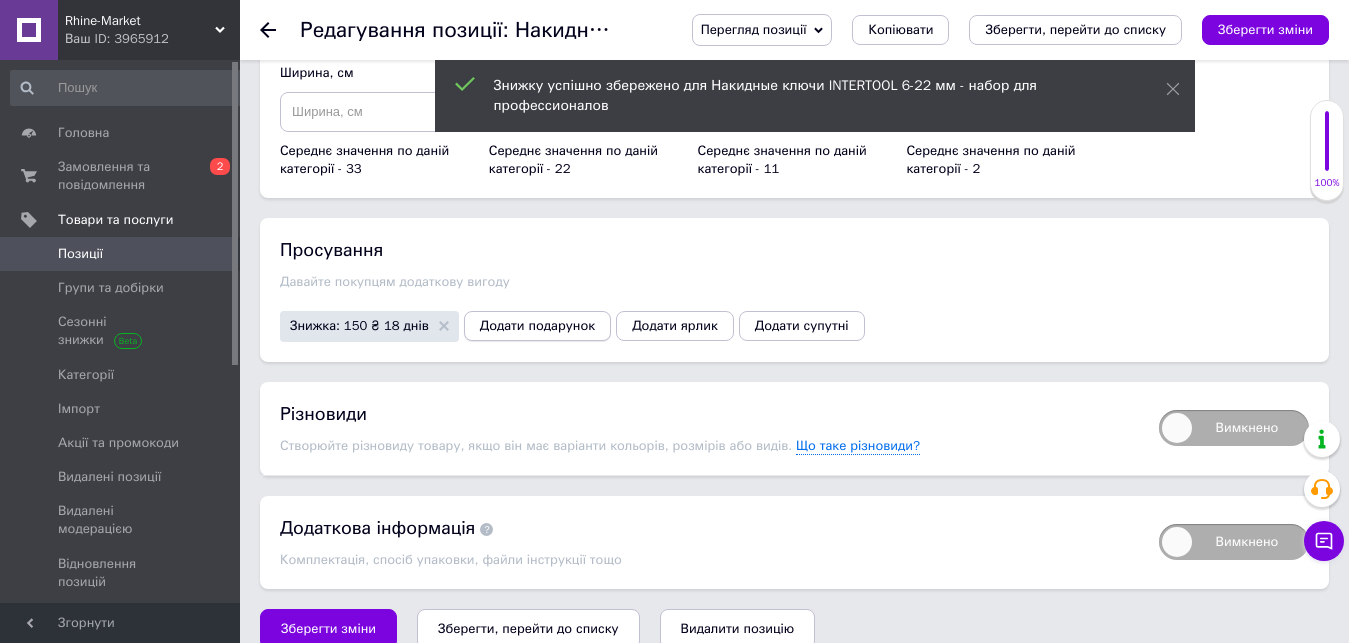 click on "Додати ярлик" at bounding box center (675, 326) 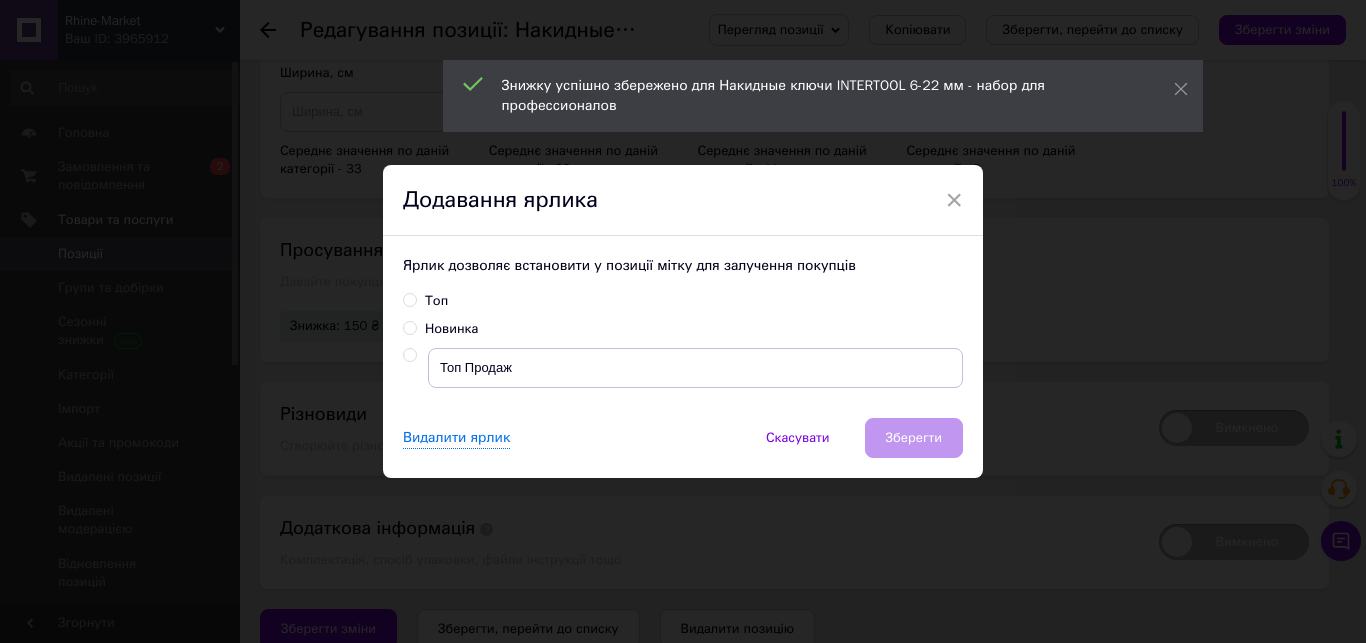 click on "Топ" at bounding box center [425, 301] 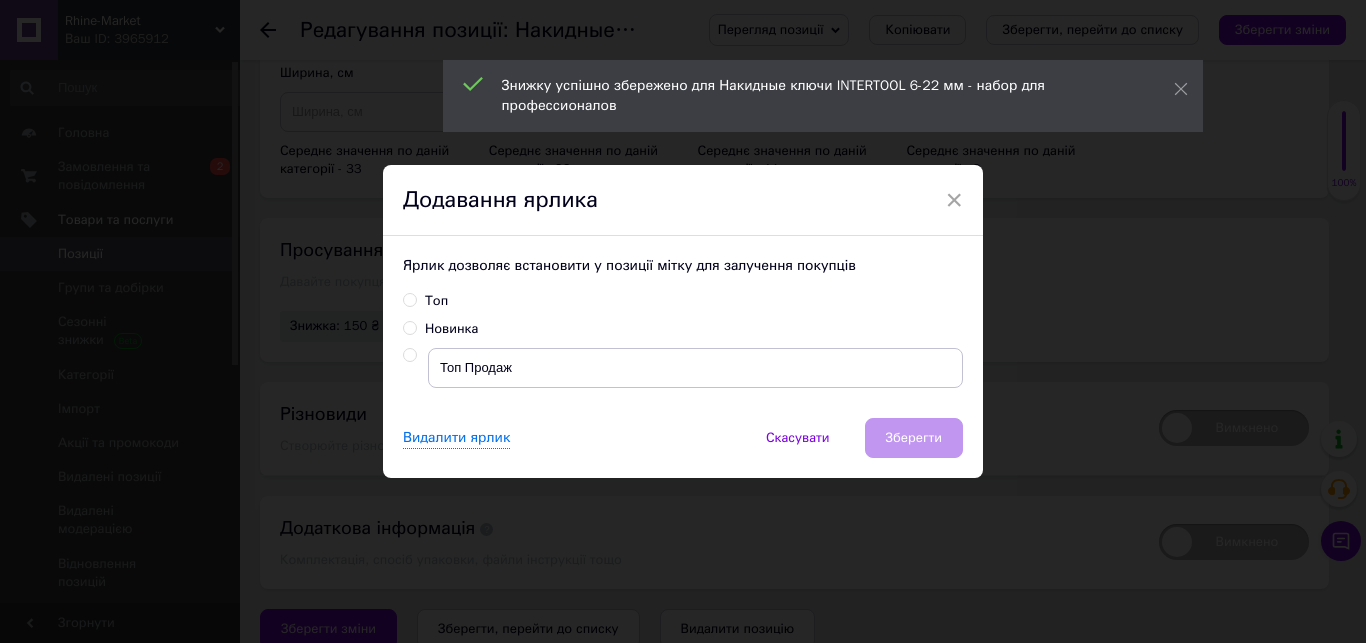 radio on "true" 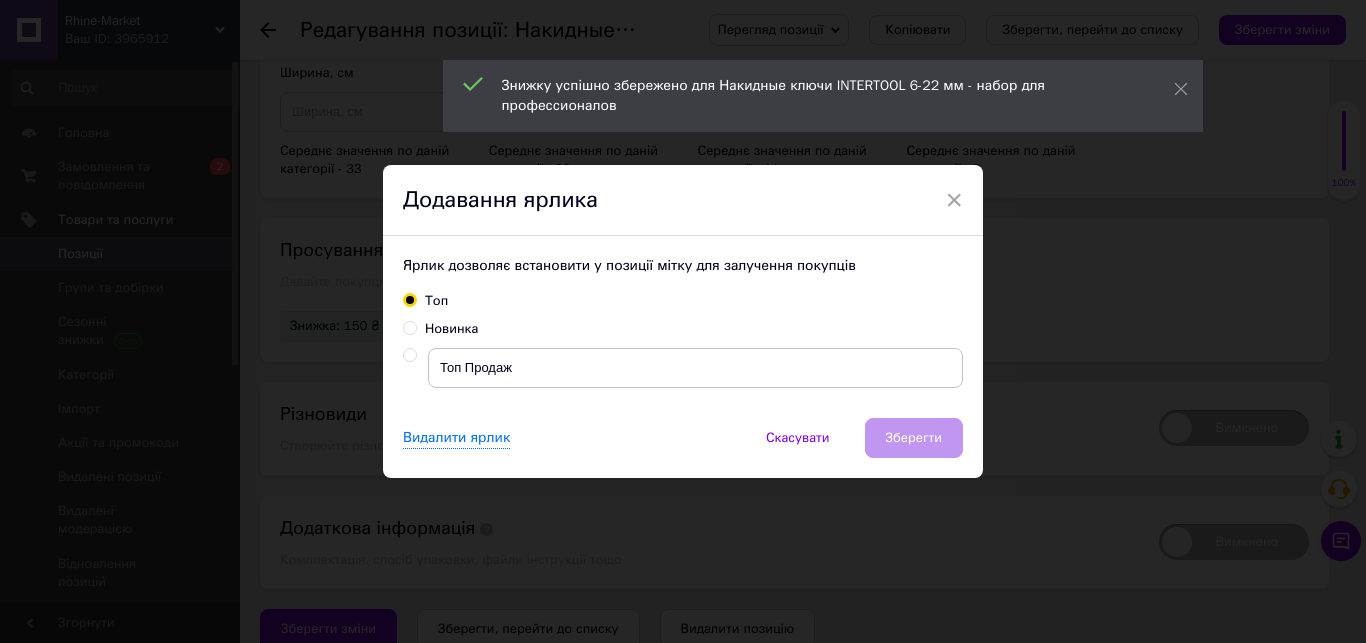 click on "Топ" at bounding box center [409, 299] 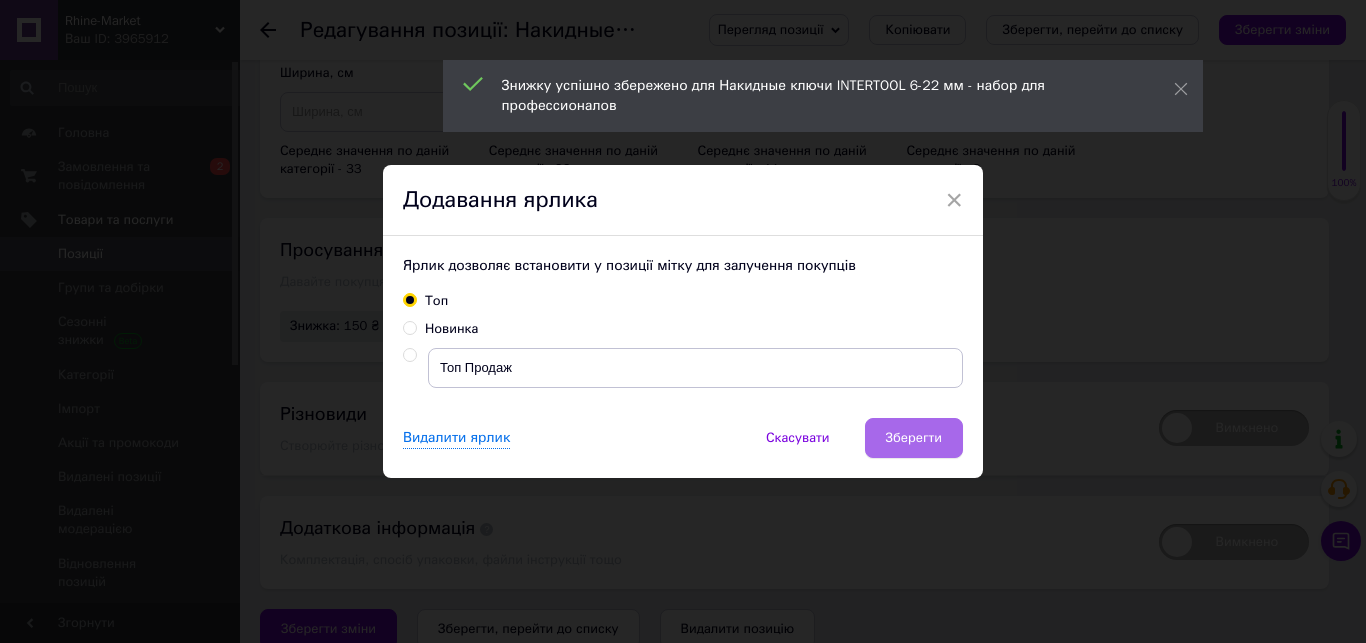 click on "Зберегти" at bounding box center [914, 438] 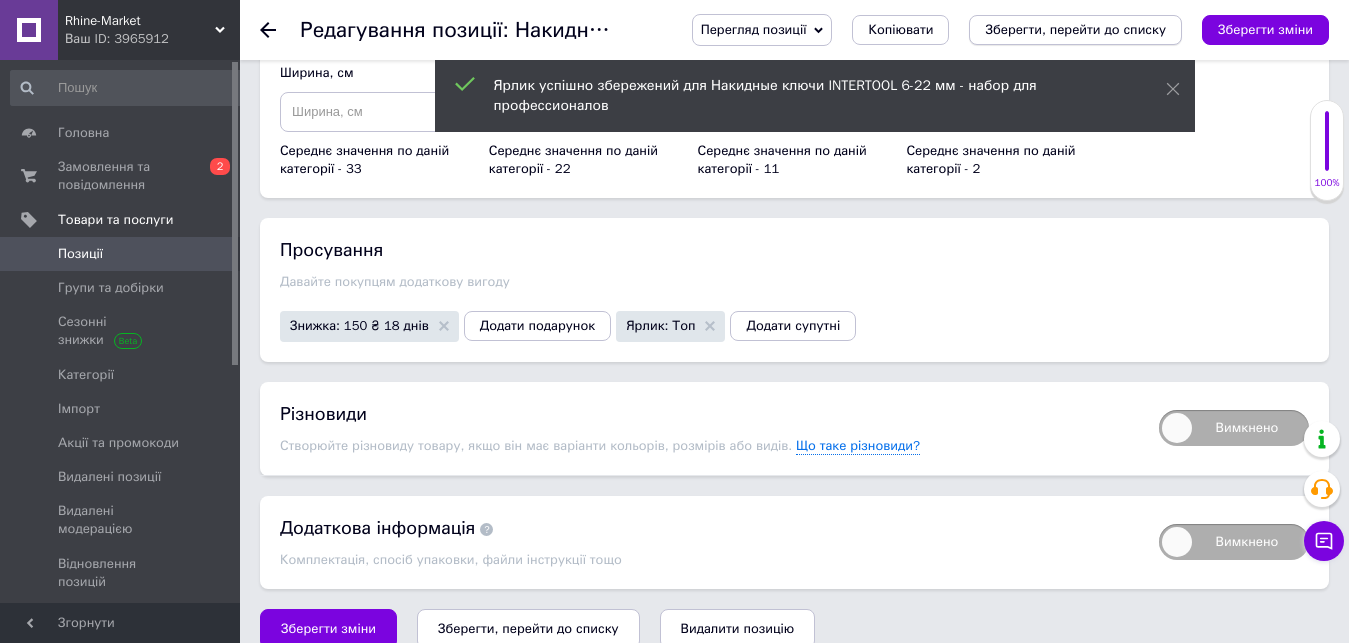 click on "Зберегти, перейти до списку" at bounding box center [1075, 30] 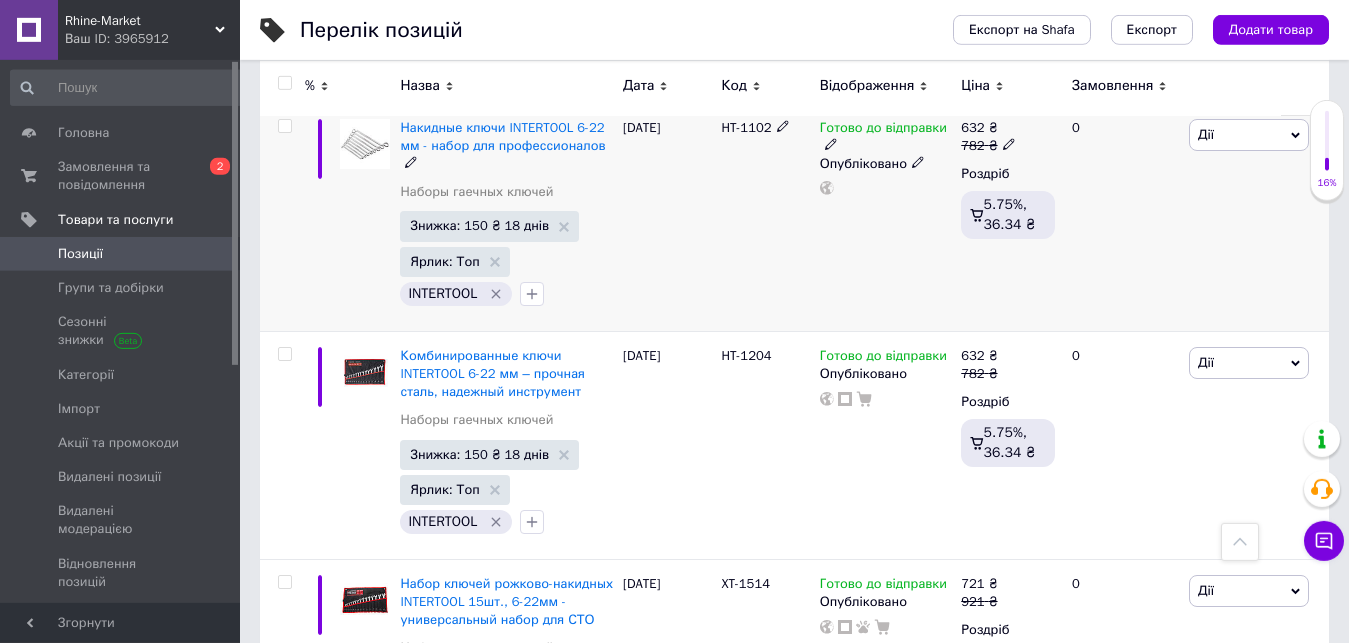 scroll, scrollTop: 204, scrollLeft: 0, axis: vertical 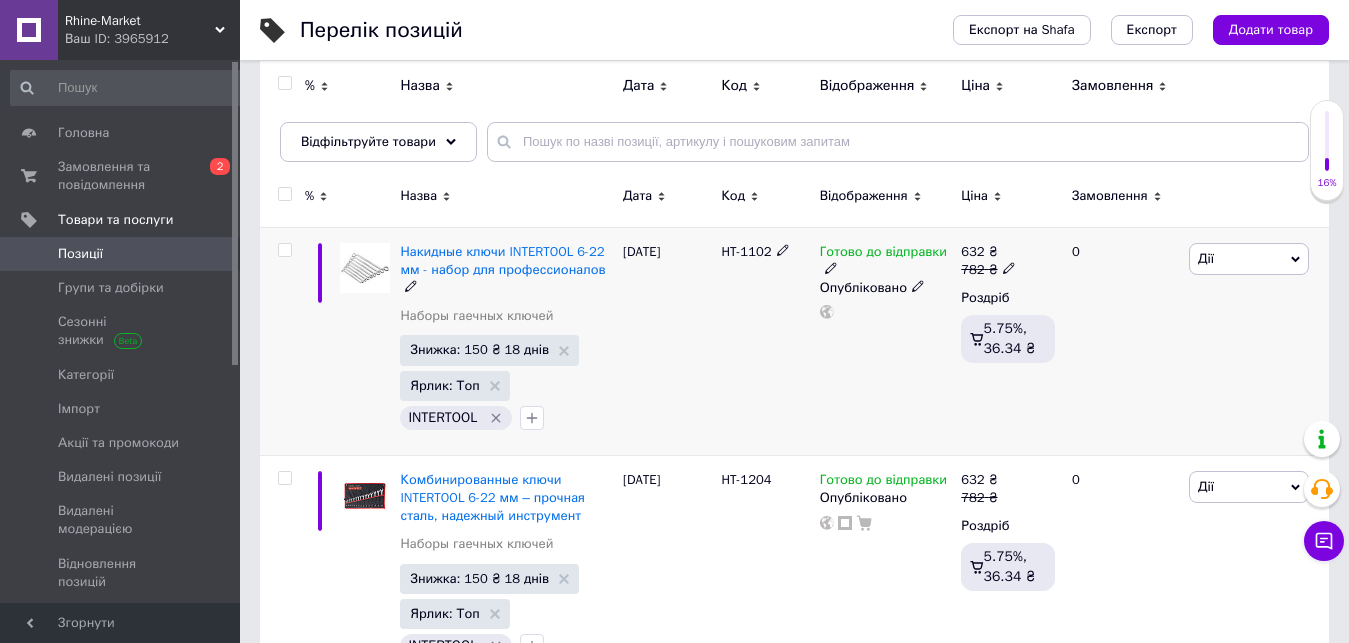 click on "HT-1102" at bounding box center [746, 251] 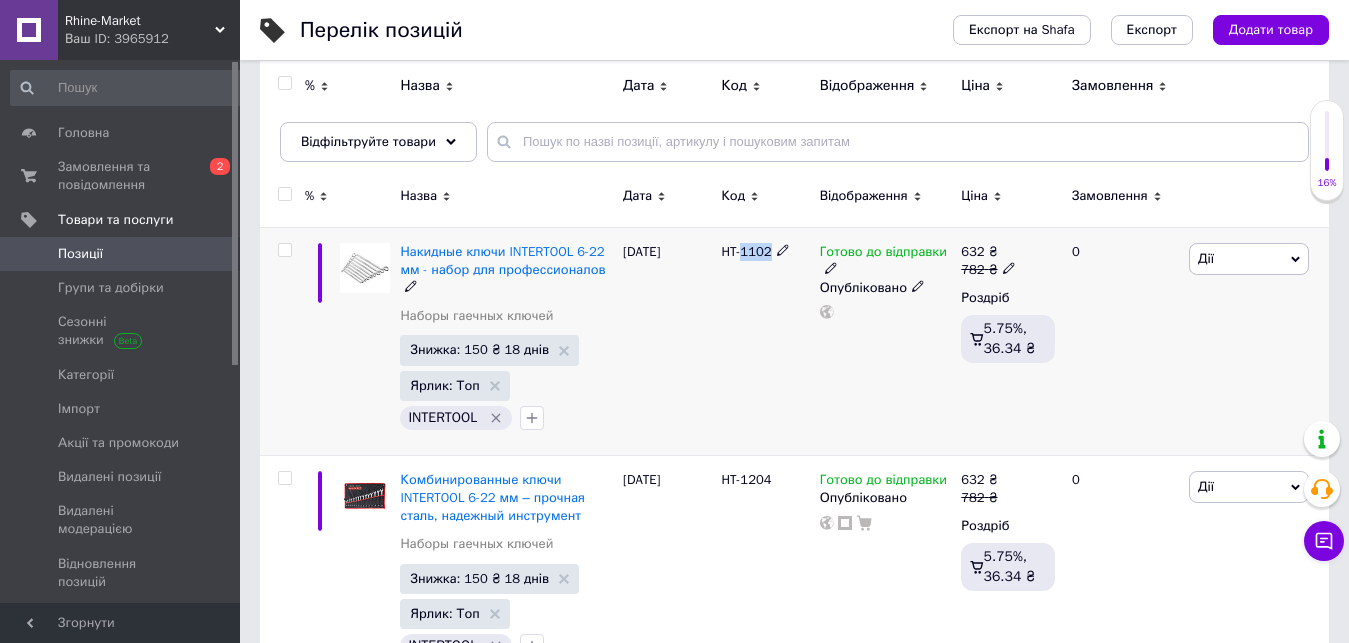click on "HT-1102" at bounding box center (746, 251) 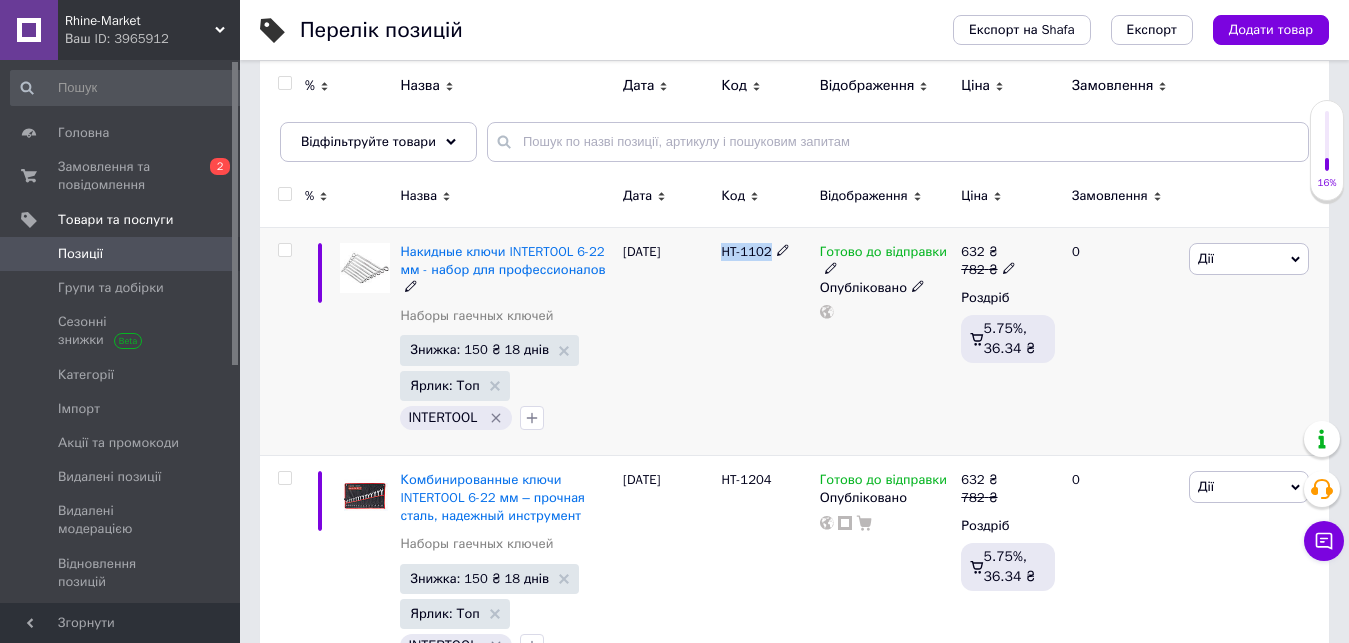 copy on "HT-1102" 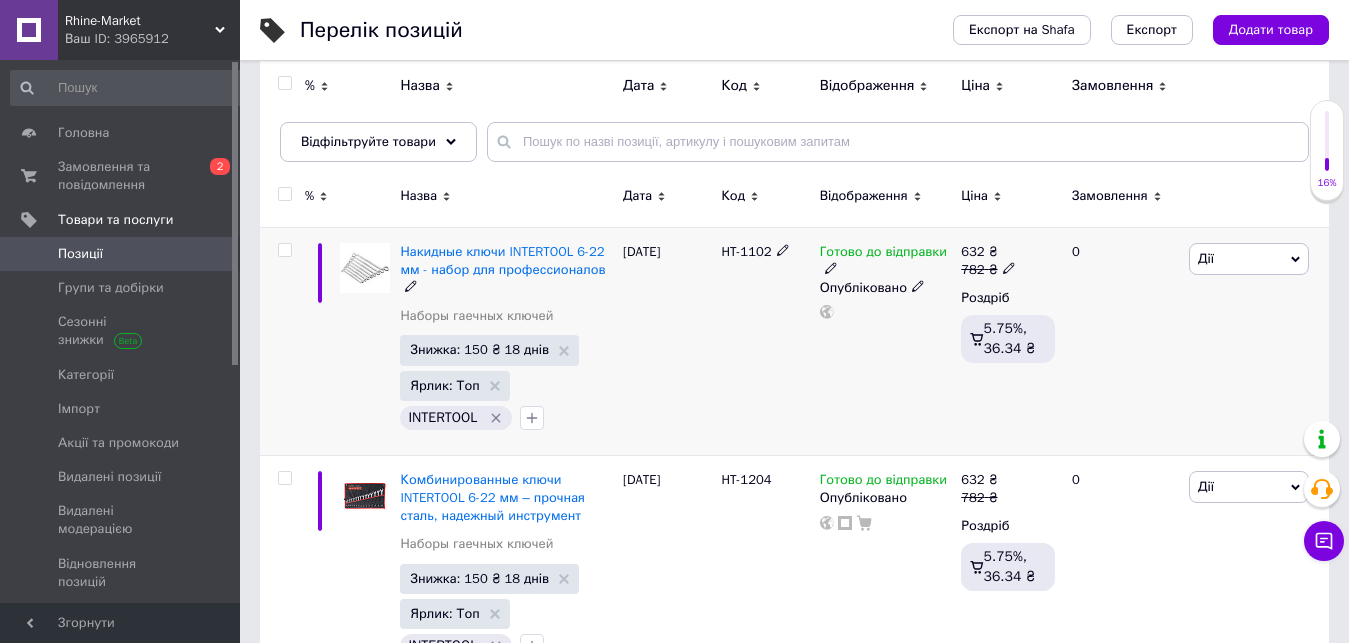 click on "782   ₴" at bounding box center [988, 270] 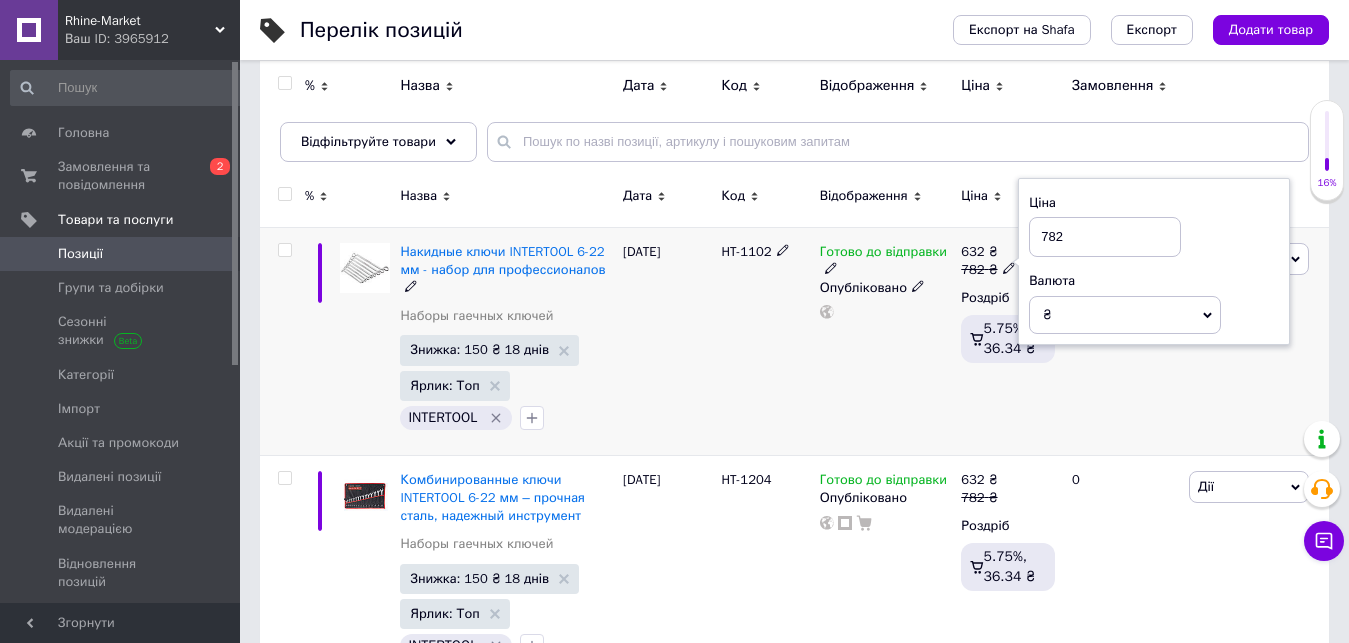 drag, startPoint x: 1055, startPoint y: 241, endPoint x: 1039, endPoint y: 240, distance: 16.03122 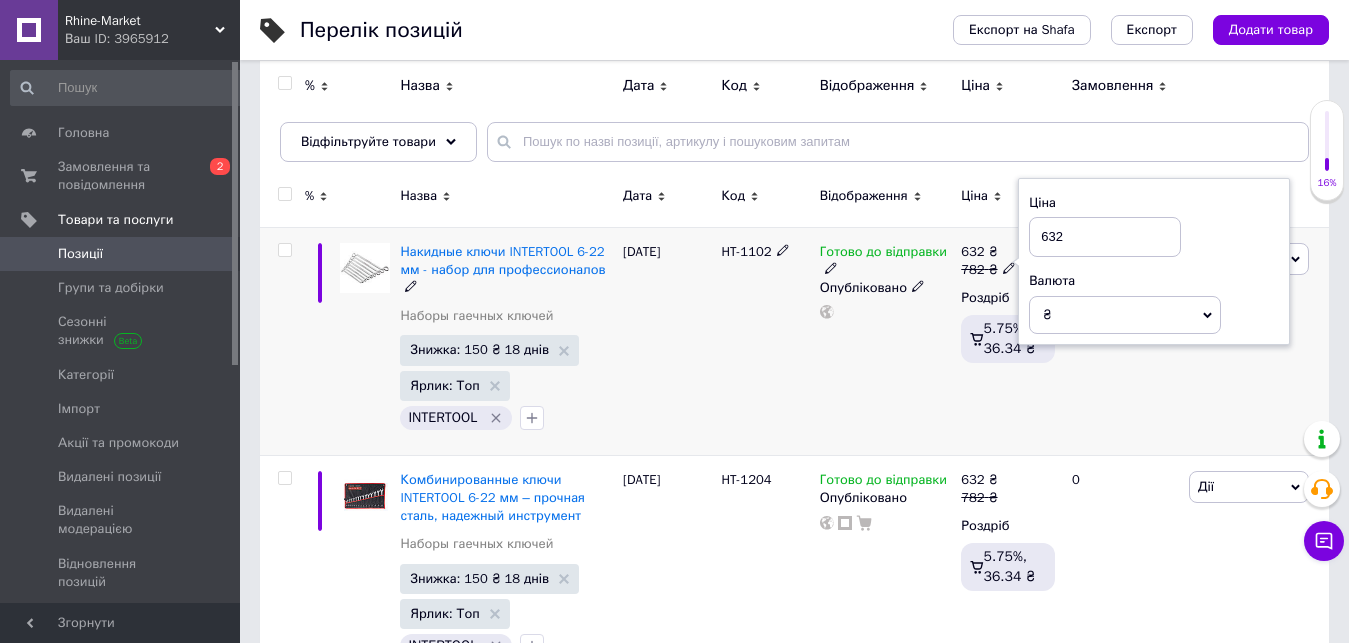 type on "632" 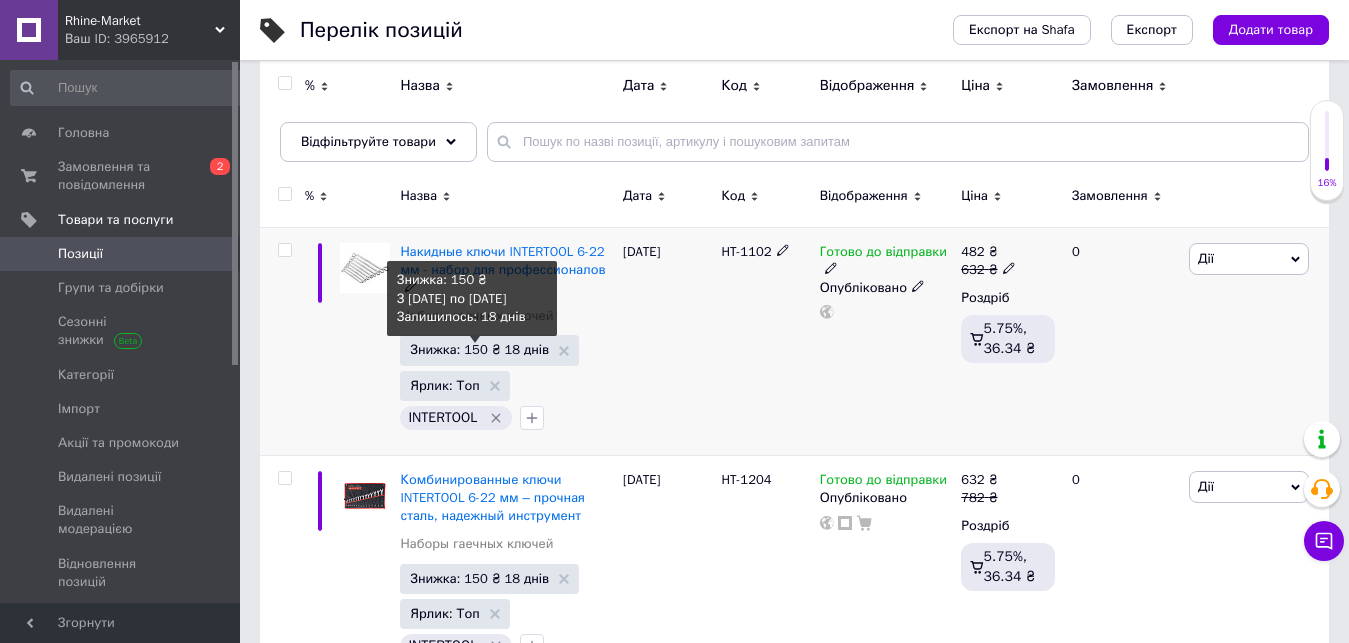 click on "Знижка: 150 ₴ 18 днів" at bounding box center [479, 349] 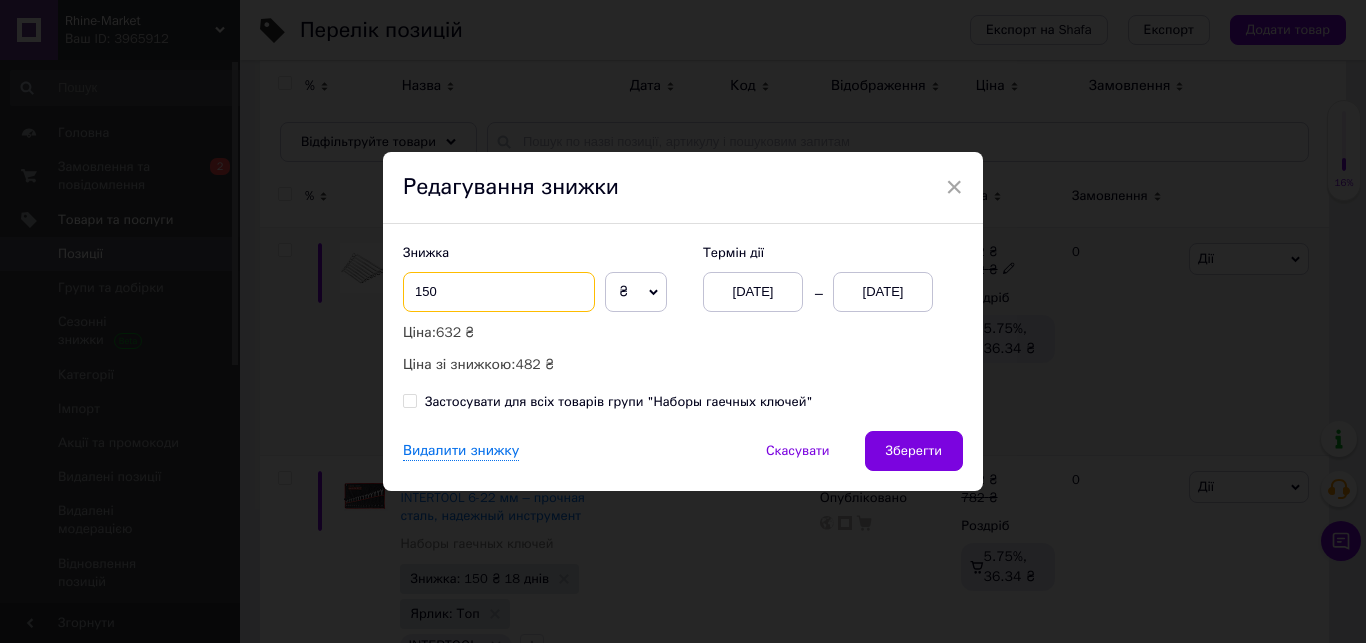 click on "150" at bounding box center [499, 292] 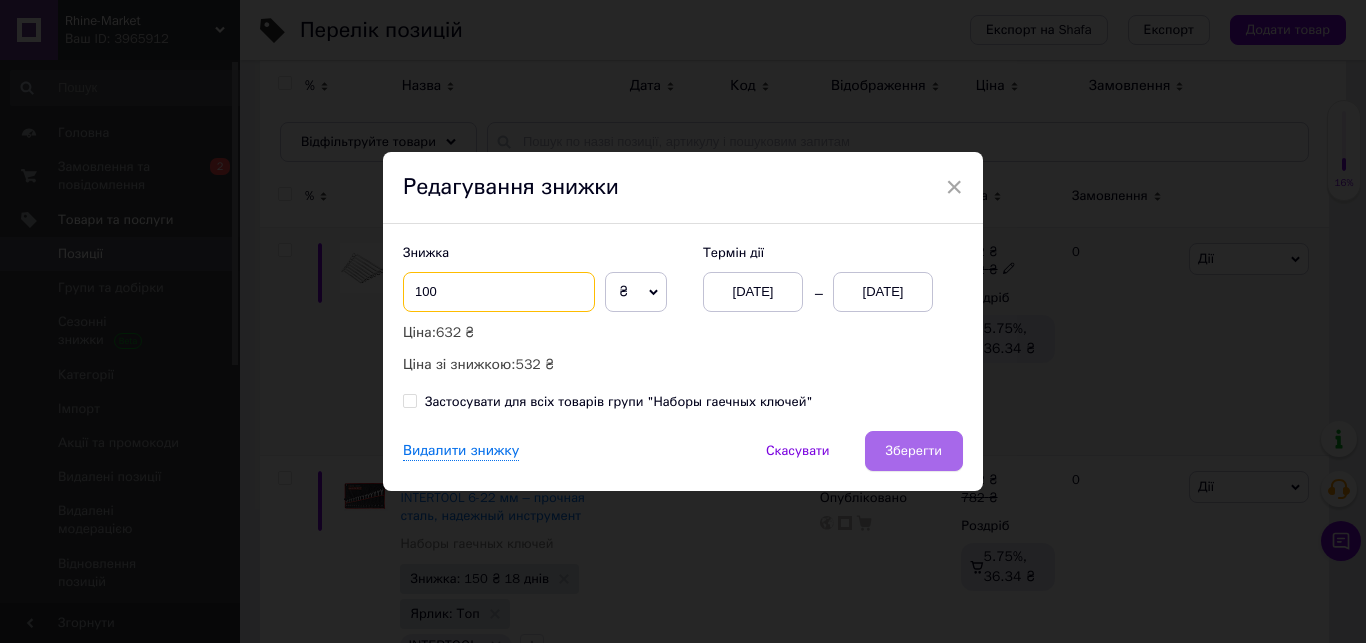 type on "100" 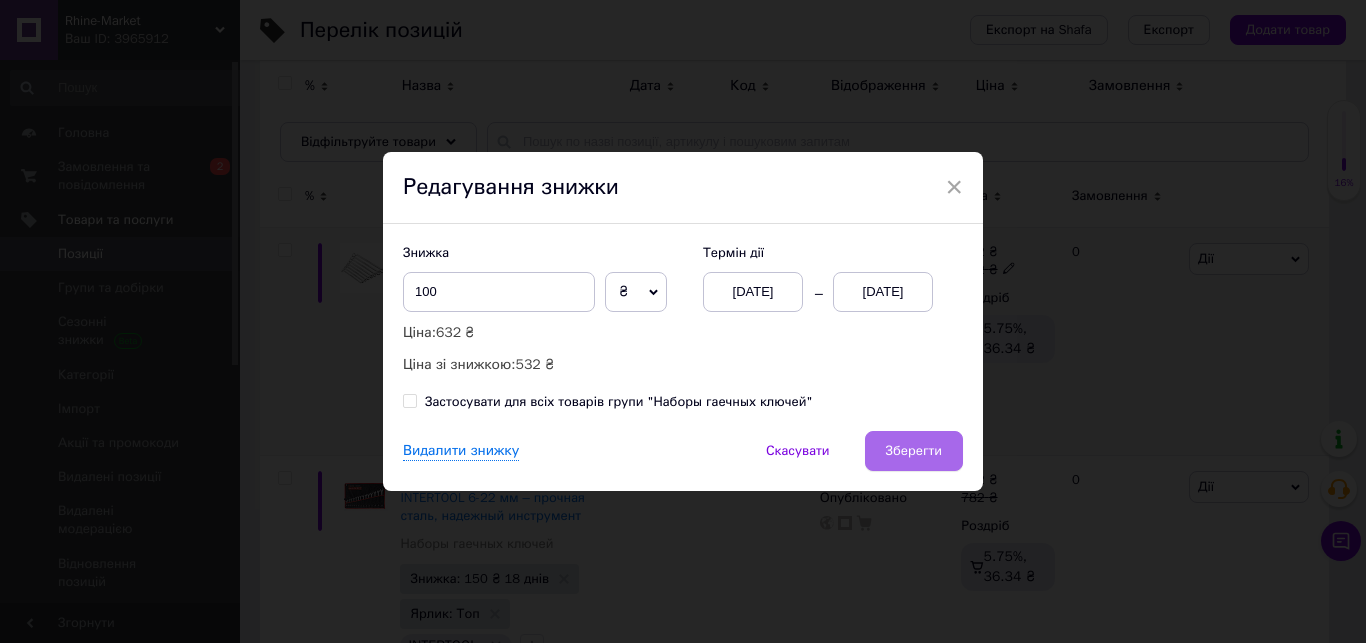 click on "Зберегти" at bounding box center [914, 451] 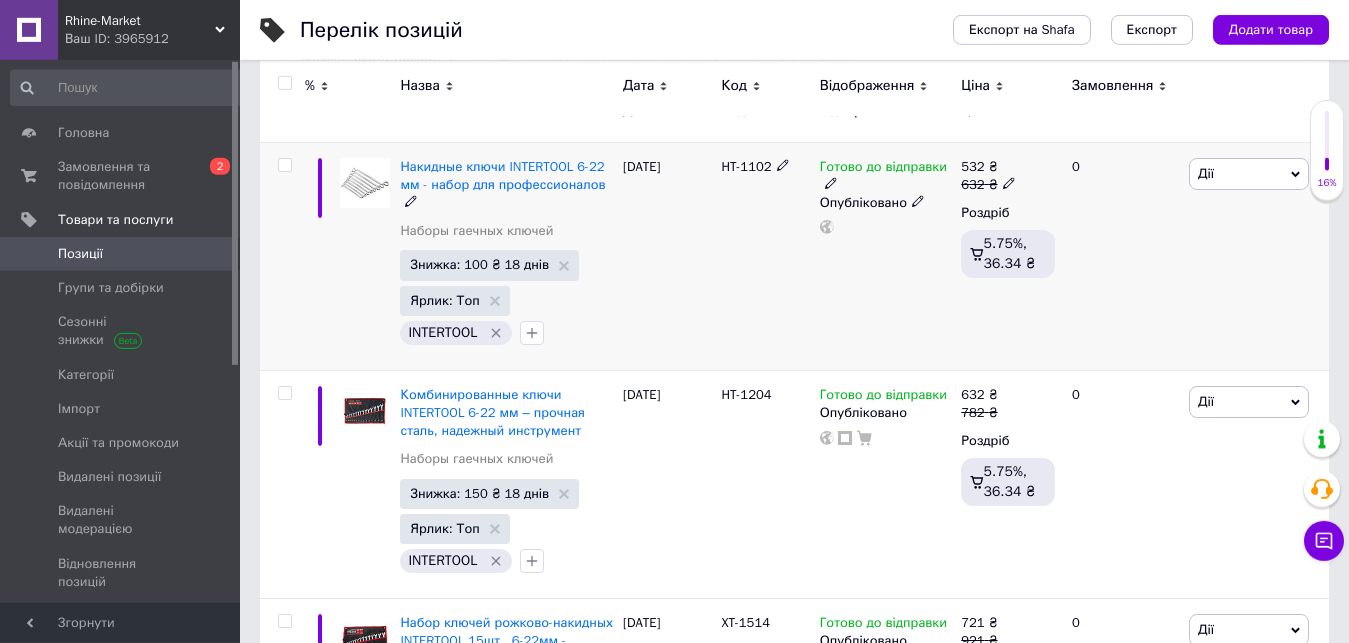 scroll, scrollTop: 306, scrollLeft: 0, axis: vertical 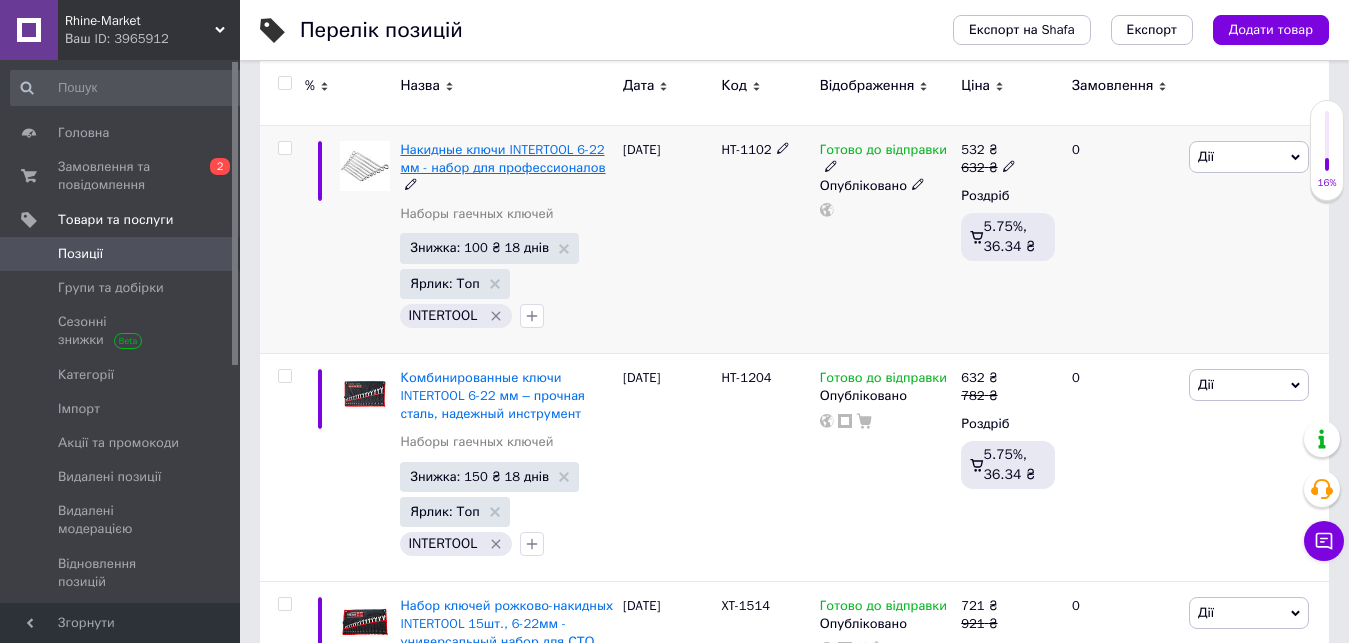 click on "Накидные ключи INTERTOOL 6-22 мм - набор для профессионалов" at bounding box center (502, 158) 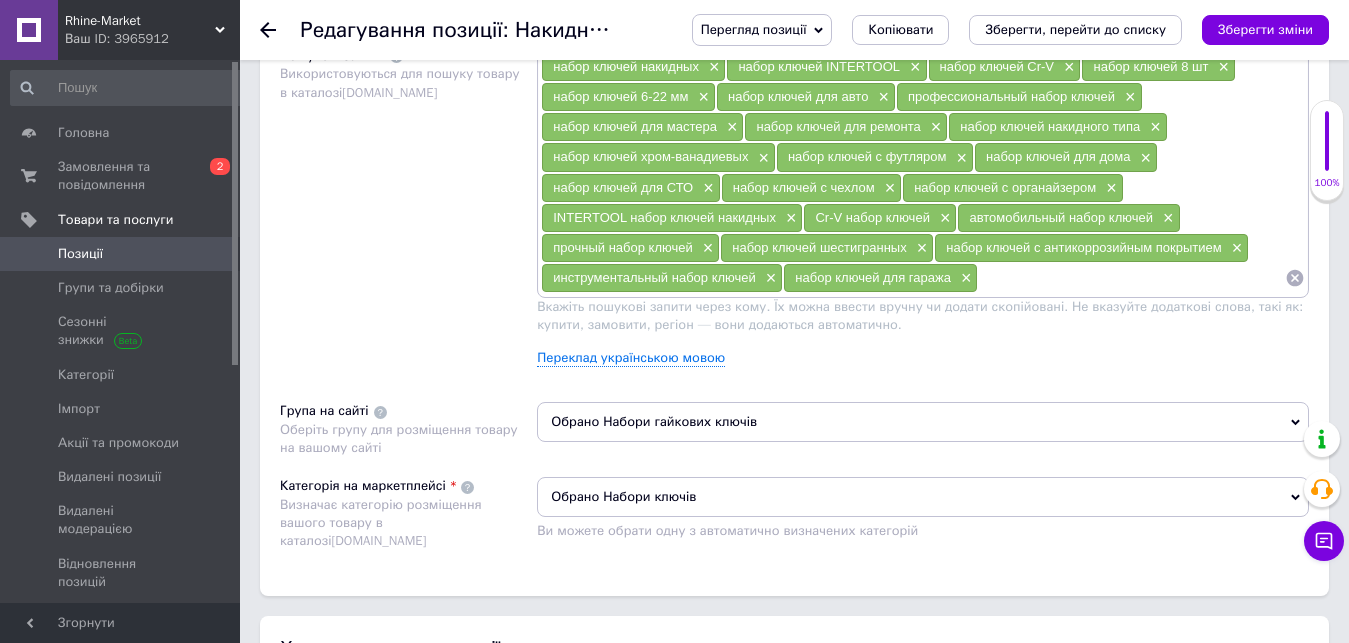 scroll, scrollTop: 0, scrollLeft: 0, axis: both 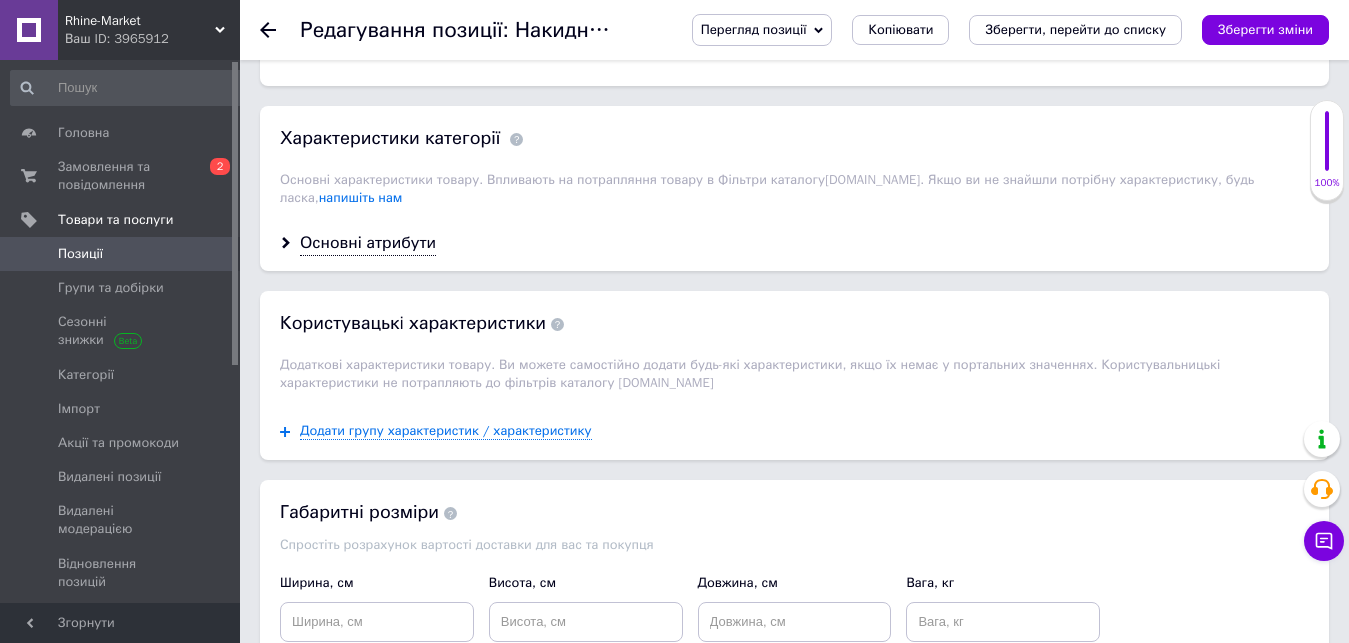 click on "Основні атрибути" at bounding box center (368, 243) 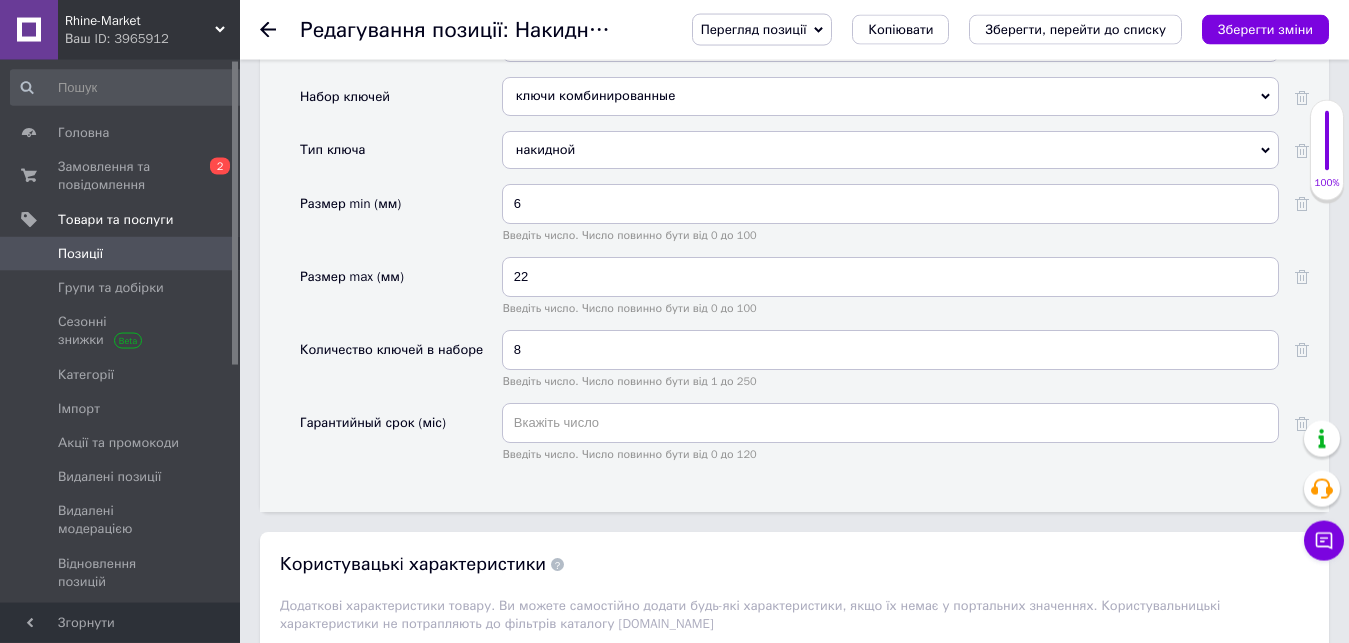 scroll, scrollTop: 2142, scrollLeft: 0, axis: vertical 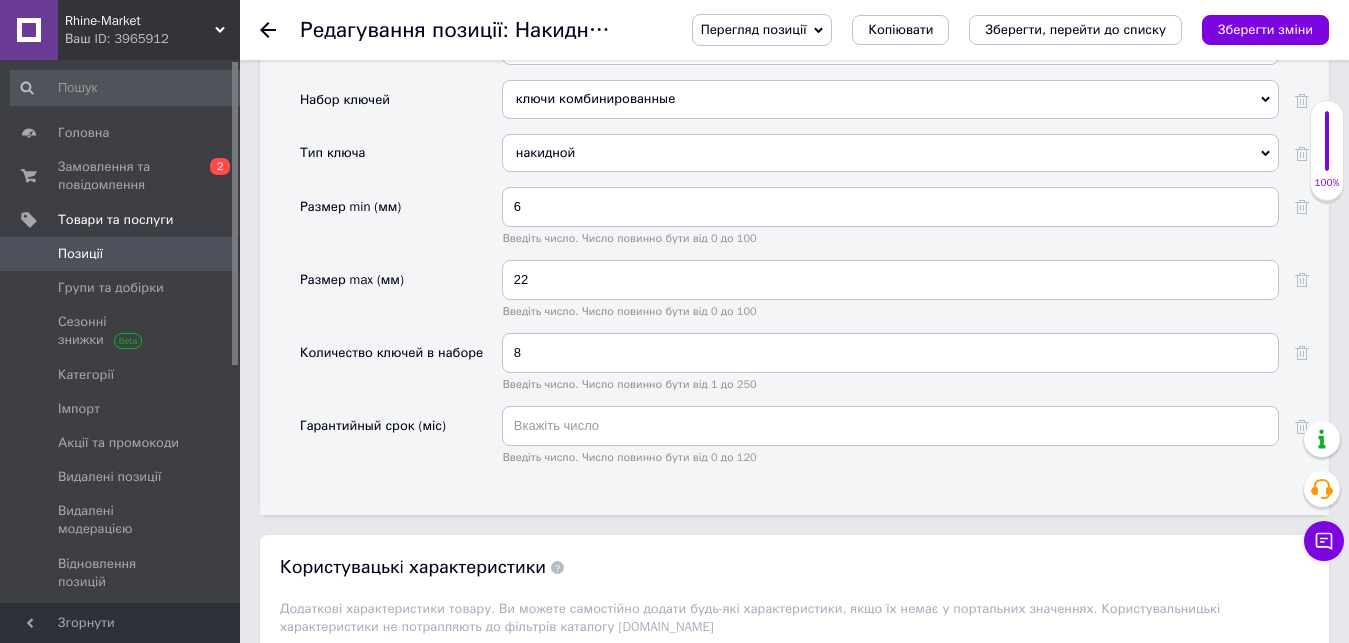 click on "Зберегти, перейти до списку" at bounding box center (1075, 29) 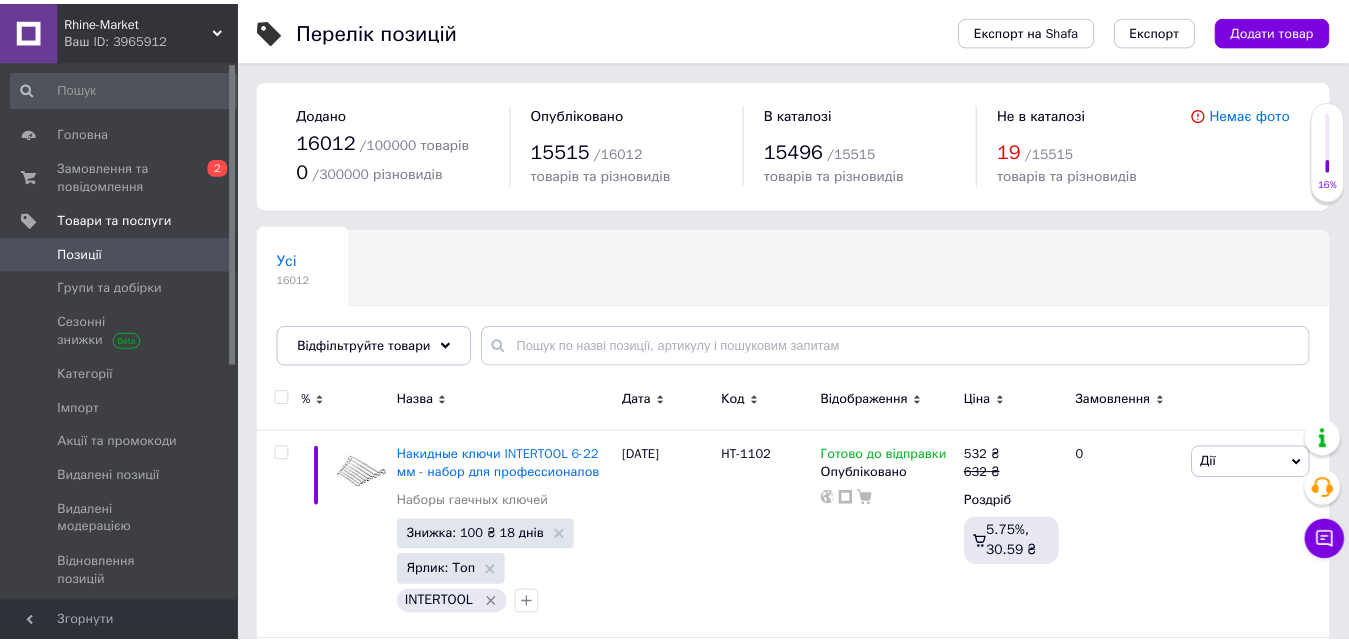 scroll, scrollTop: 306, scrollLeft: 0, axis: vertical 